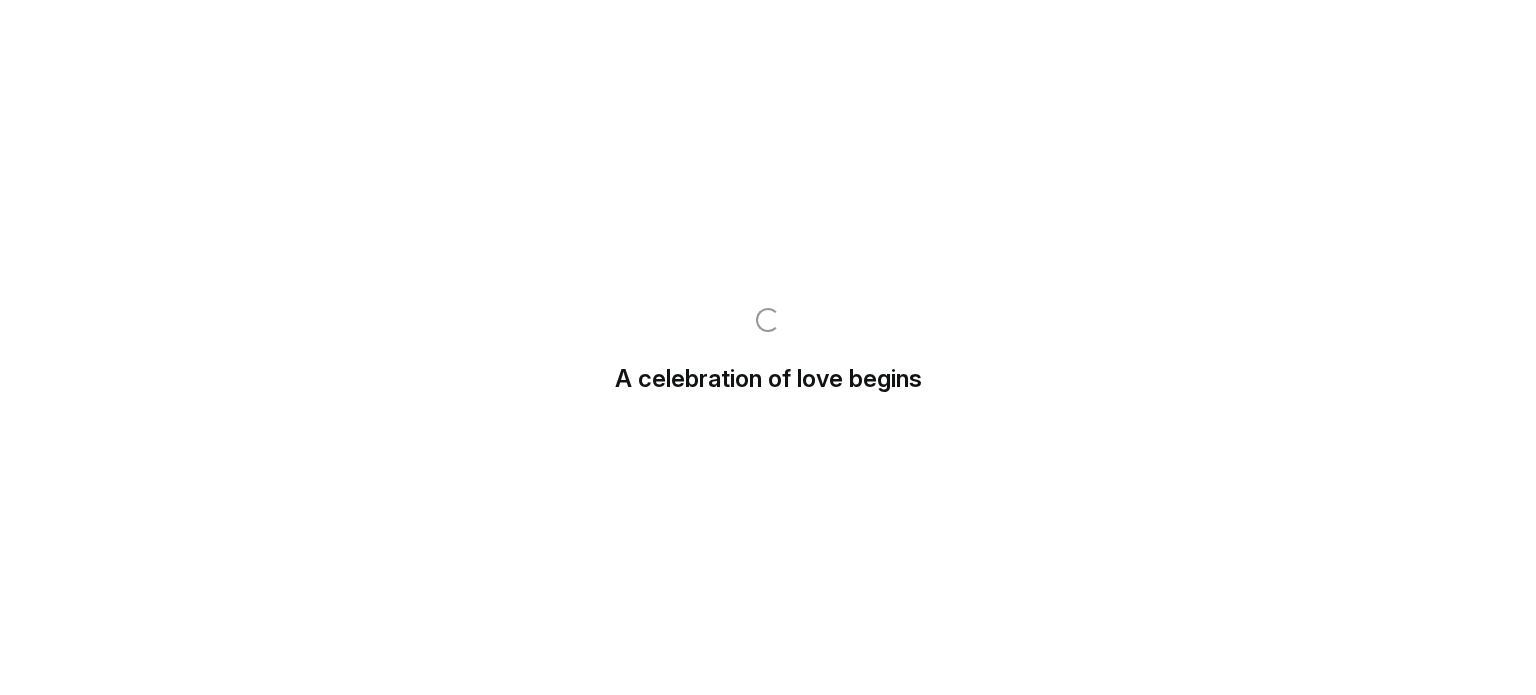 scroll, scrollTop: 0, scrollLeft: 0, axis: both 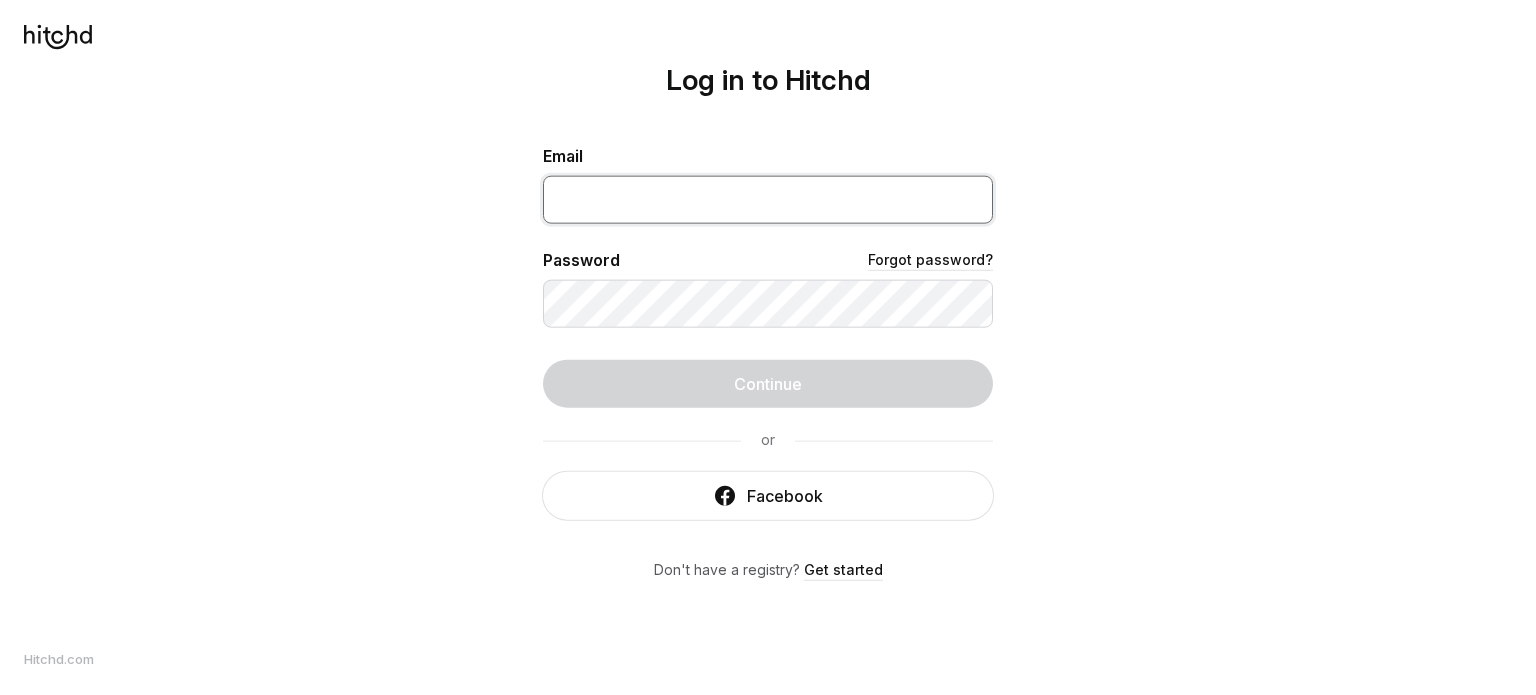 type on "[EMAIL]" 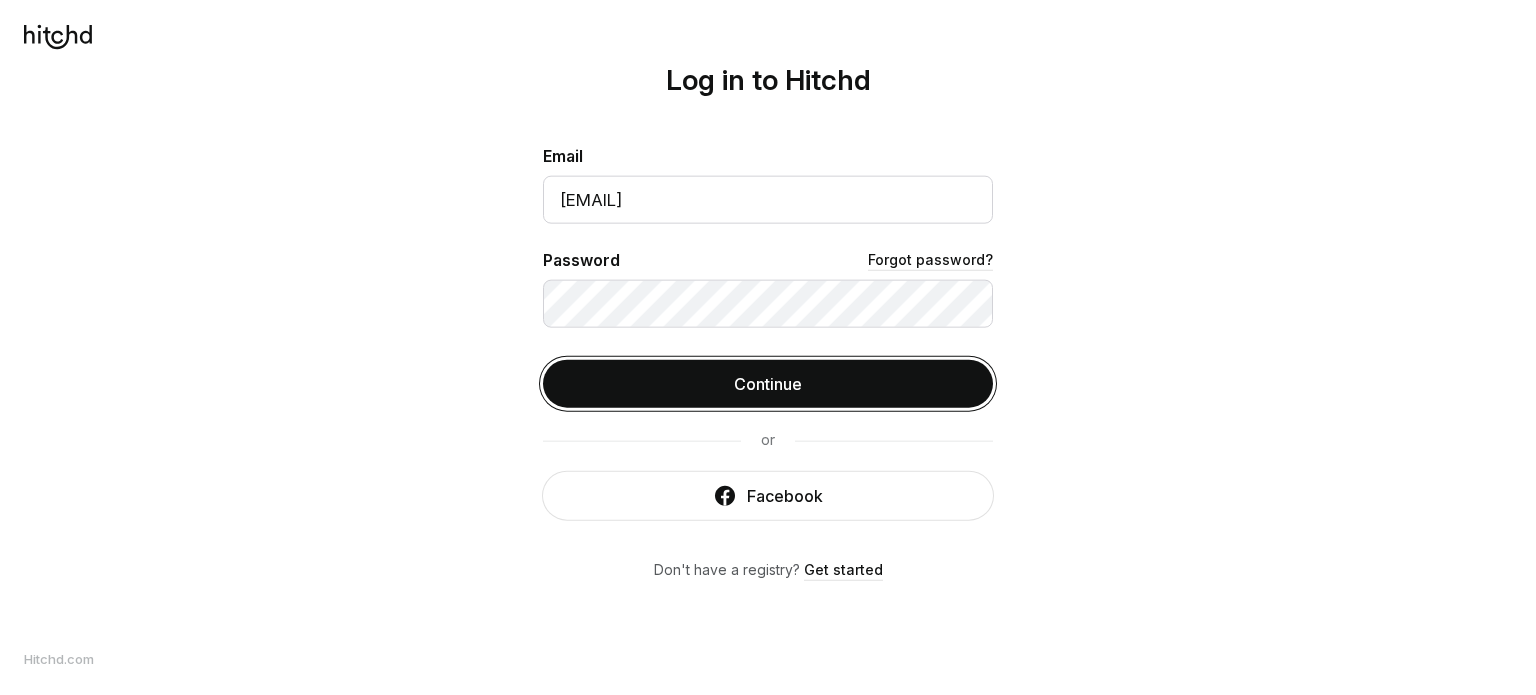 click on "Continue" at bounding box center (768, 383) 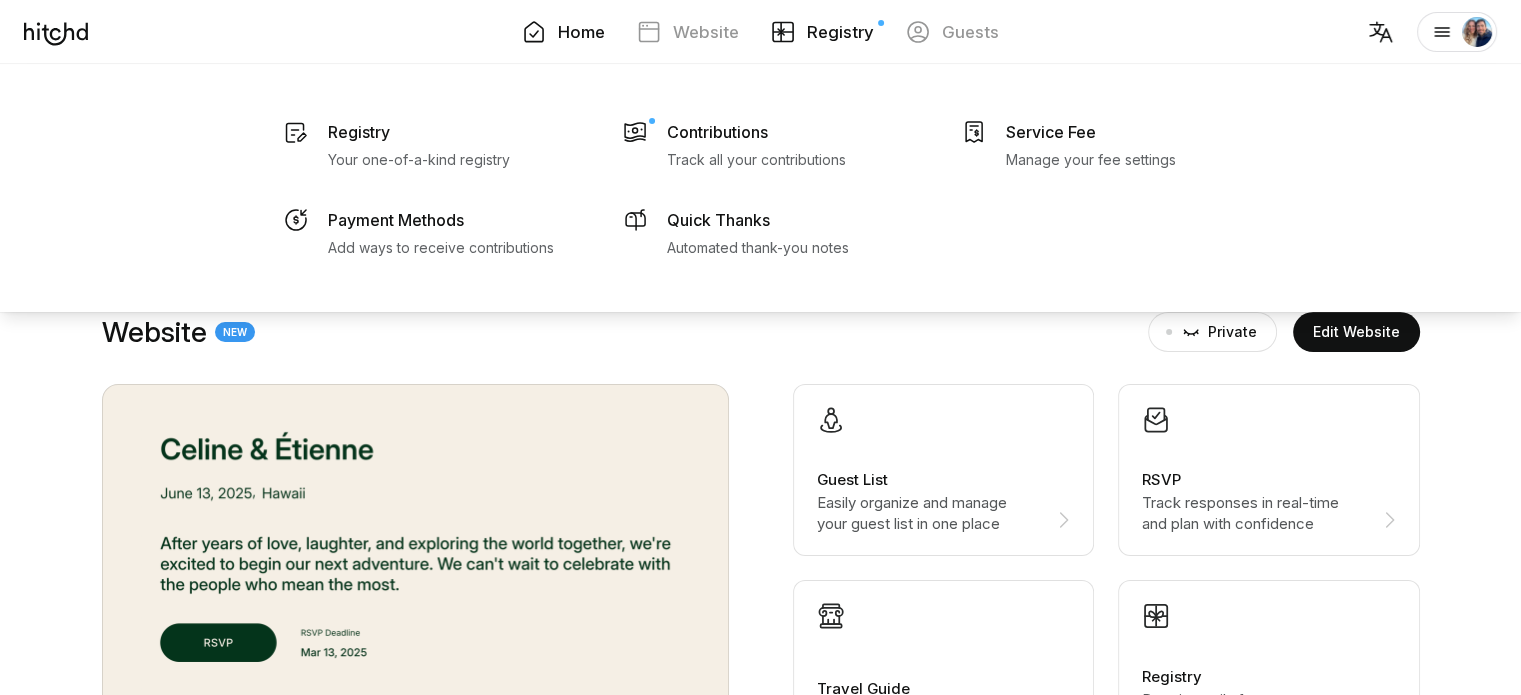 click on "Registry" at bounding box center [822, 32] 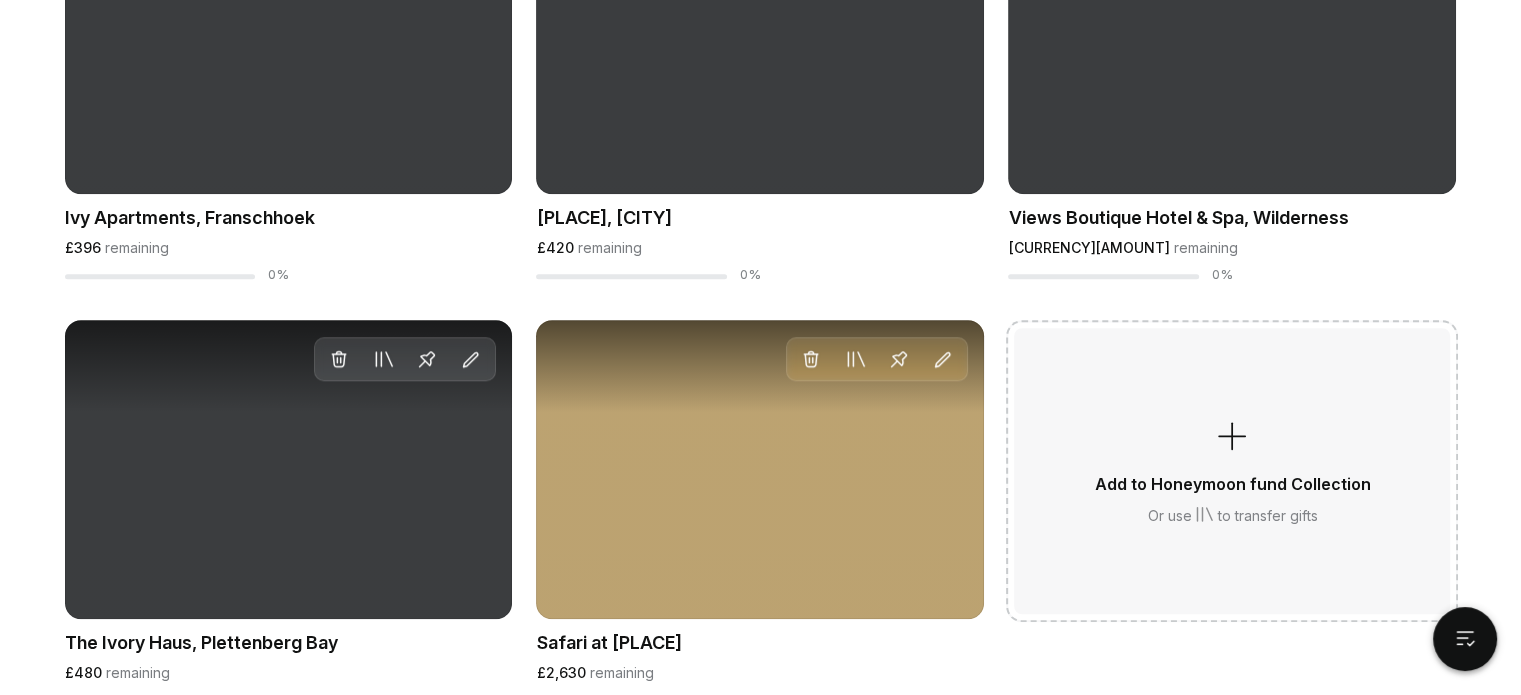 scroll, scrollTop: 1748, scrollLeft: 0, axis: vertical 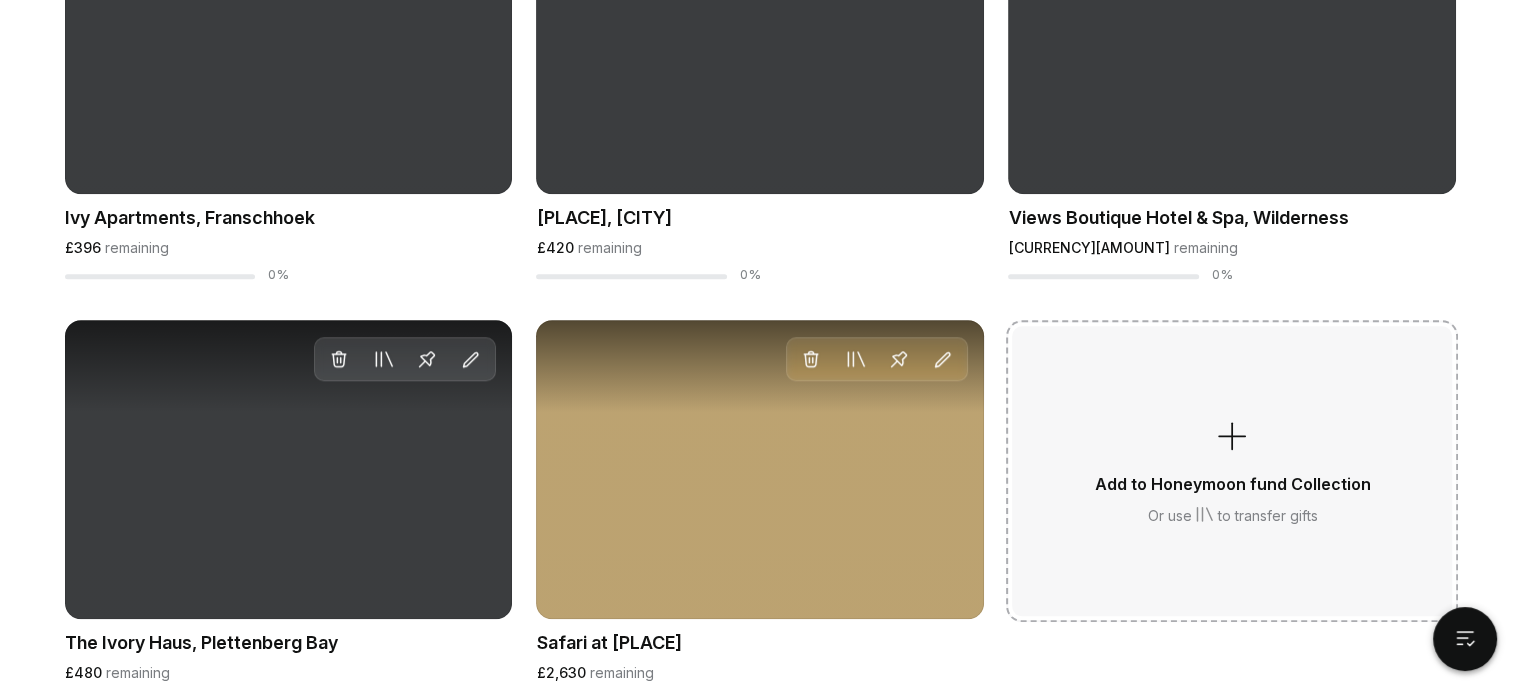 click at bounding box center (1232, 436) 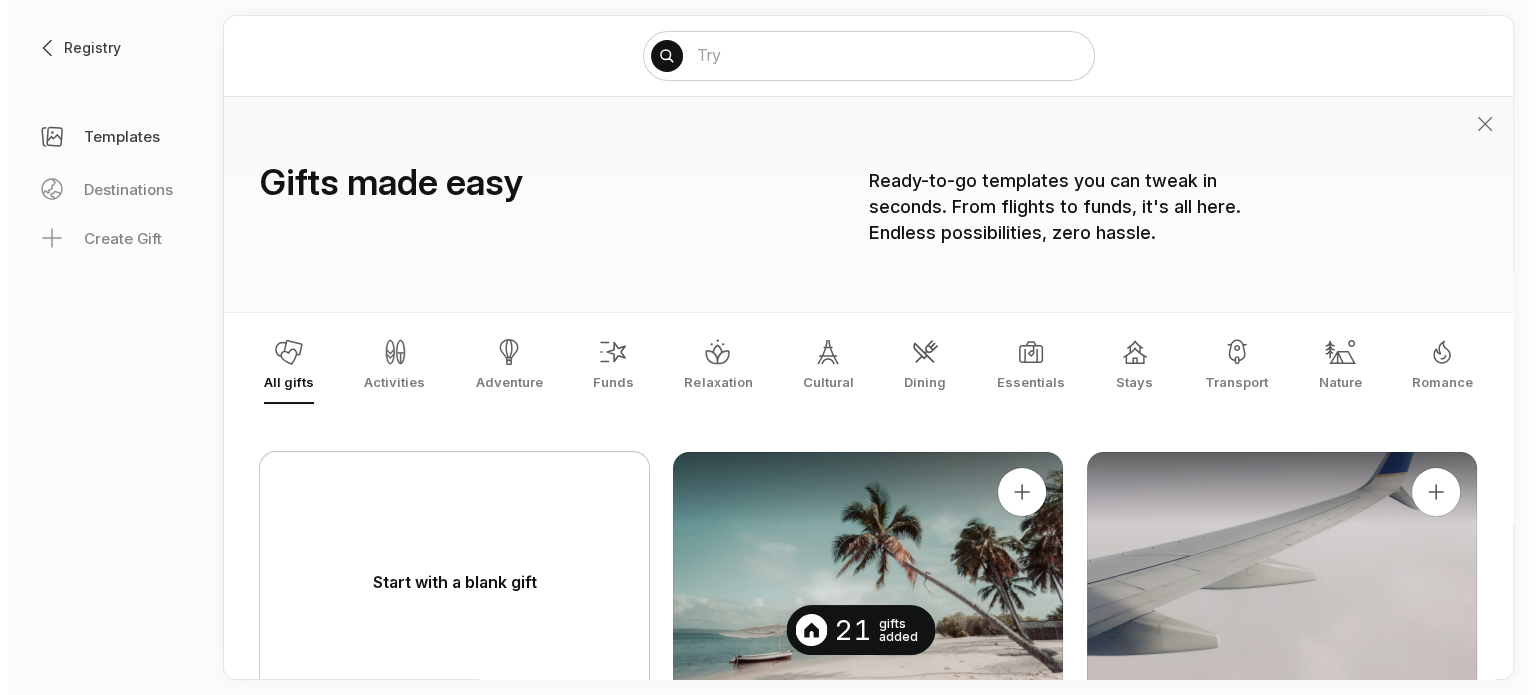 scroll, scrollTop: 0, scrollLeft: 0, axis: both 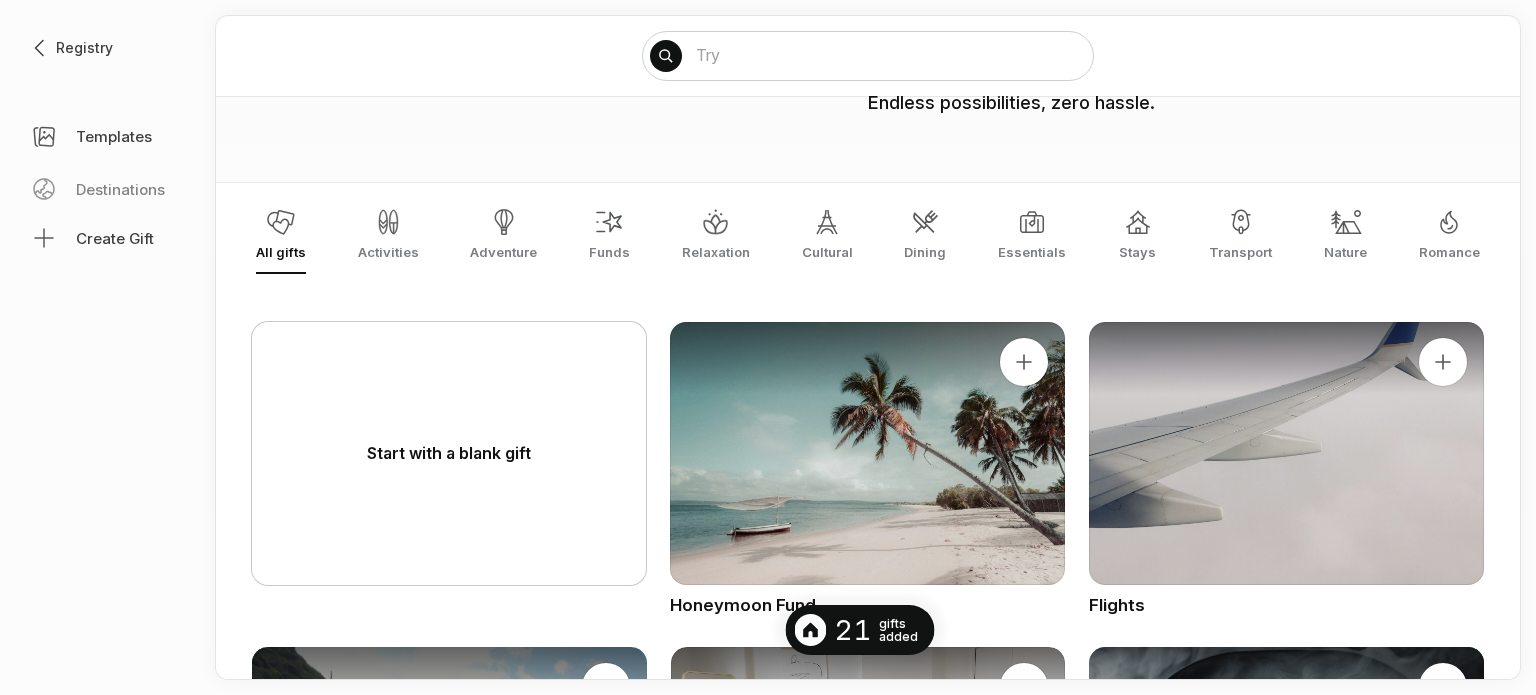 click on "Create Gift" at bounding box center [115, 238] 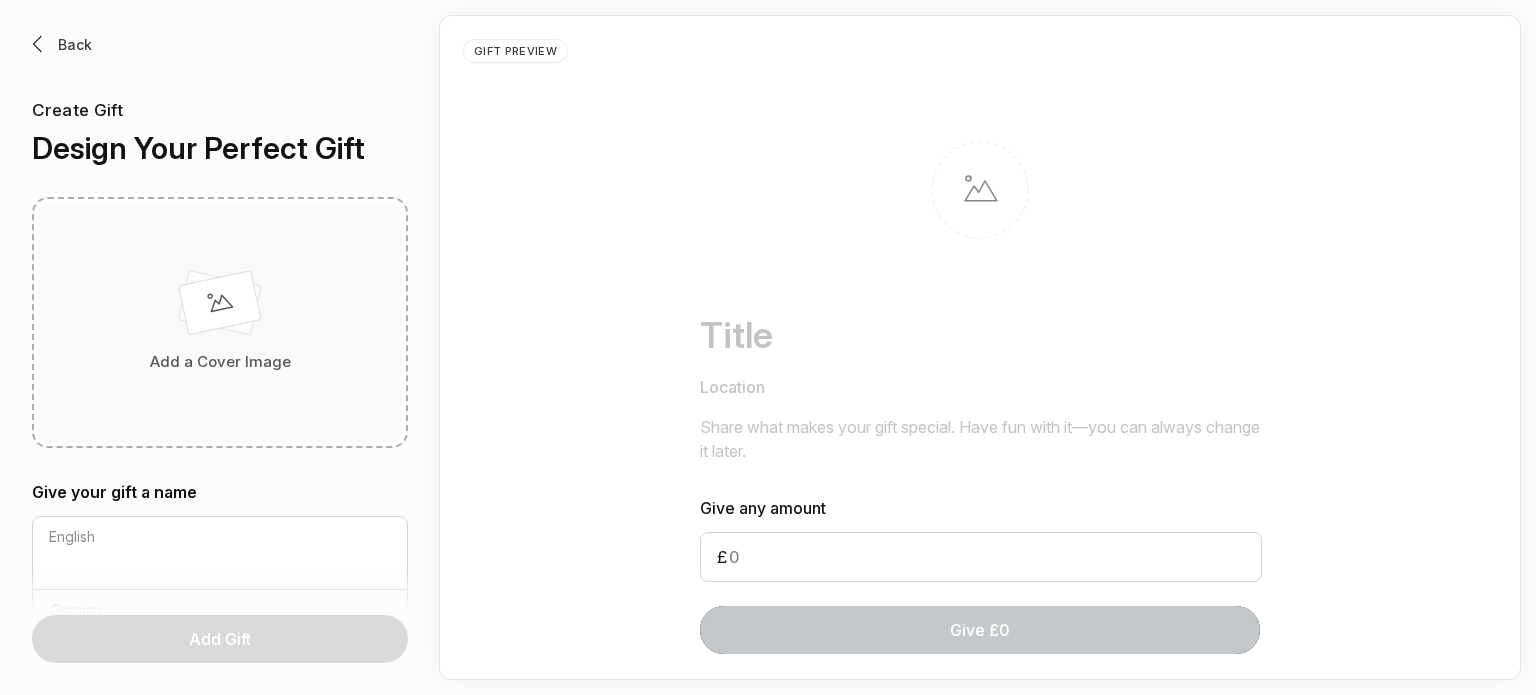 click at bounding box center [220, 307] 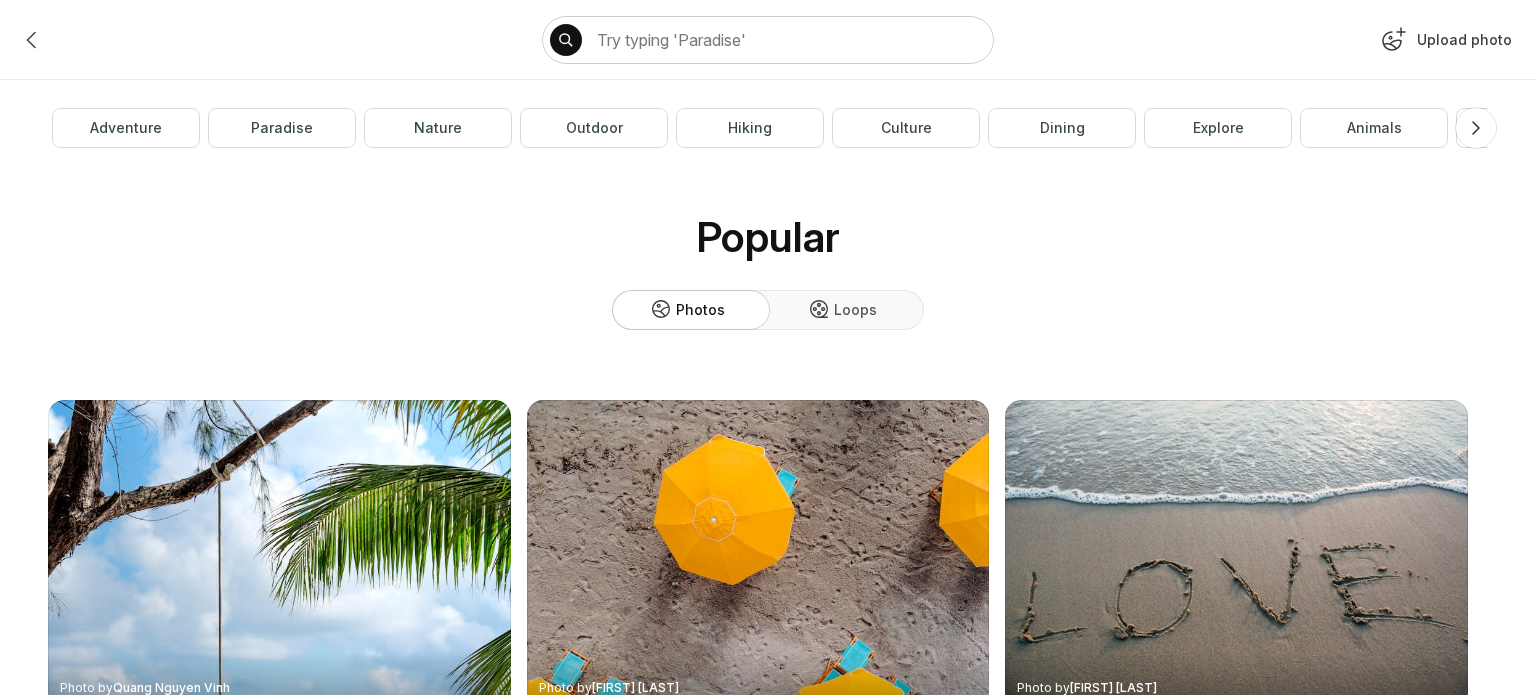 click on "Upload photo" at bounding box center [1444, 44] 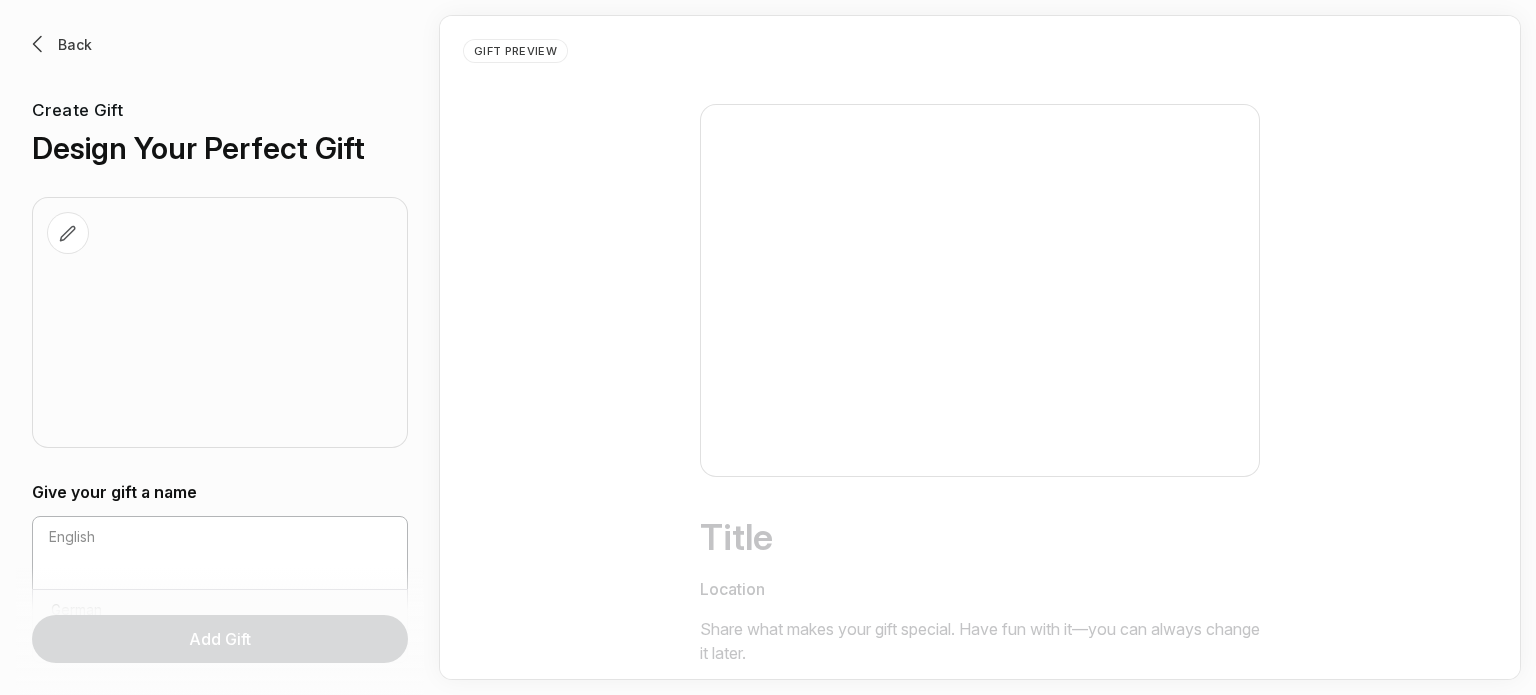 click on "English" at bounding box center [220, 553] 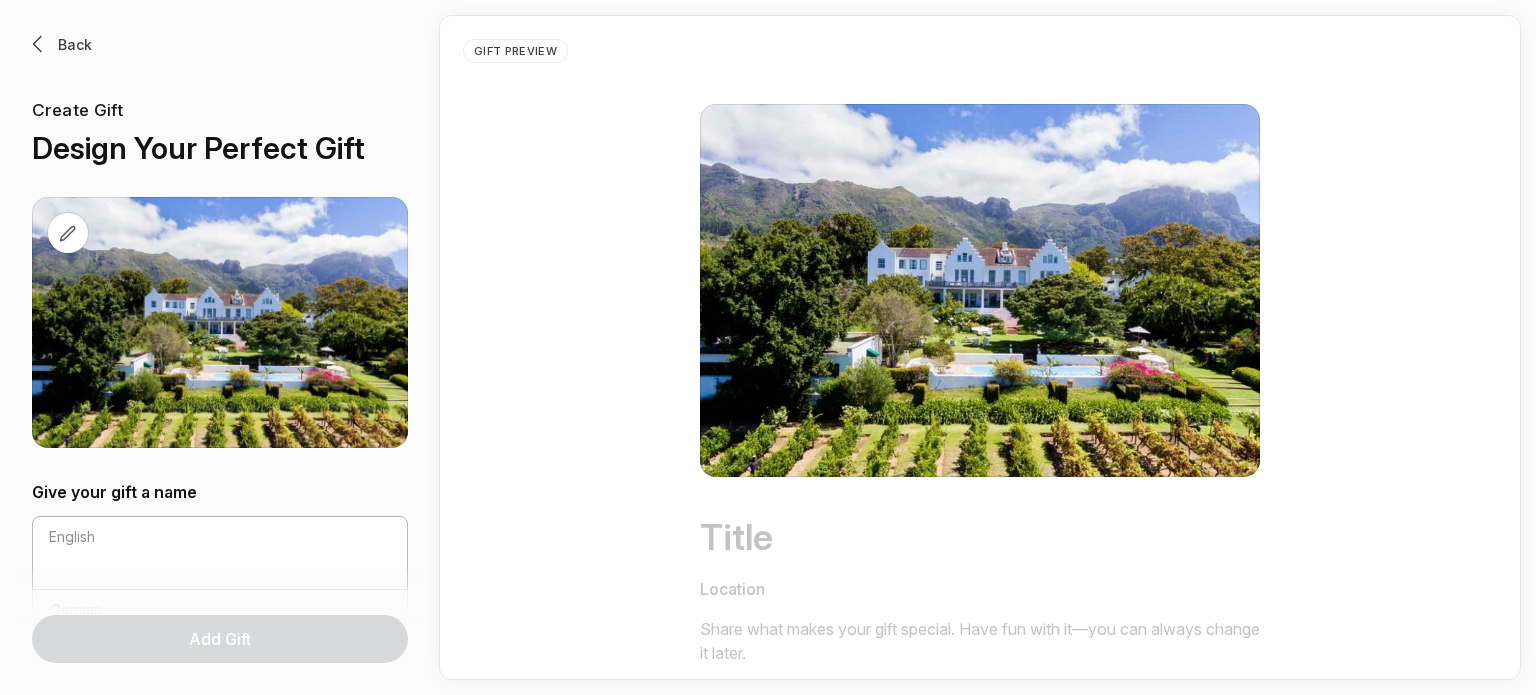 click on "English" at bounding box center (220, 553) 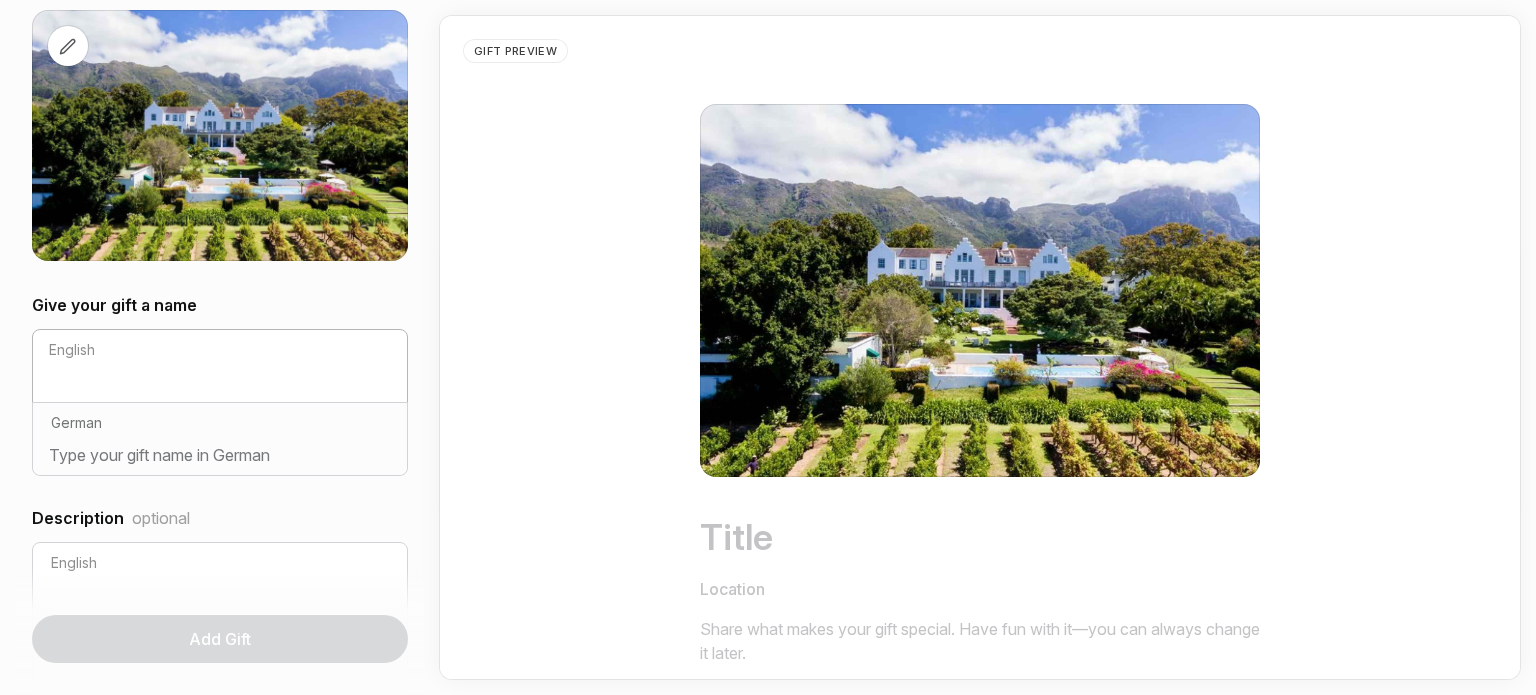 scroll, scrollTop: 192, scrollLeft: 0, axis: vertical 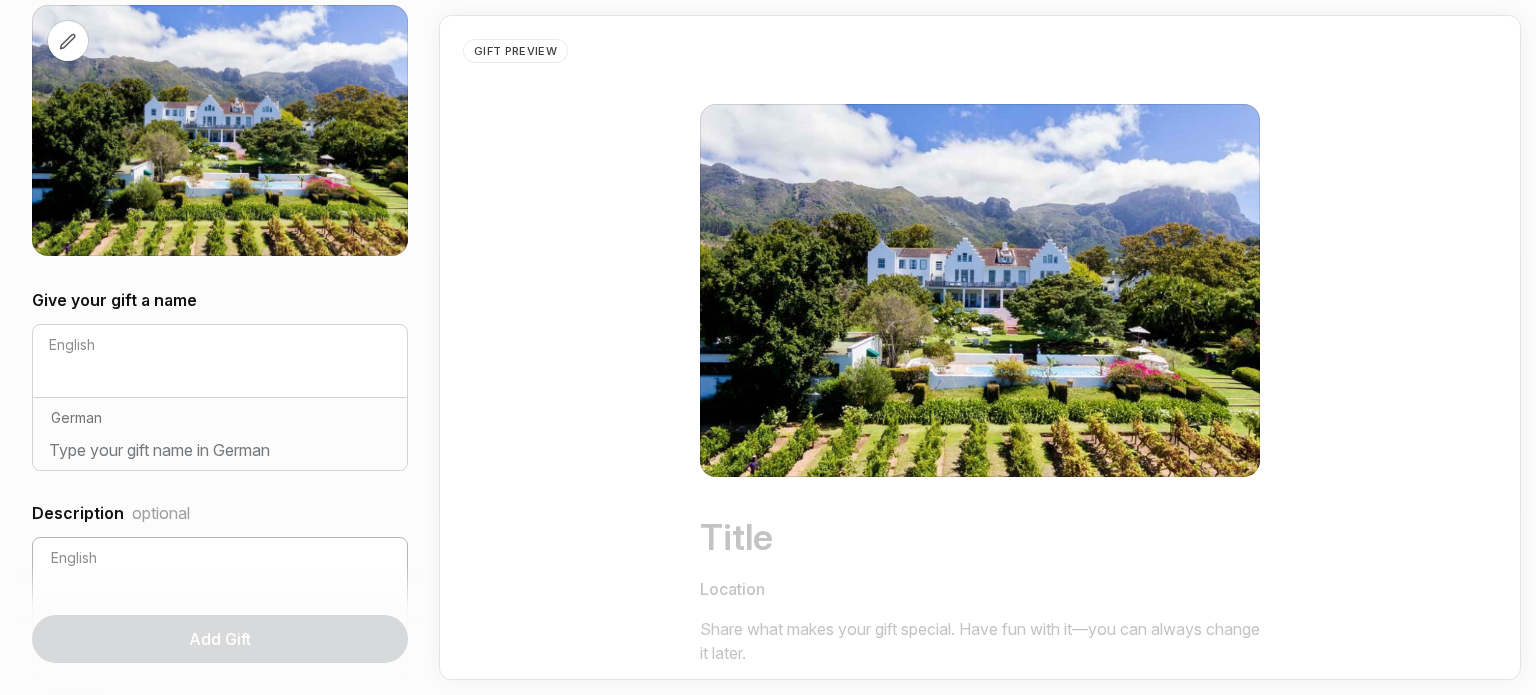 click on "English" at bounding box center [220, 610] 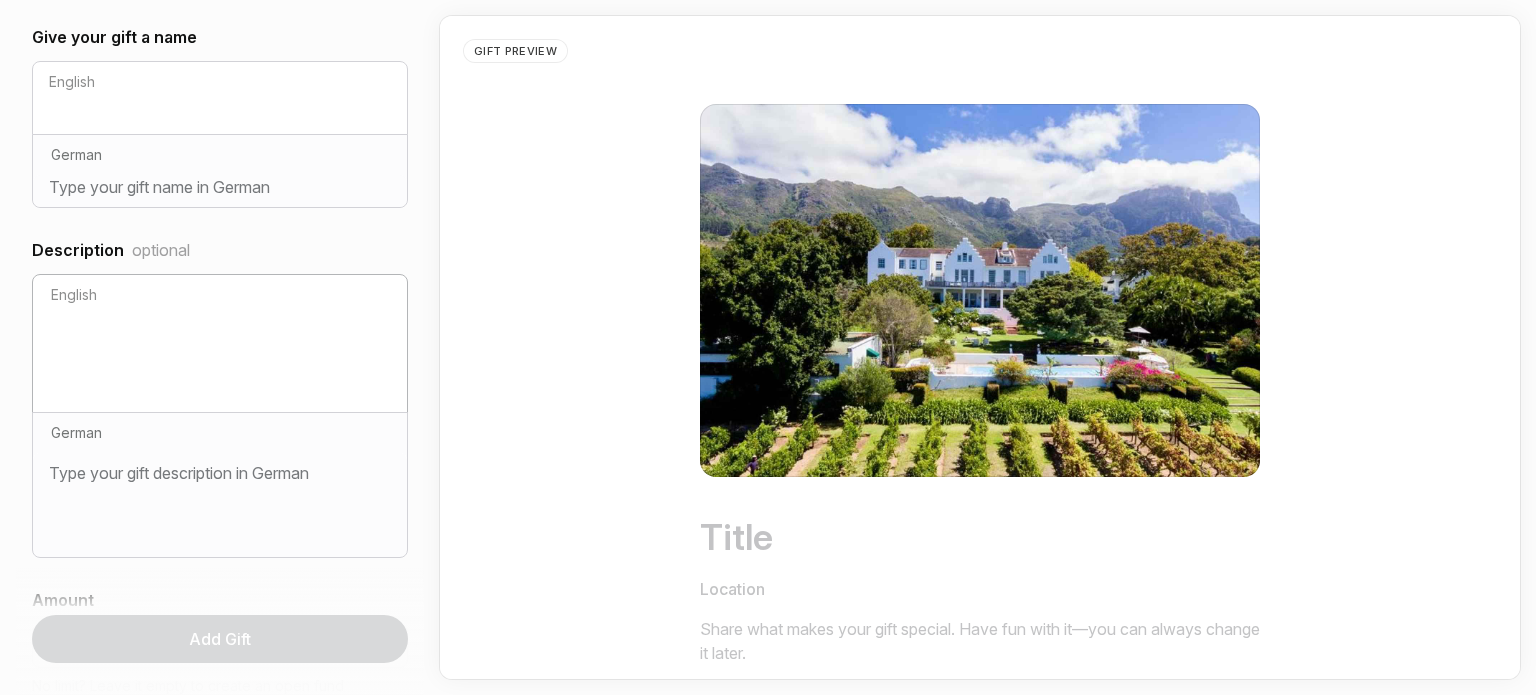 scroll, scrollTop: 456, scrollLeft: 0, axis: vertical 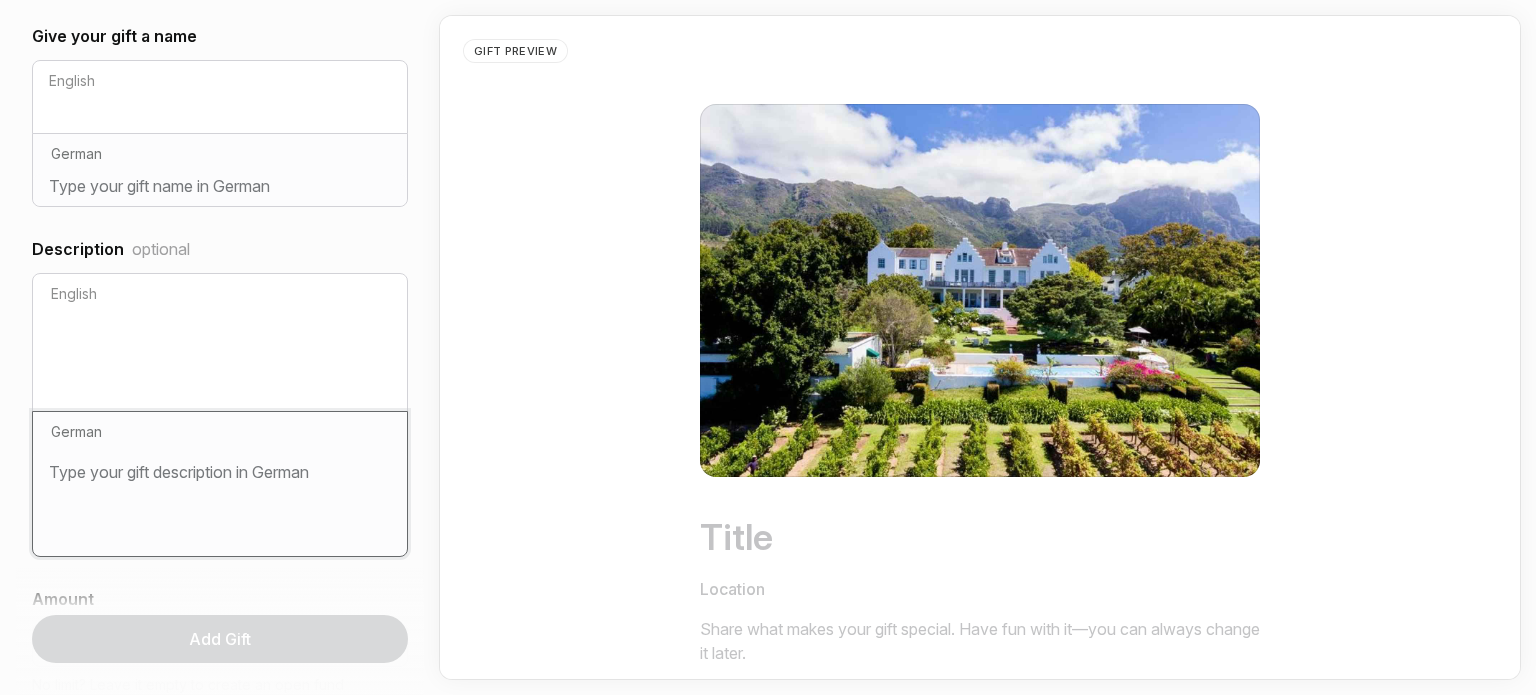 click at bounding box center [220, 496] 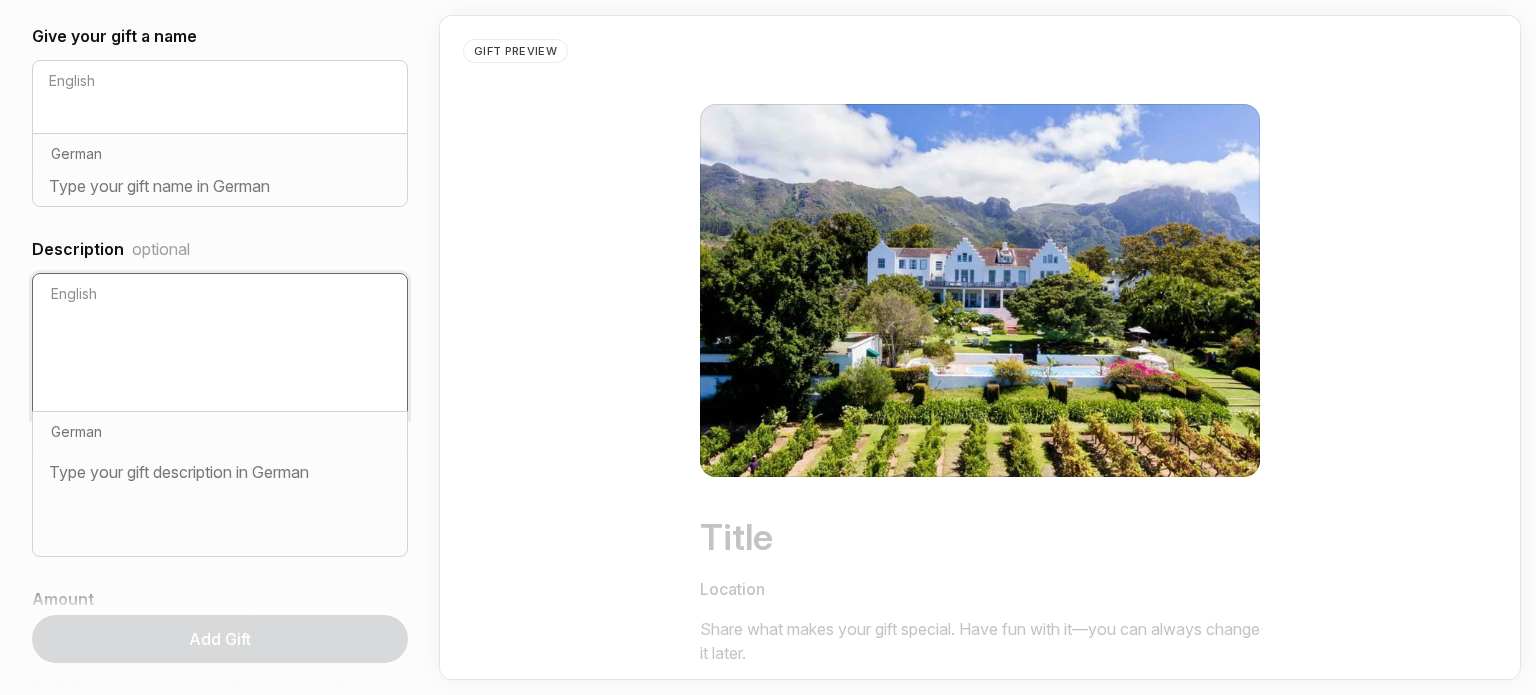 click at bounding box center (220, 358) 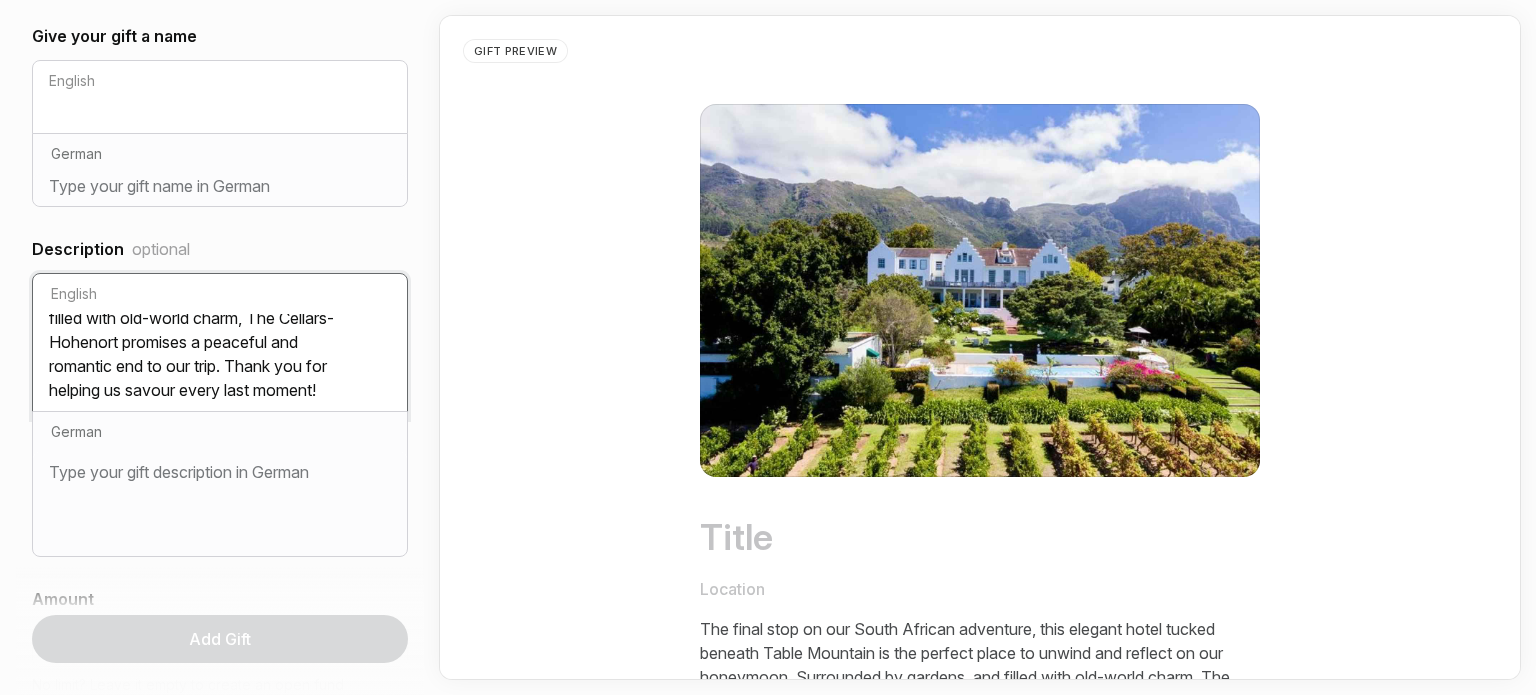 scroll, scrollTop: 136, scrollLeft: 0, axis: vertical 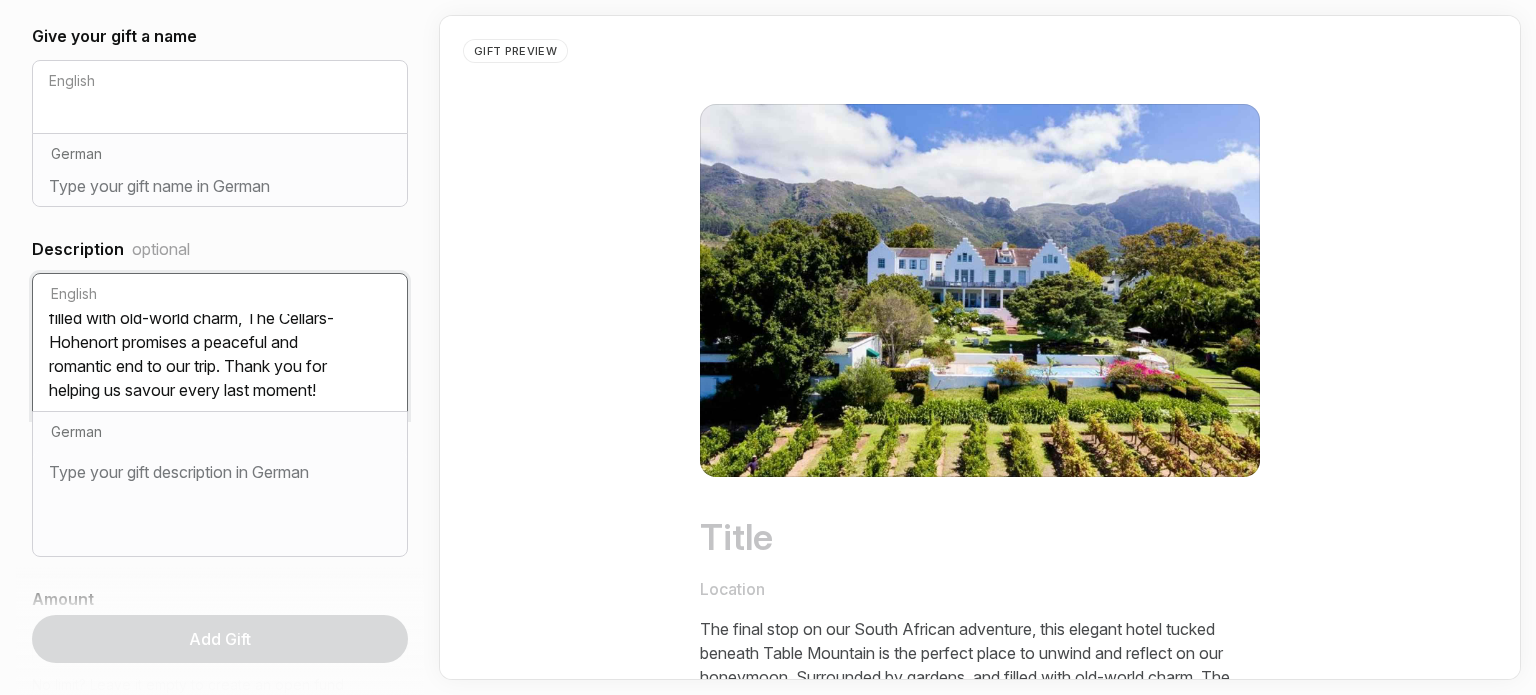 type on "The final stop on our South African adventure, this elegant hotel tucked beneath Table Mountain is the perfect place to unwind and reflect on our honeymoon. Surrounded by gardens, and filled with old-world charm, The Cellars-Hohenort promises a peaceful and romantic end to our trip. Thank you for helping us savour every last moment!" 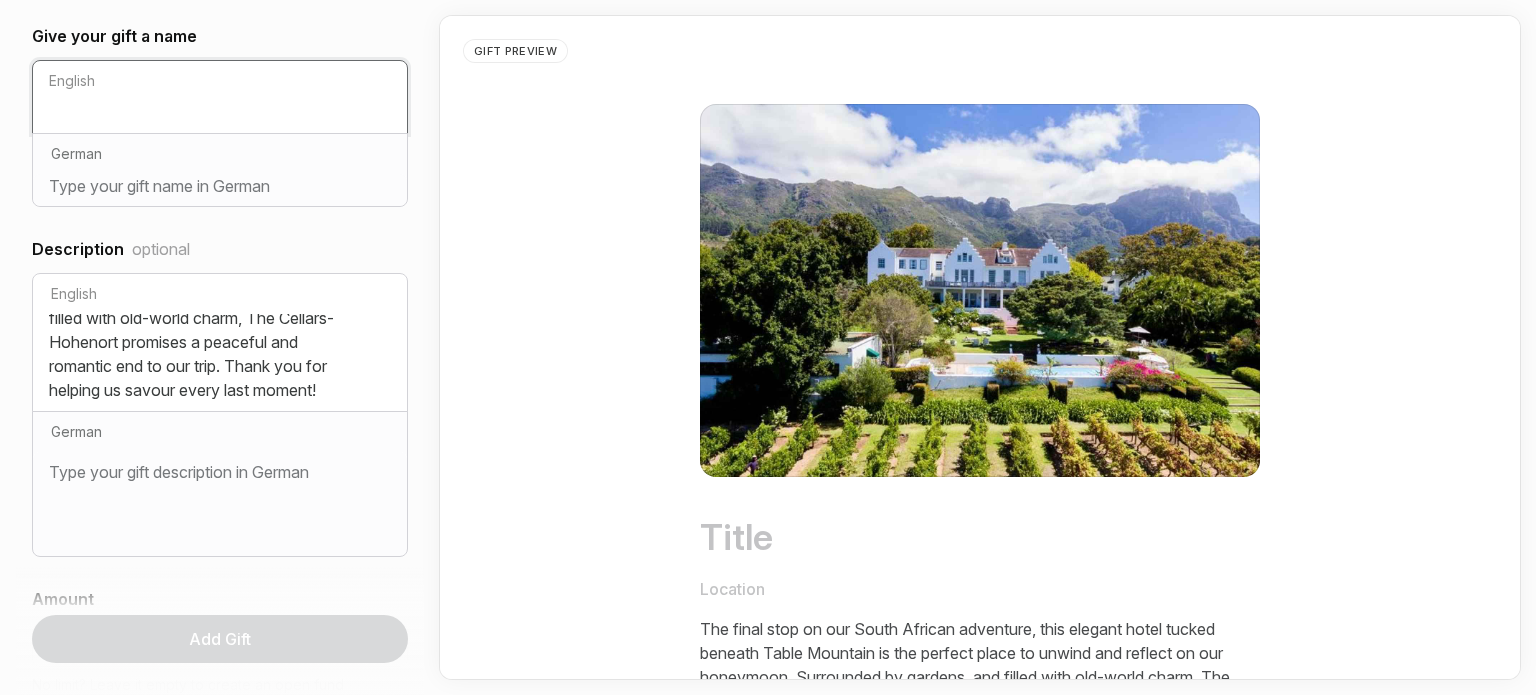 click at bounding box center (220, 117) 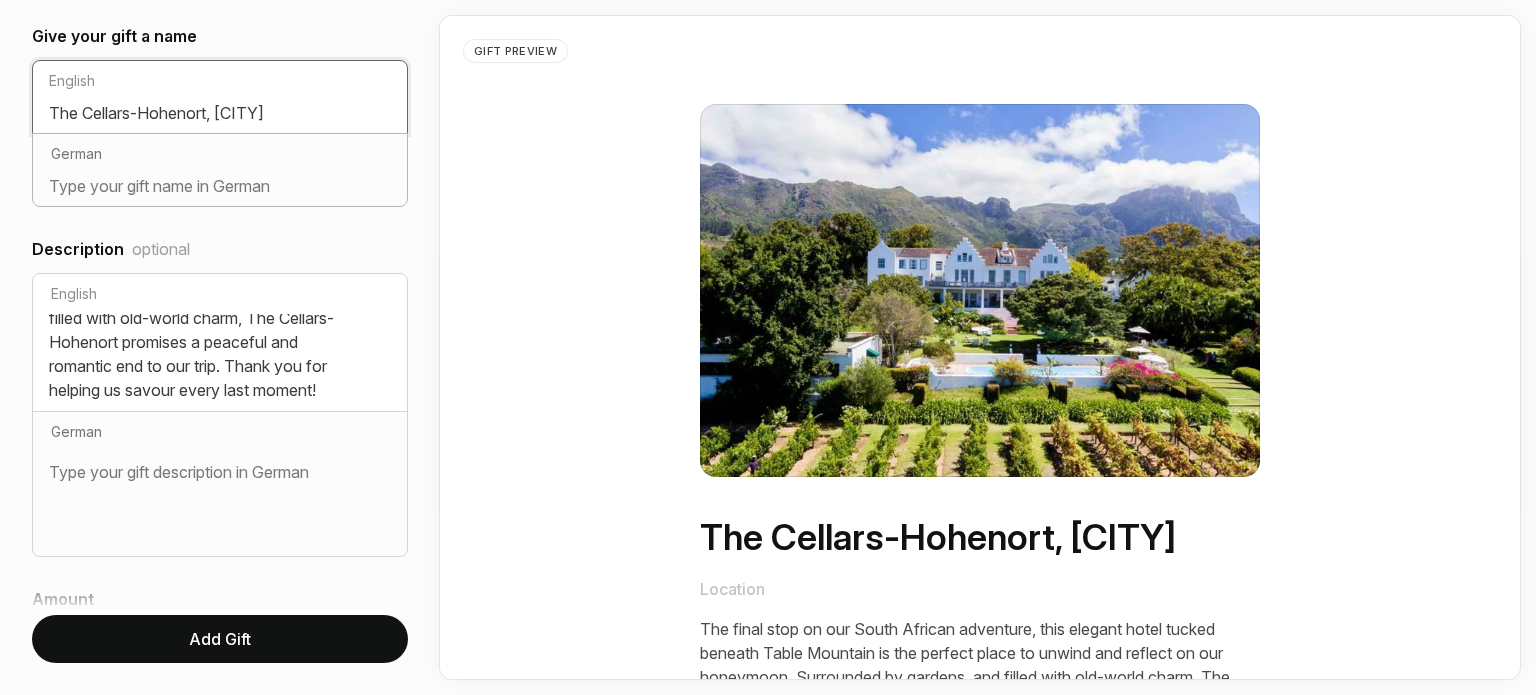 type on "The Cellars-Hohenort, [CITY]" 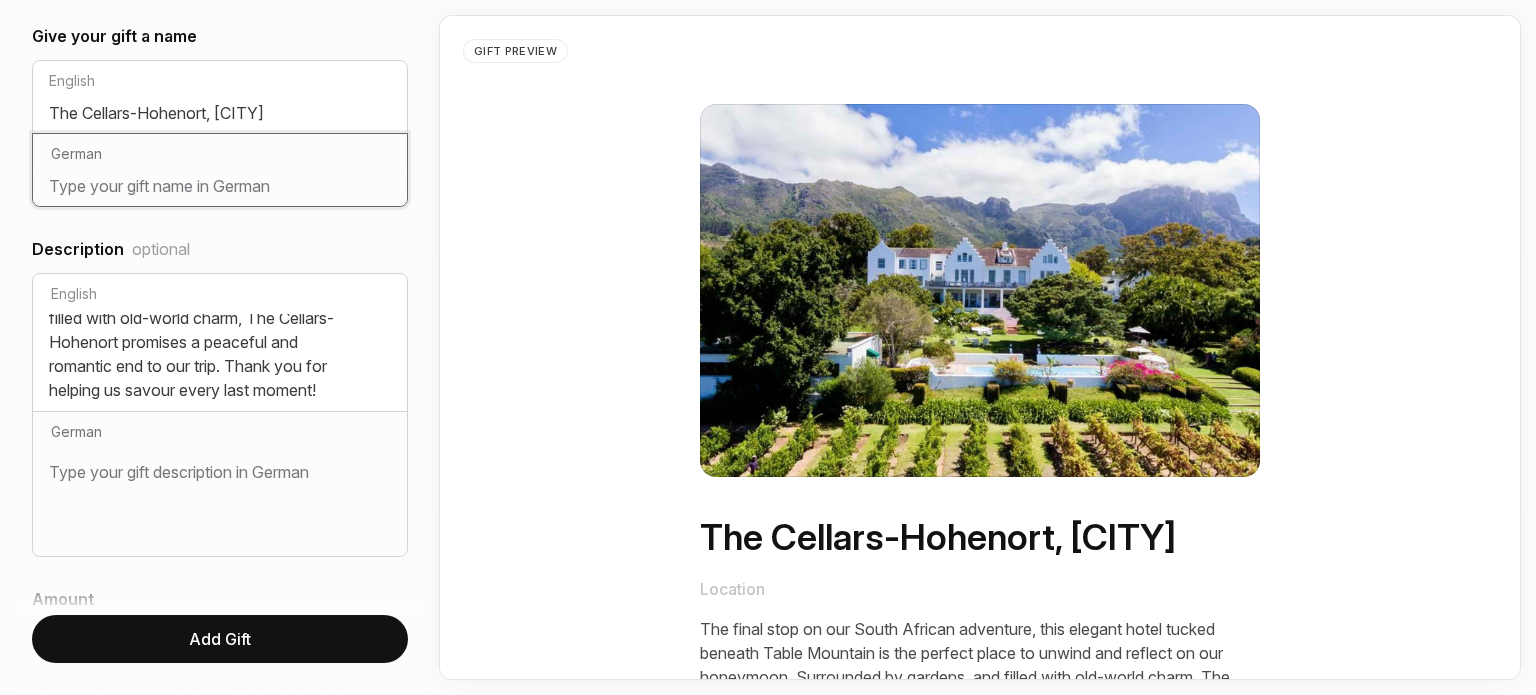 click at bounding box center (220, 190) 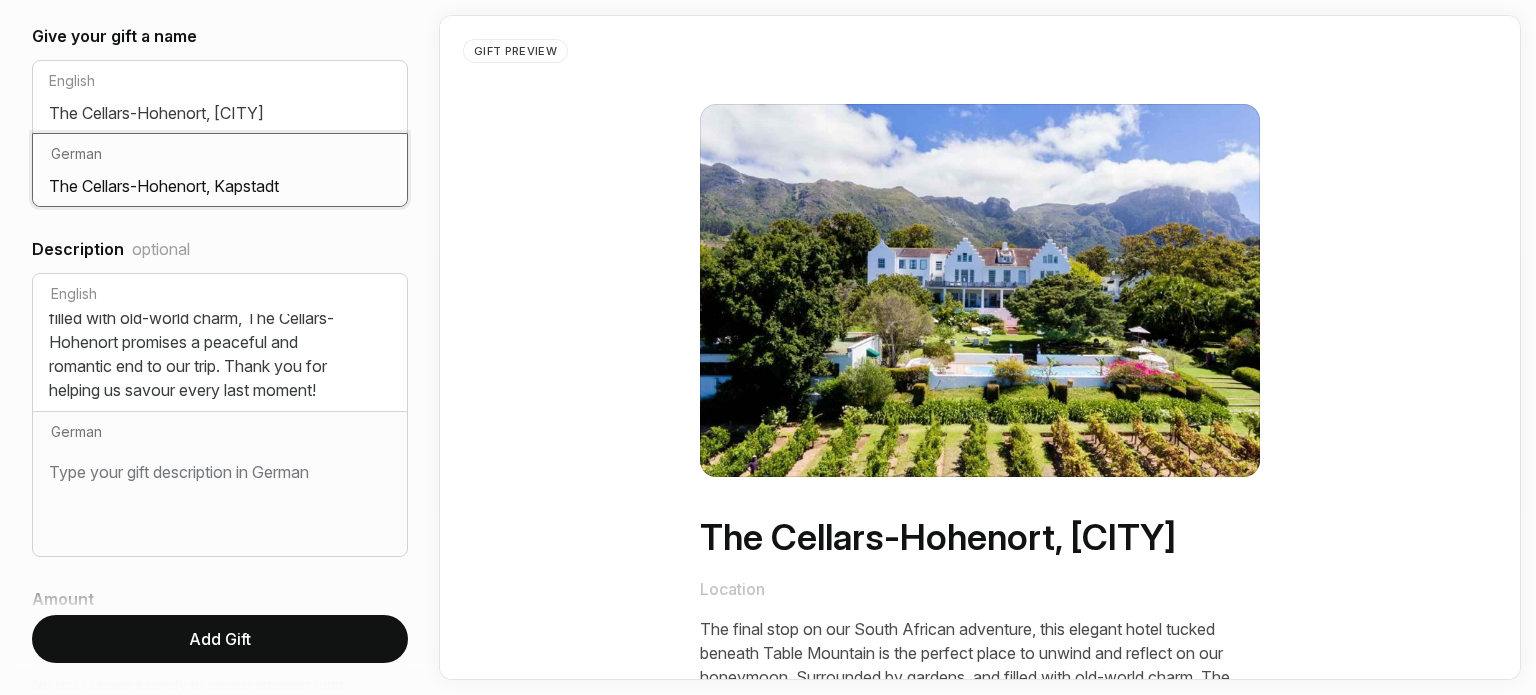 type on "The Cellars-Hohenort, Kapstadt" 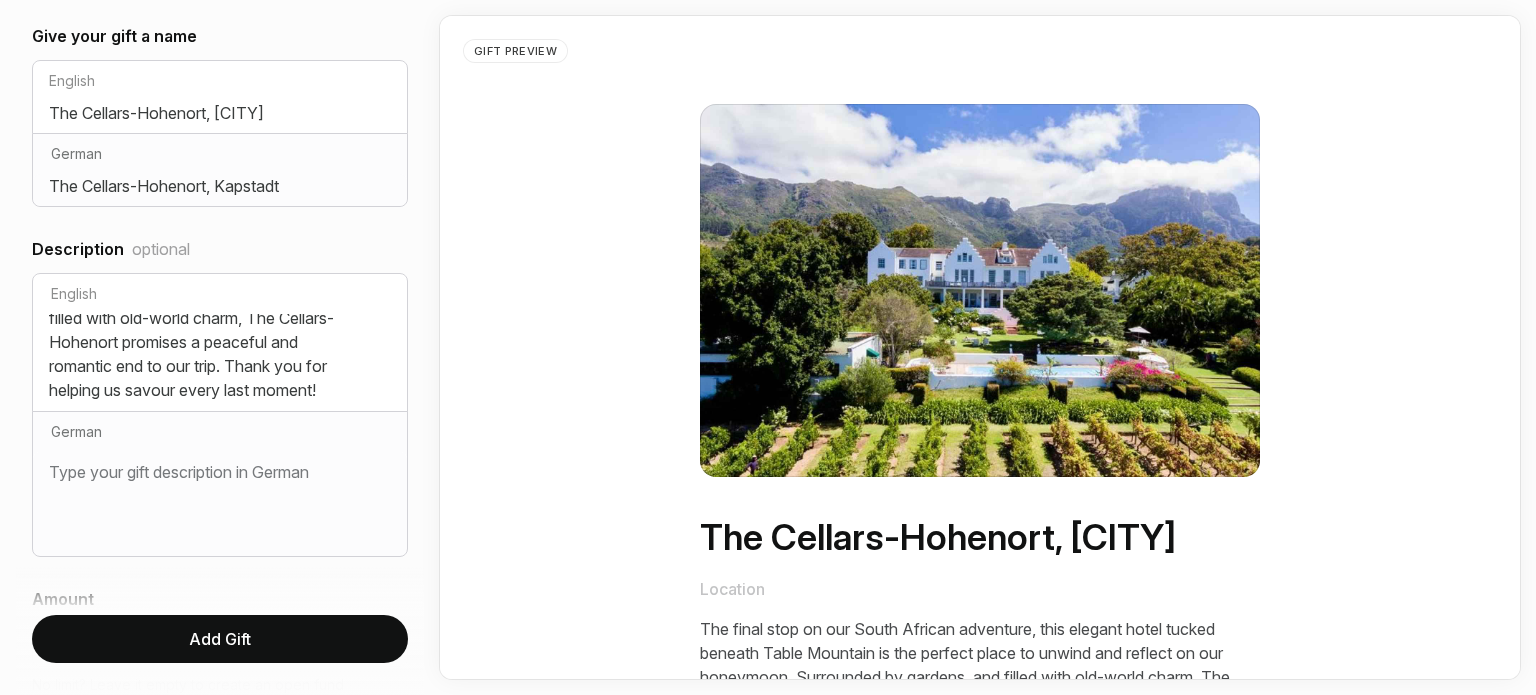 click on "Gift Preview
The Cellars-Hohenort, [CITY]
Location
The final stop on our South African adventure, this elegant hotel tucked beneath Table Mountain is the perfect place to unwind and reflect on our honeymoon. Surrounded by gardens and filled with old-world charm, The Cellars-Hohenort promises a peaceful and romantic end to our trip. Thank you for helping us savour every last moment!
[CURRENCY]" at bounding box center (980, 347) 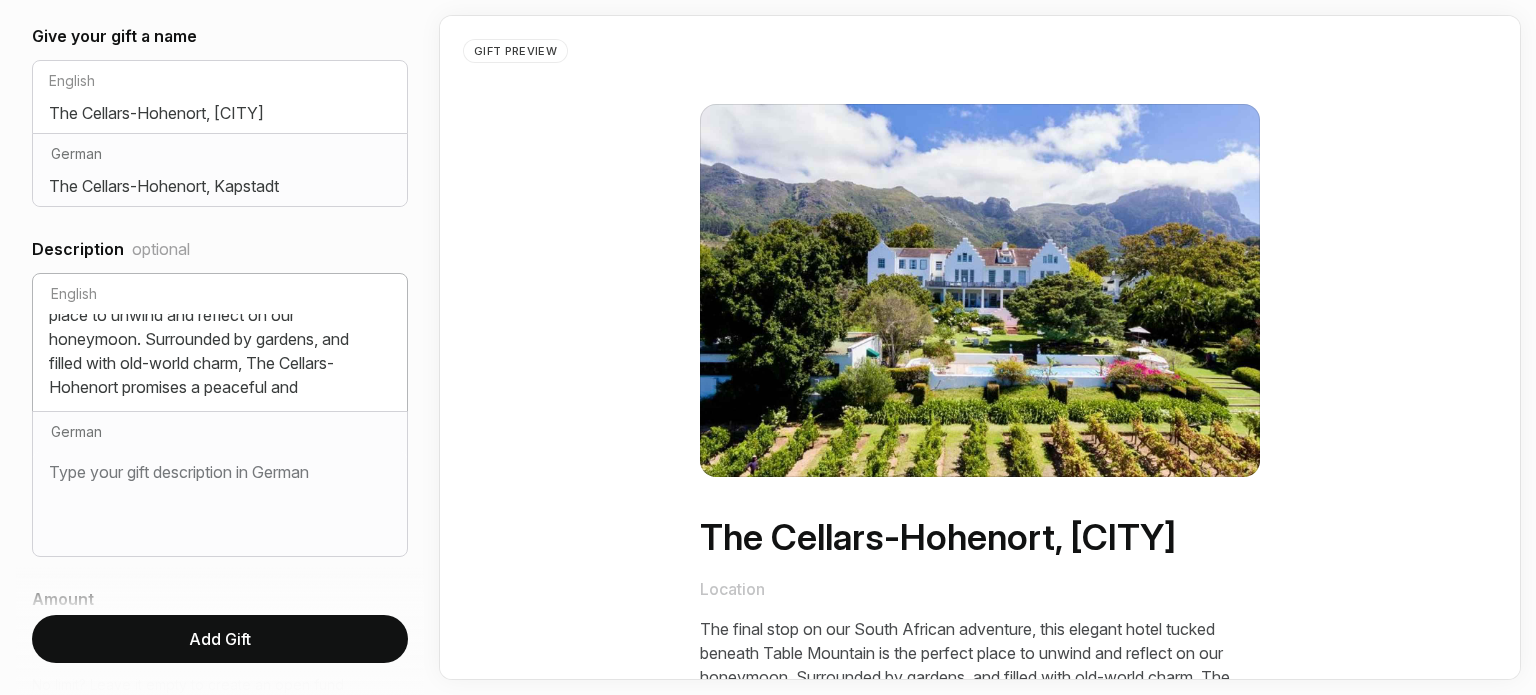 scroll, scrollTop: 88, scrollLeft: 0, axis: vertical 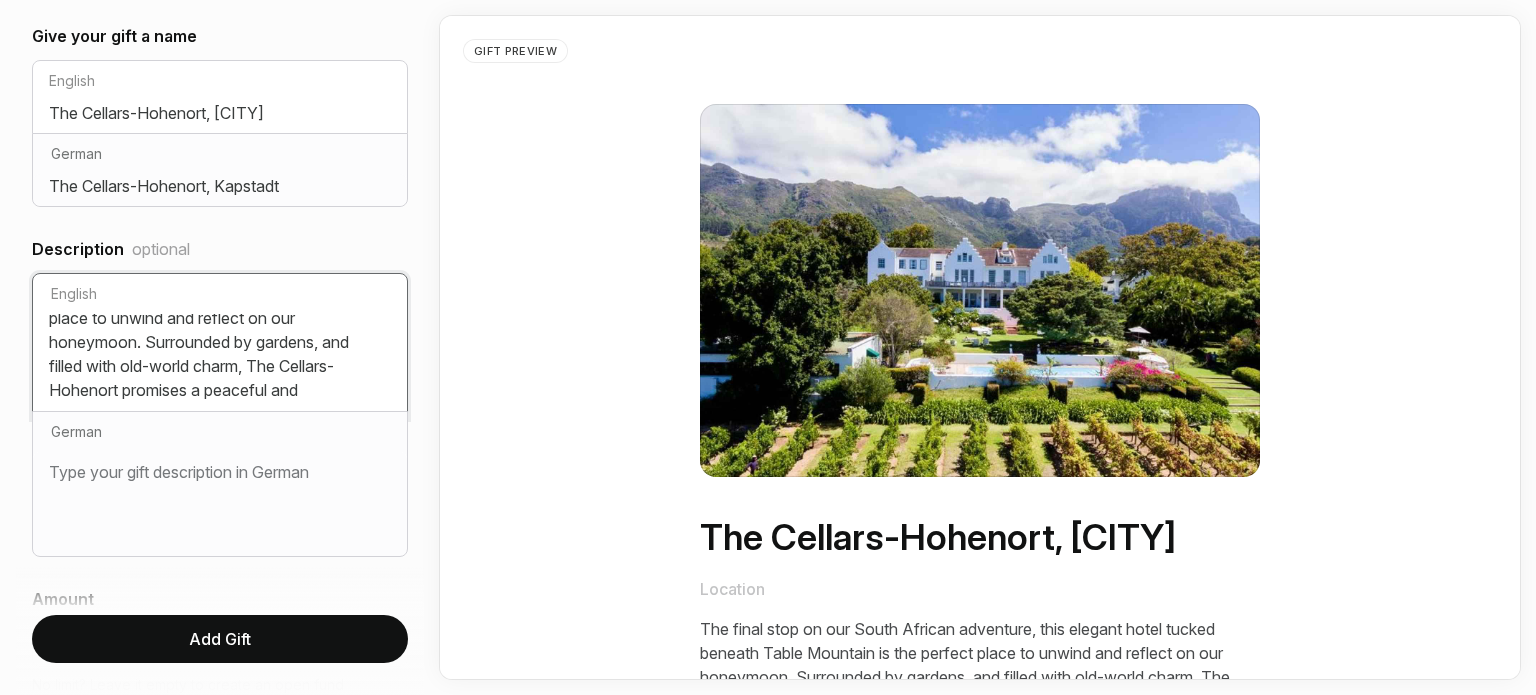 click on "The final stop on our South African adventure, this elegant hotel tucked beneath Table Mountain is the perfect place to unwind and reflect on our honeymoon. Surrounded by gardens, and filled with old-world charm, The Cellars-Hohenort promises a peaceful and romantic end to our trip. Thank you for helping us savour every last moment!" at bounding box center (220, 358) 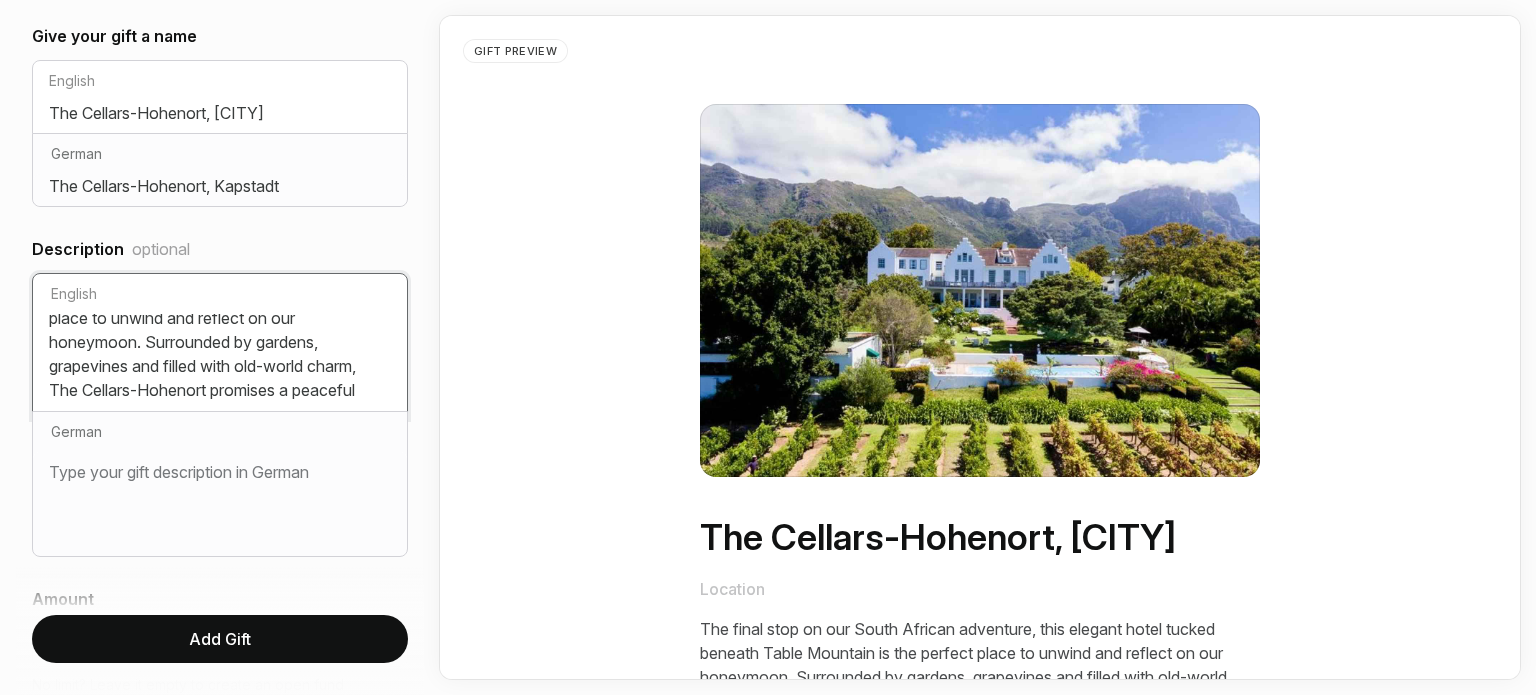click on "The final stop on our South African adventure, this elegant hotel tucked beneath Table Mountain is the perfect place to unwind and reflect on our honeymoon. Surrounded by gardens, grapevines and filled with old-world charm, The Cellars-Hohenort promises a peaceful and romantic end to our trip. Thank you for helping us savour every last moment!" at bounding box center (220, 358) 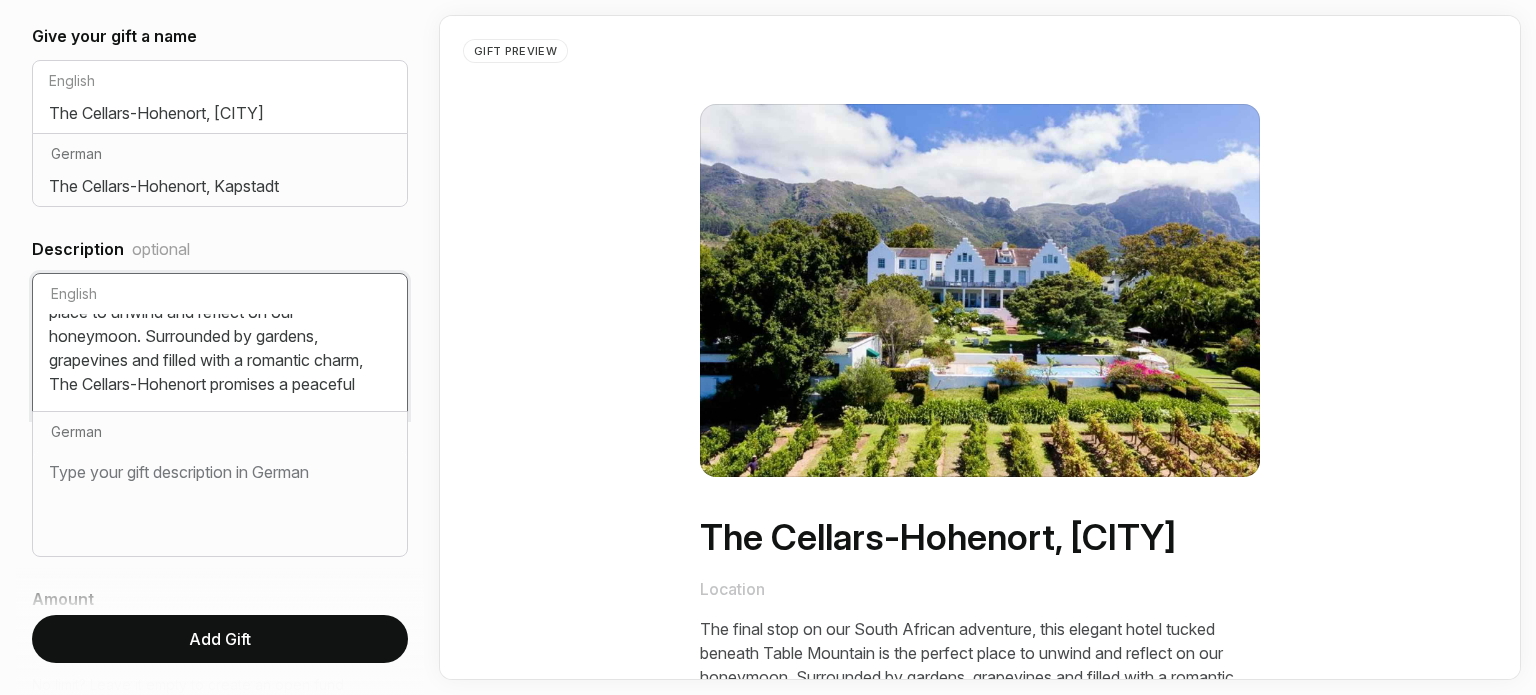 scroll, scrollTop: 0, scrollLeft: 0, axis: both 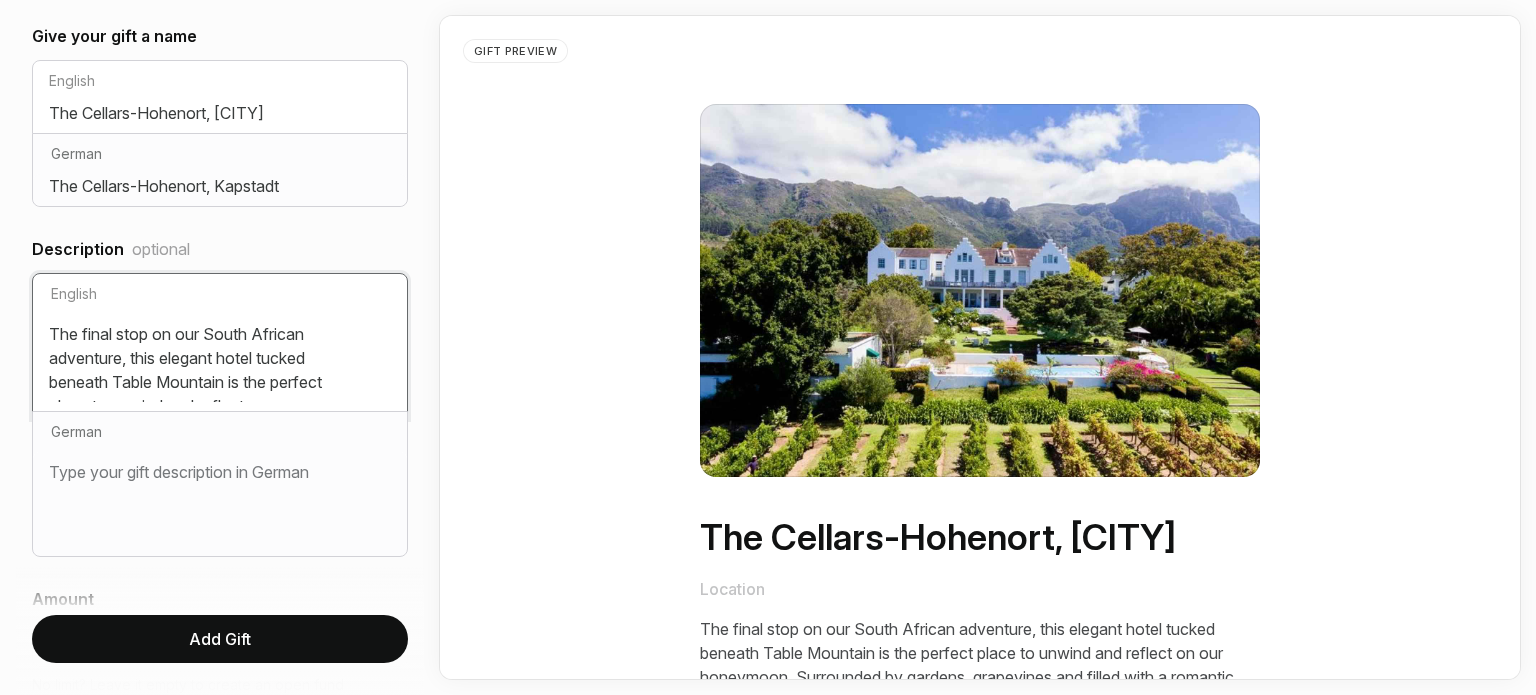 click on "The final stop on our South African adventure, this elegant hotel tucked beneath Table Mountain is the perfect place to unwind and reflect on our honeymoon. Surrounded by gardens, grapevines and filled with a romantic charm, The Cellars-Hohenort promises a peaceful and romantic end to our trip. Thank you for helping us savour every last moment!" at bounding box center [220, 358] 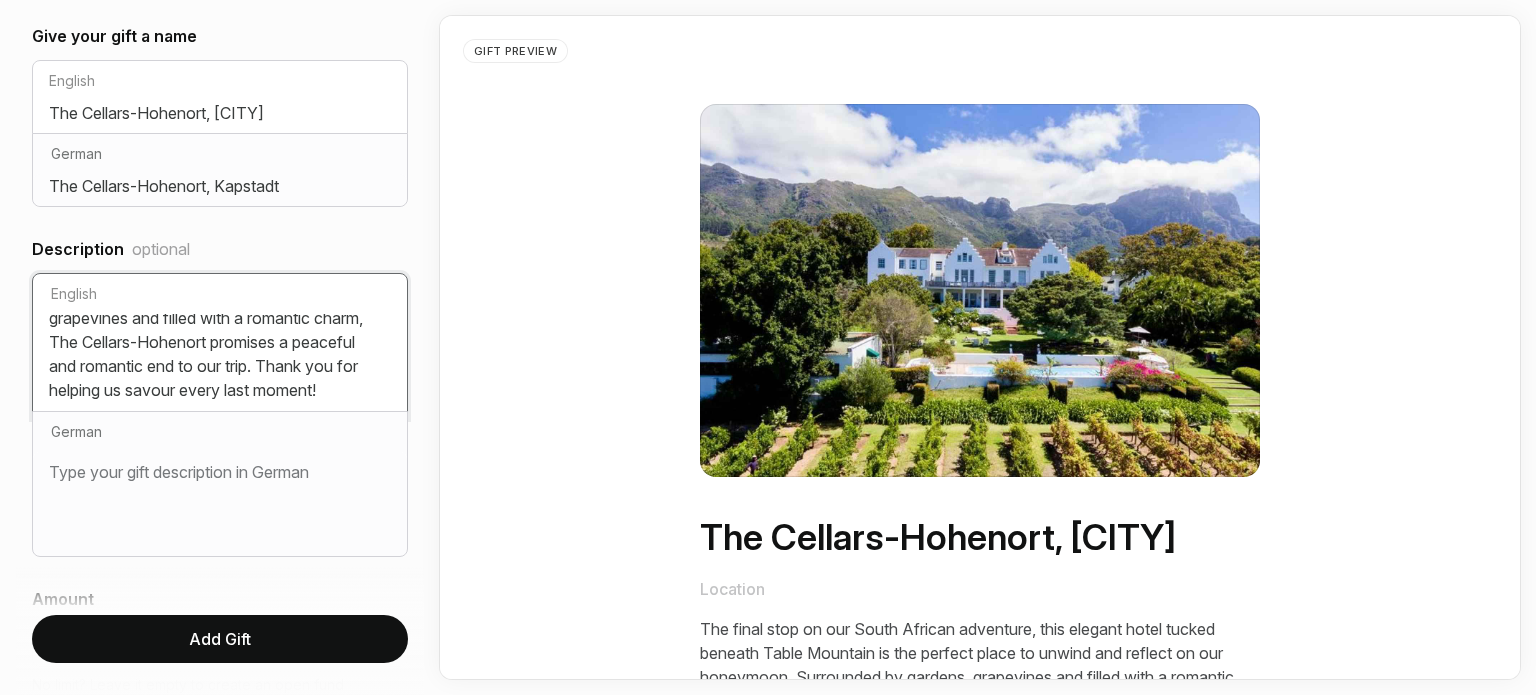 scroll, scrollTop: 160, scrollLeft: 0, axis: vertical 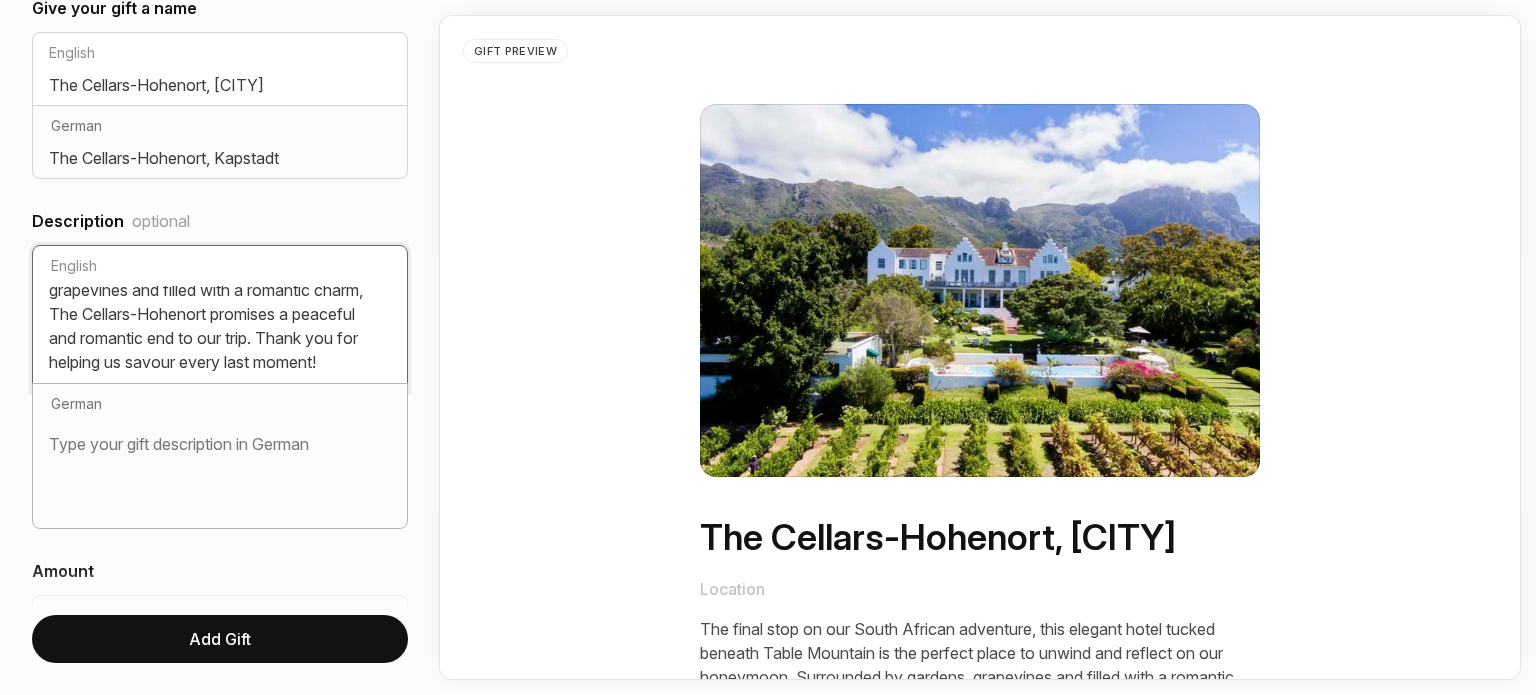 type on "The final stop on our South African adventure, this elegant hotel tucked beneath Table Mountain is the perfect place to unwind and reflect on our honeymoon. Surrounded by gardens, grapevines and filled with a romantic charm, The Cellars-Hohenort promises a peaceful and romantic end to our trip. Thank you for helping us savour every last moment!" 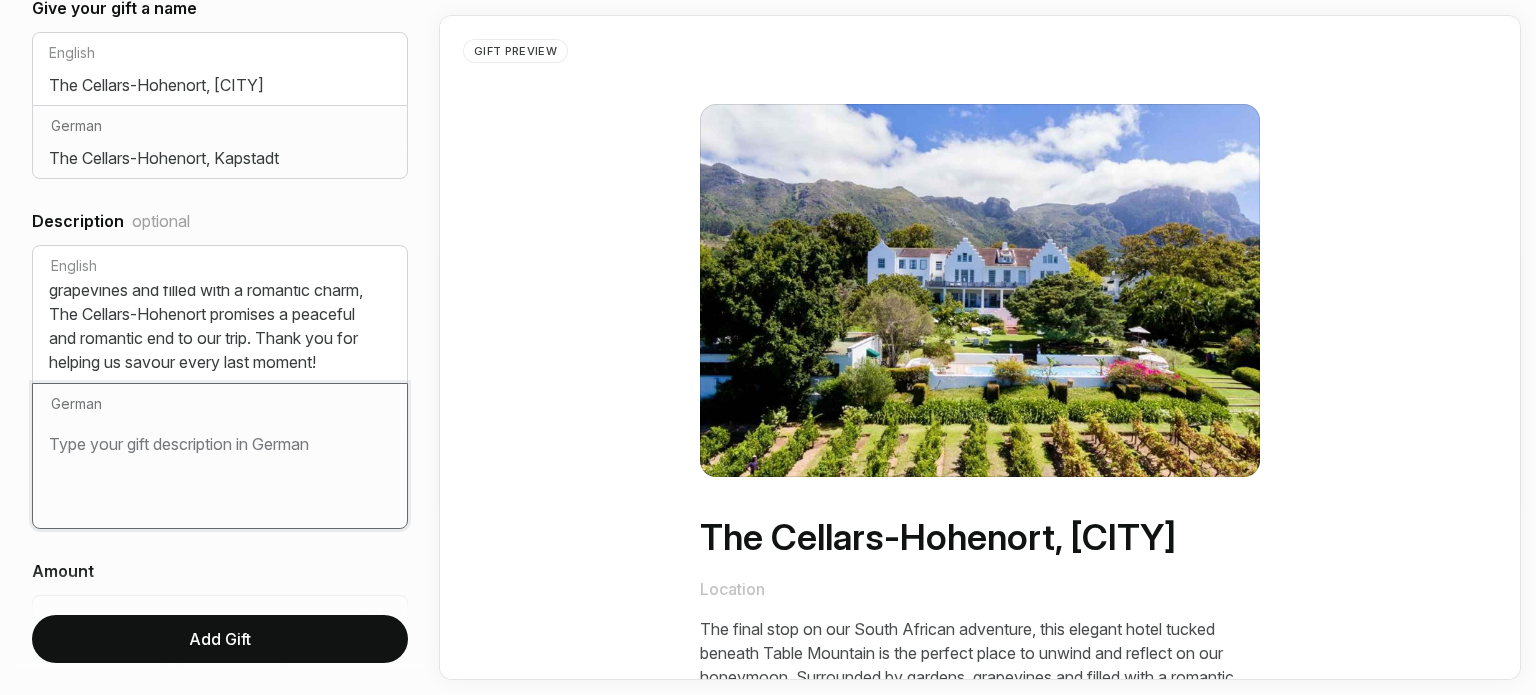 click at bounding box center [220, 468] 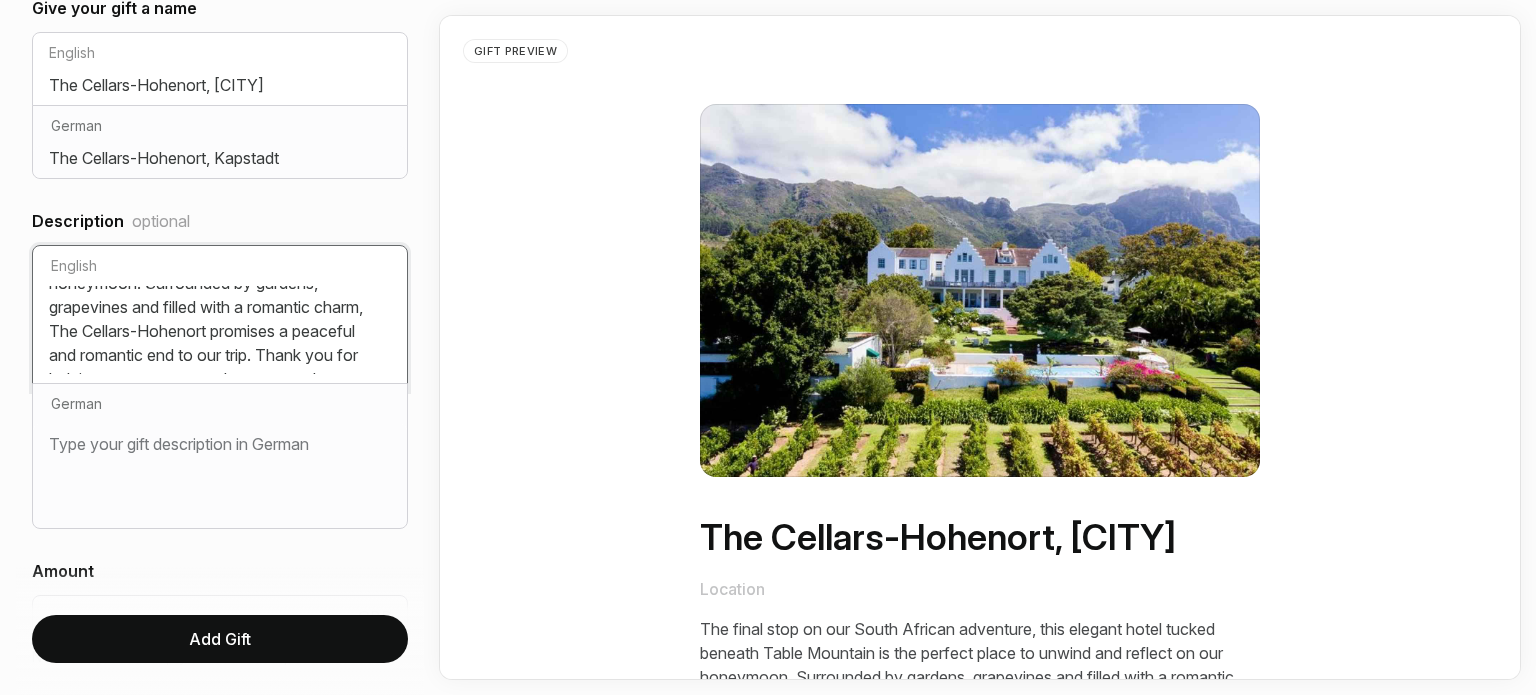 scroll, scrollTop: 0, scrollLeft: 0, axis: both 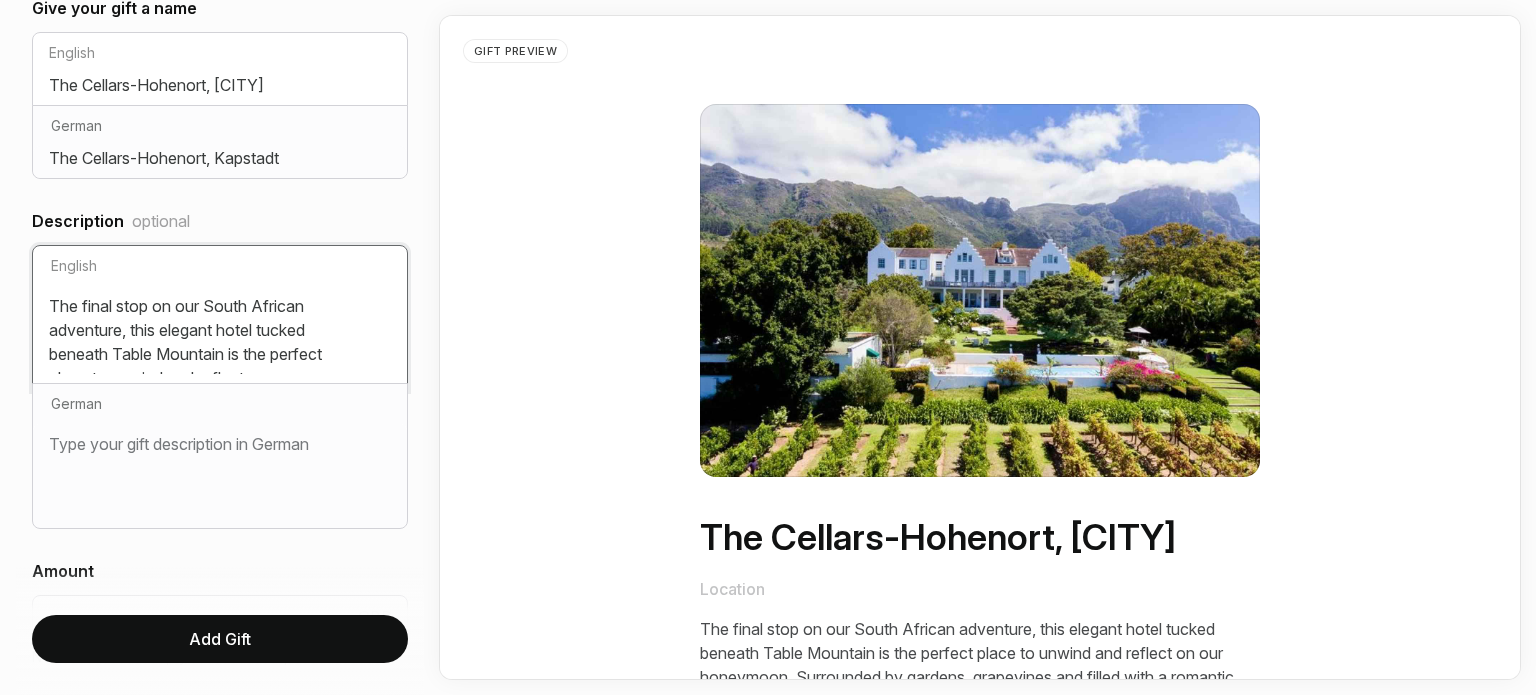 drag, startPoint x: 157, startPoint y: 363, endPoint x: 38, endPoint y: 273, distance: 149.2012 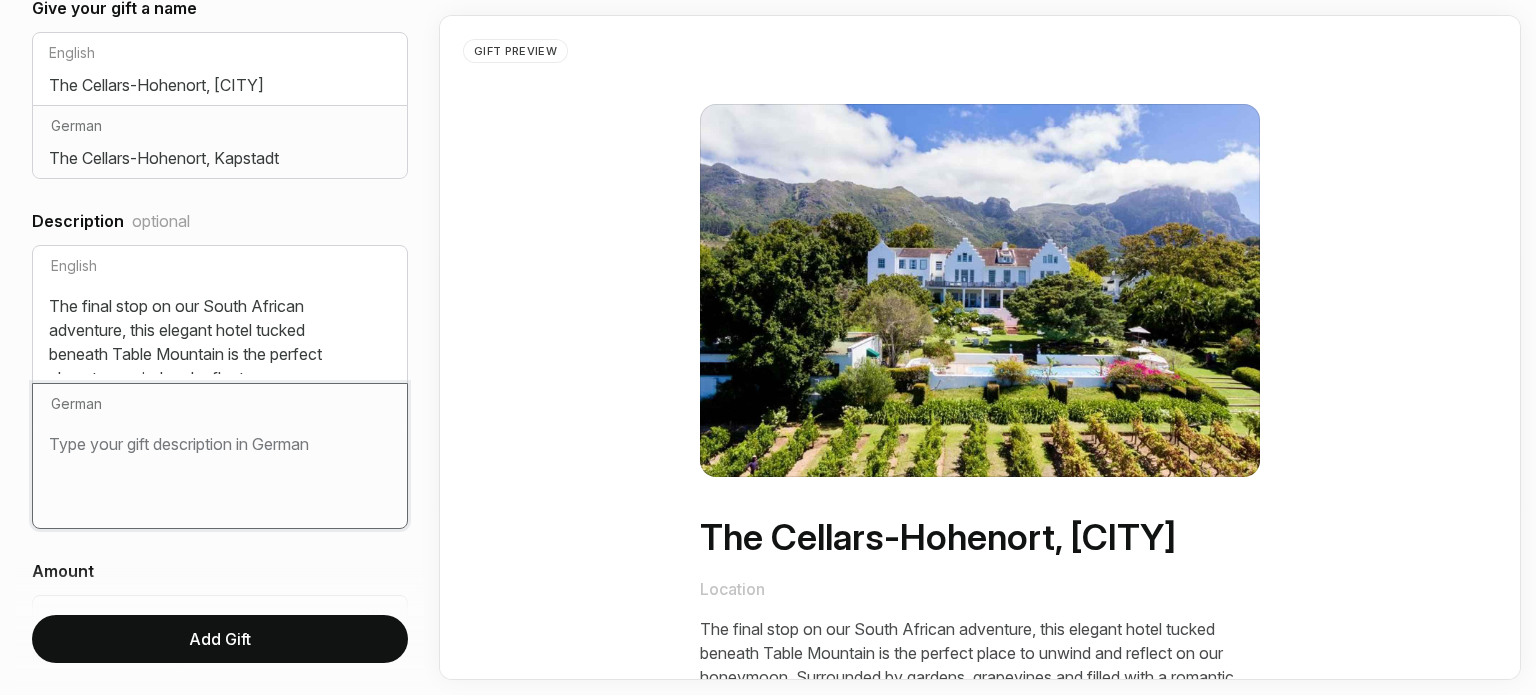click at bounding box center (220, 468) 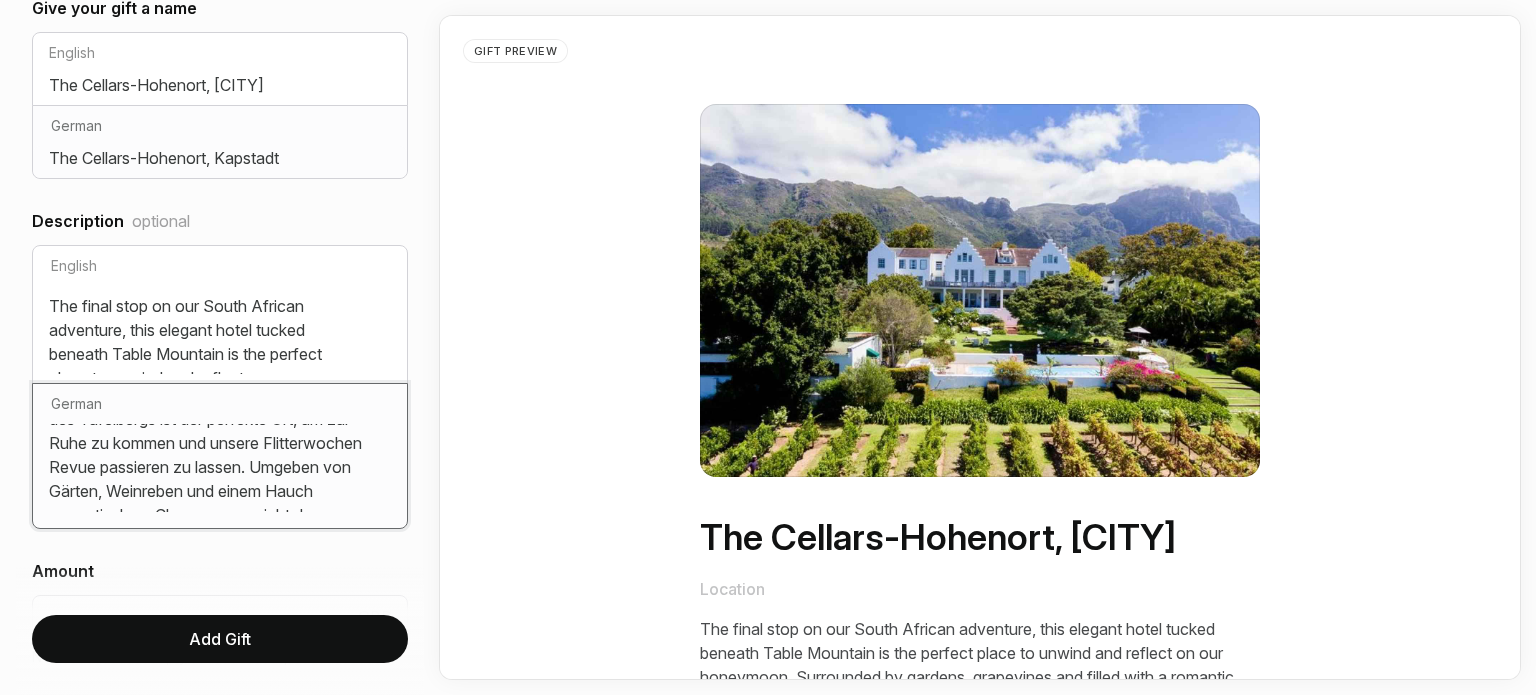 scroll, scrollTop: 0, scrollLeft: 0, axis: both 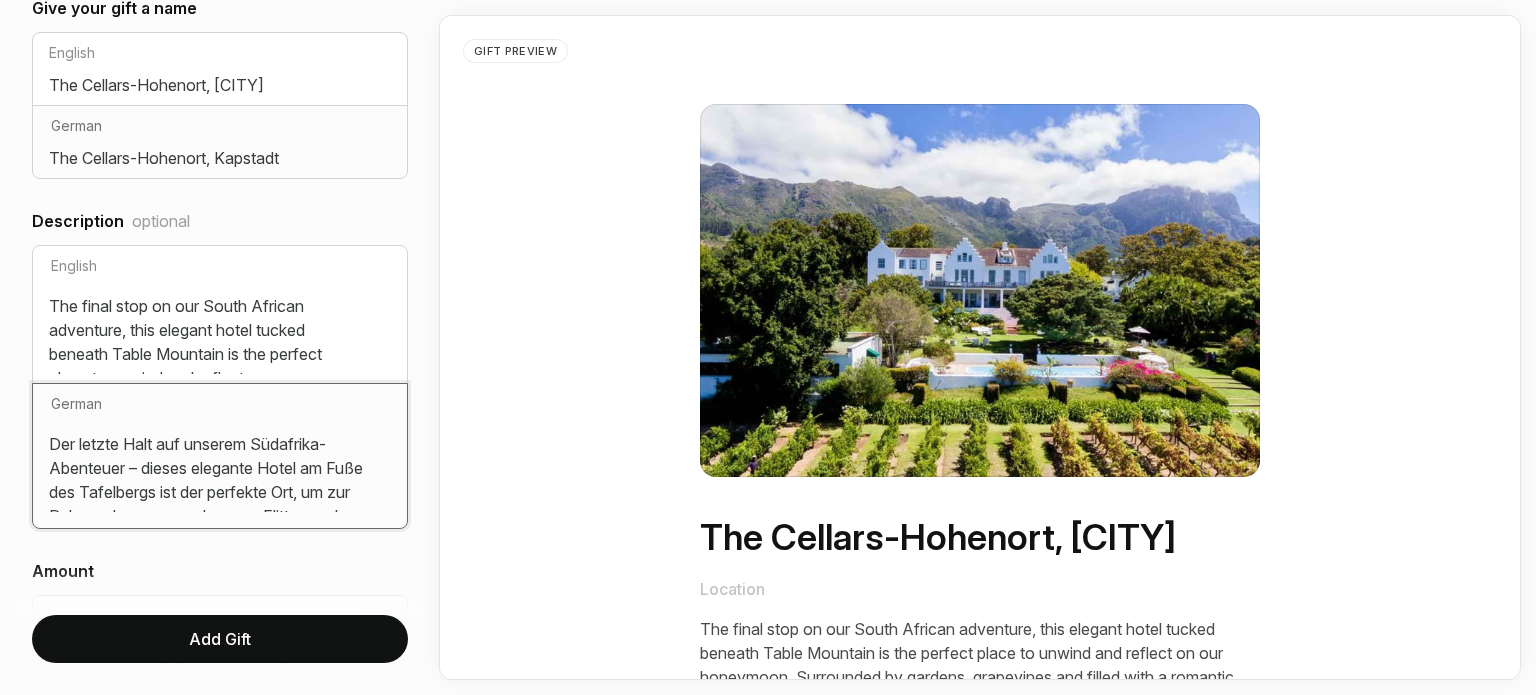 click on "Der letzte Halt auf unserem Südafrika-Abenteuer – dieses elegante Hotel am Fuße des Tafelbergs ist der perfekte Ort, um zur Ruhe zu kommen und unsere Flitterwochen Revue passieren zu lassen. Umgeben von Gärten, Weinreben und einem Hauch romantischem Charme, verspricht das Cellars-Hohenort einen friedlichen und liebevollen Abschluss unserer Reise. Vielen Dank, dass ihr uns helft, jeden letzten Moment auszukosten!" at bounding box center (220, 468) 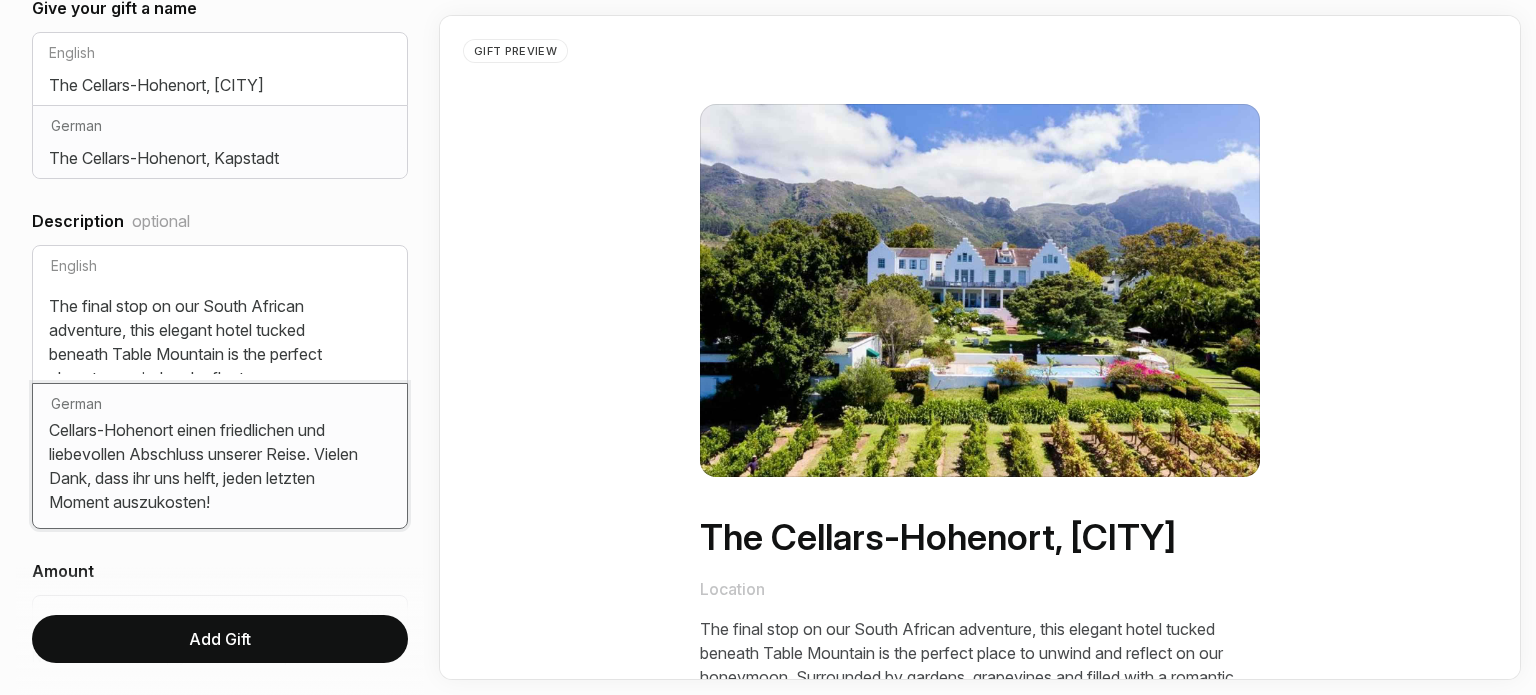 scroll, scrollTop: 184, scrollLeft: 0, axis: vertical 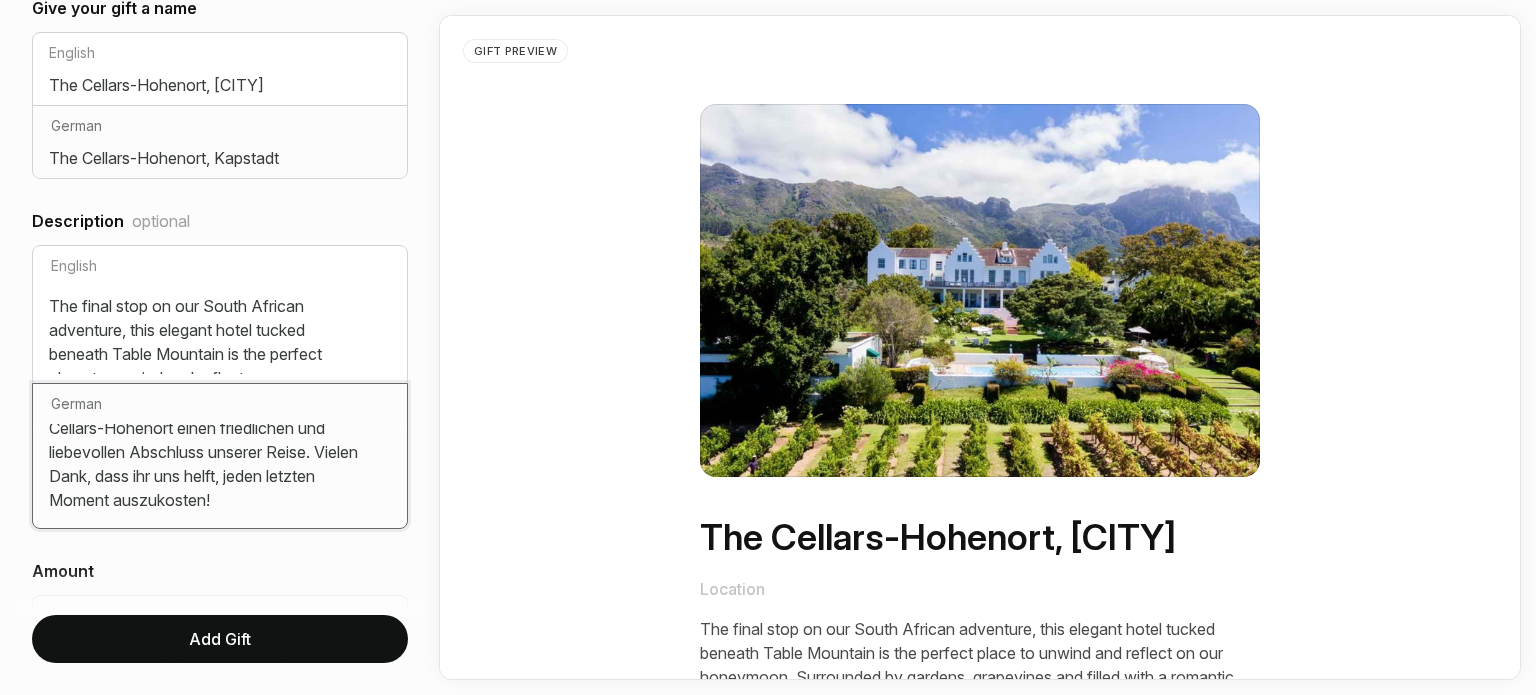 click on "Der letzte Halt auf unserem Südafrika-Abenteuer; dieses elegante Hotel am Fuße des Tafelbergs ist der perfekte Ort, um zur Ruhe zu kommen und unsere Flitterwochen Revue passieren zu lassen. Umgeben von Gärten, Weinreben und einem Hauch romantischem Charme, verspricht das Cellars-Hohenort einen friedlichen und liebevollen Abschluss unserer Reise. Vielen Dank, dass ihr uns helft, jeden letzten Moment auszukosten!" at bounding box center [220, 468] 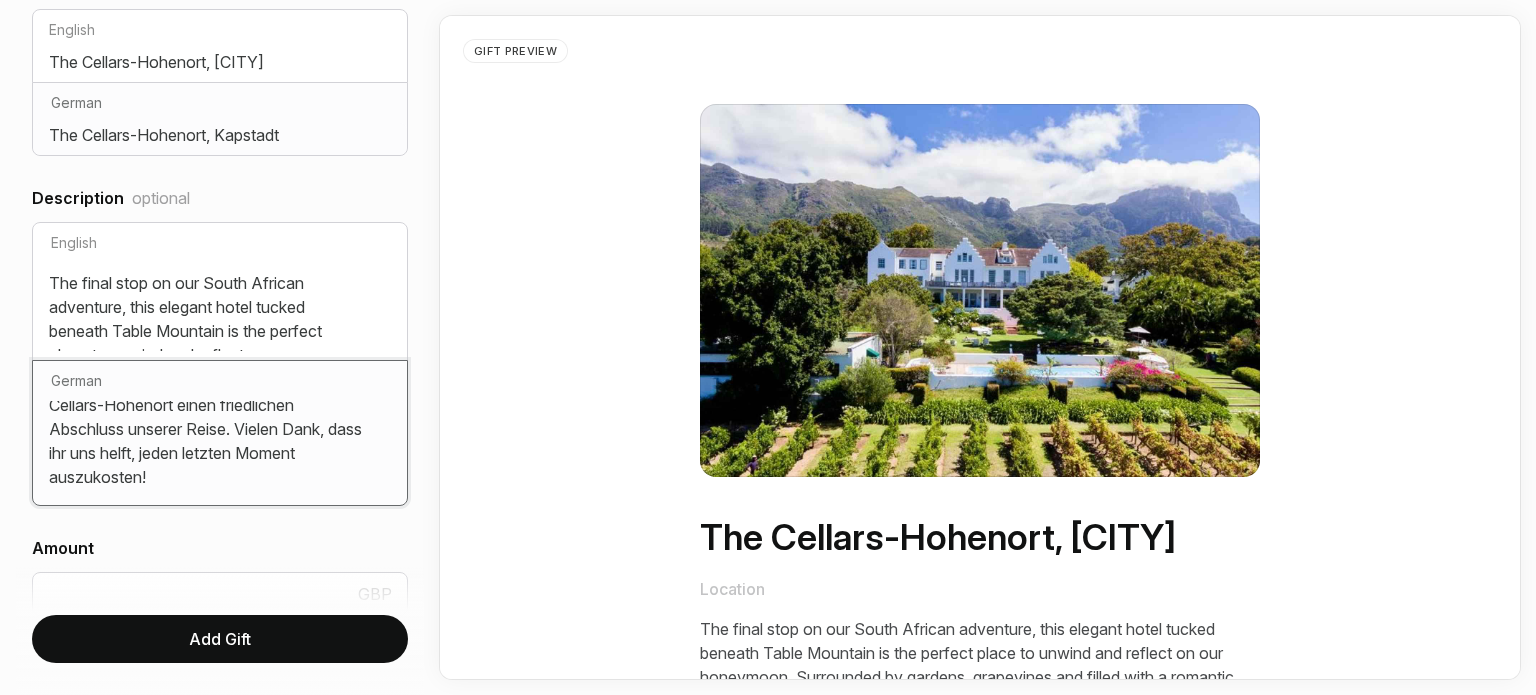 scroll, scrollTop: 508, scrollLeft: 0, axis: vertical 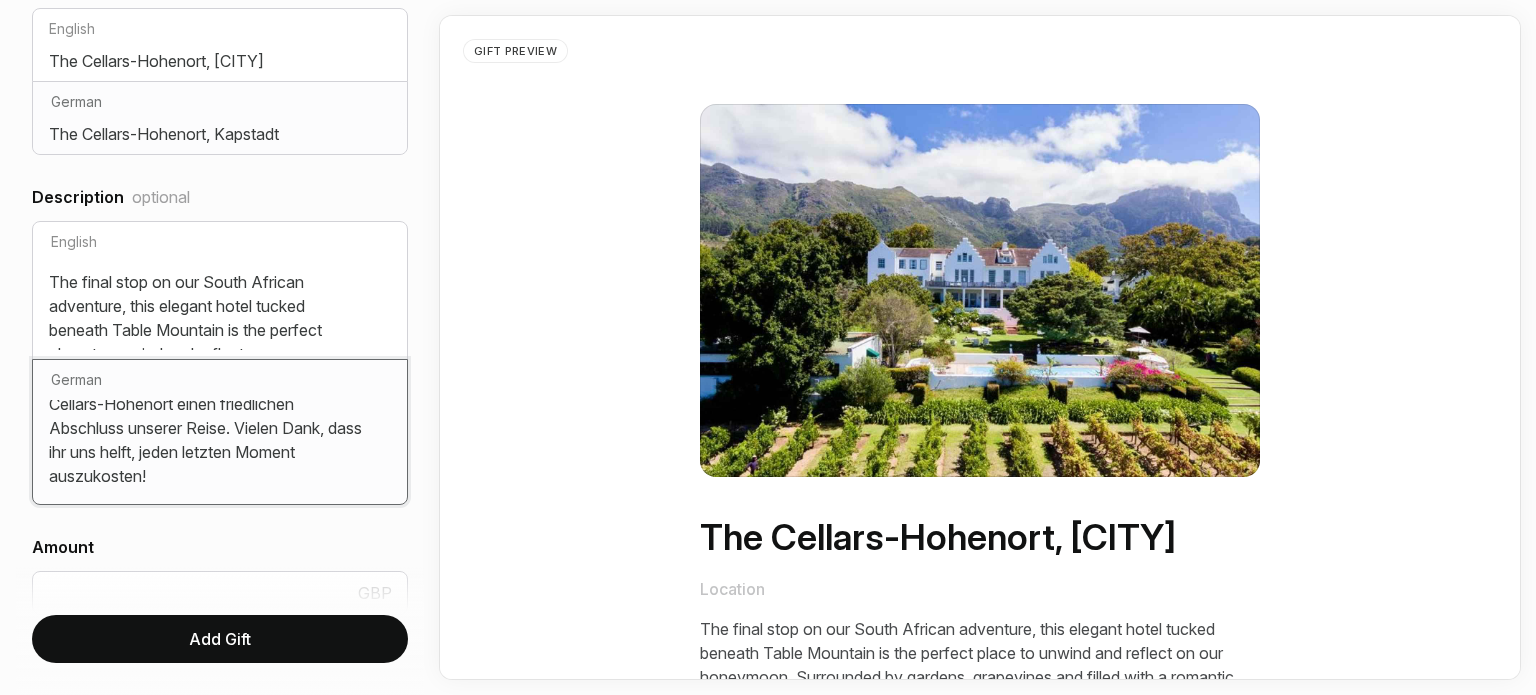 click on "Der letzte Halt auf unserem Südafrika-Abenteuer; dieses elegante Hotel am Fuße des Tafelbergs ist der perfekte Ort, um zur Ruhe zu kommen und unsere Flitterwochen Revue passieren zu lassen. Umgeben von Gärten, Weinreben und einem Hauch romantischem Charme, verspricht das Cellars-Hohenort einen friedlichen Abschluss unserer Reise. Vielen Dank, dass ihr uns helft, jeden letzten Moment auszukosten!" at bounding box center (220, 444) 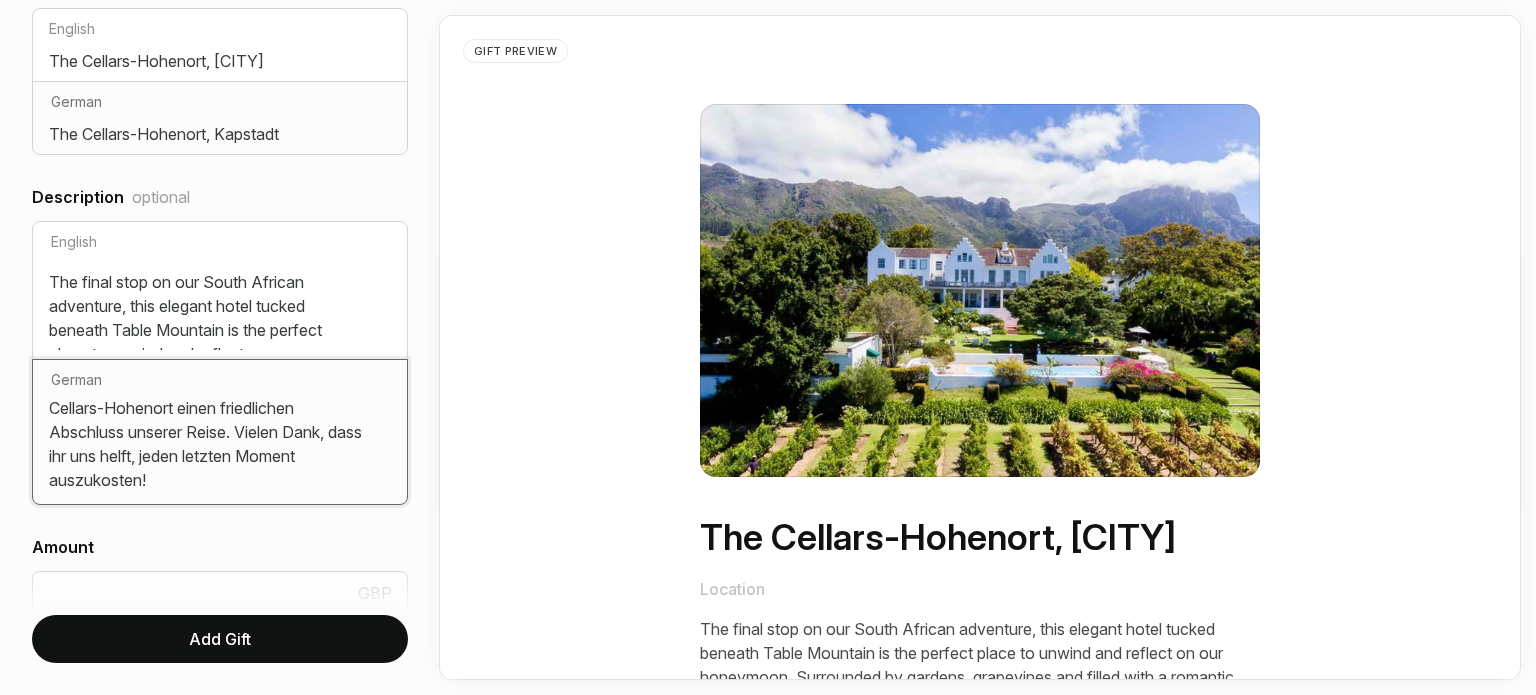 scroll, scrollTop: 184, scrollLeft: 0, axis: vertical 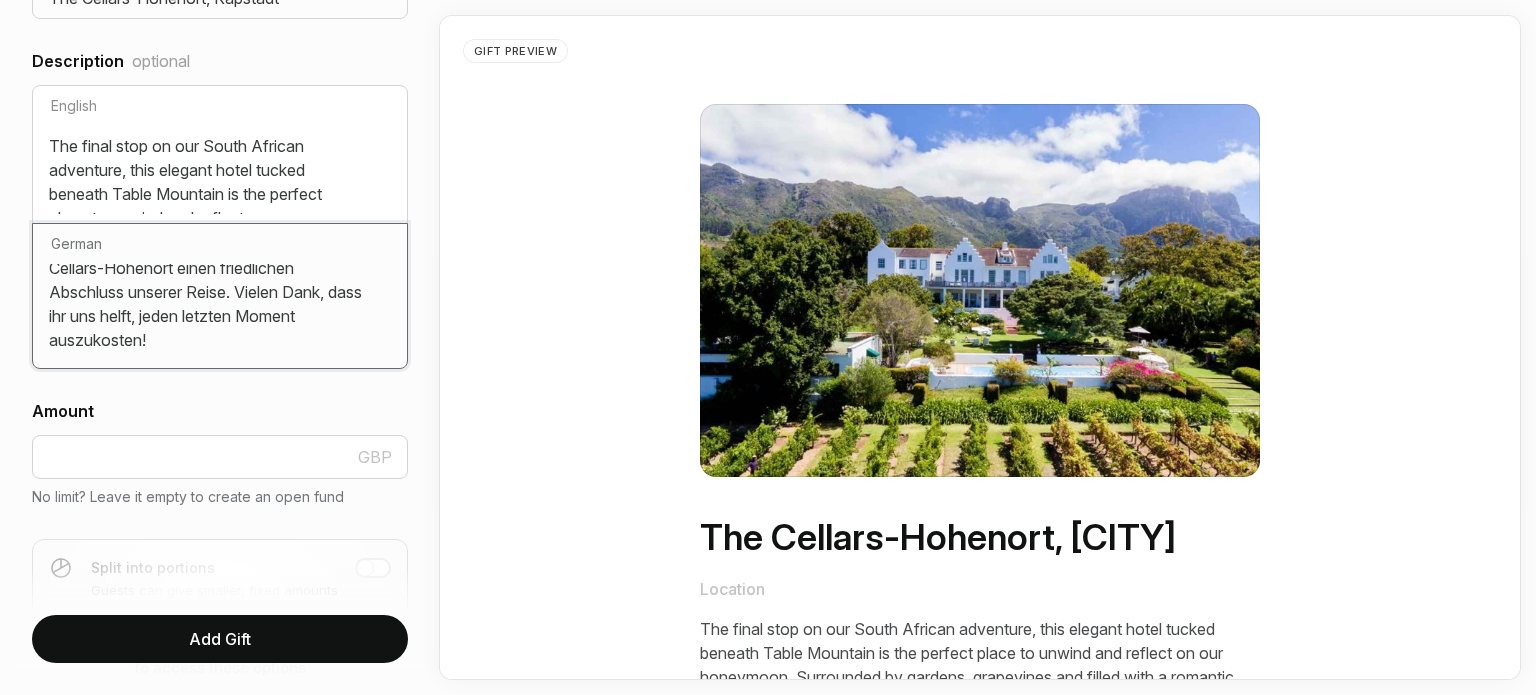 type on "Der letzte Halt auf unserem Südafrika-Abenteuer; dieses elegante Hotel am Fuße des Tafelbergs ist der perfekte Ort, um zur Ruhe zu kommen und unsere Flitterwochen Revue passieren zu lassen. Umgeben von Gärten, Weinreben und einem Hauch romantischem Charme, verspricht das Cellars-Hohenort einen friedlichen Abschluss unserer Reise. Vielen Dank, dass ihr uns helft, jeden letzten Moment auszukosten!" 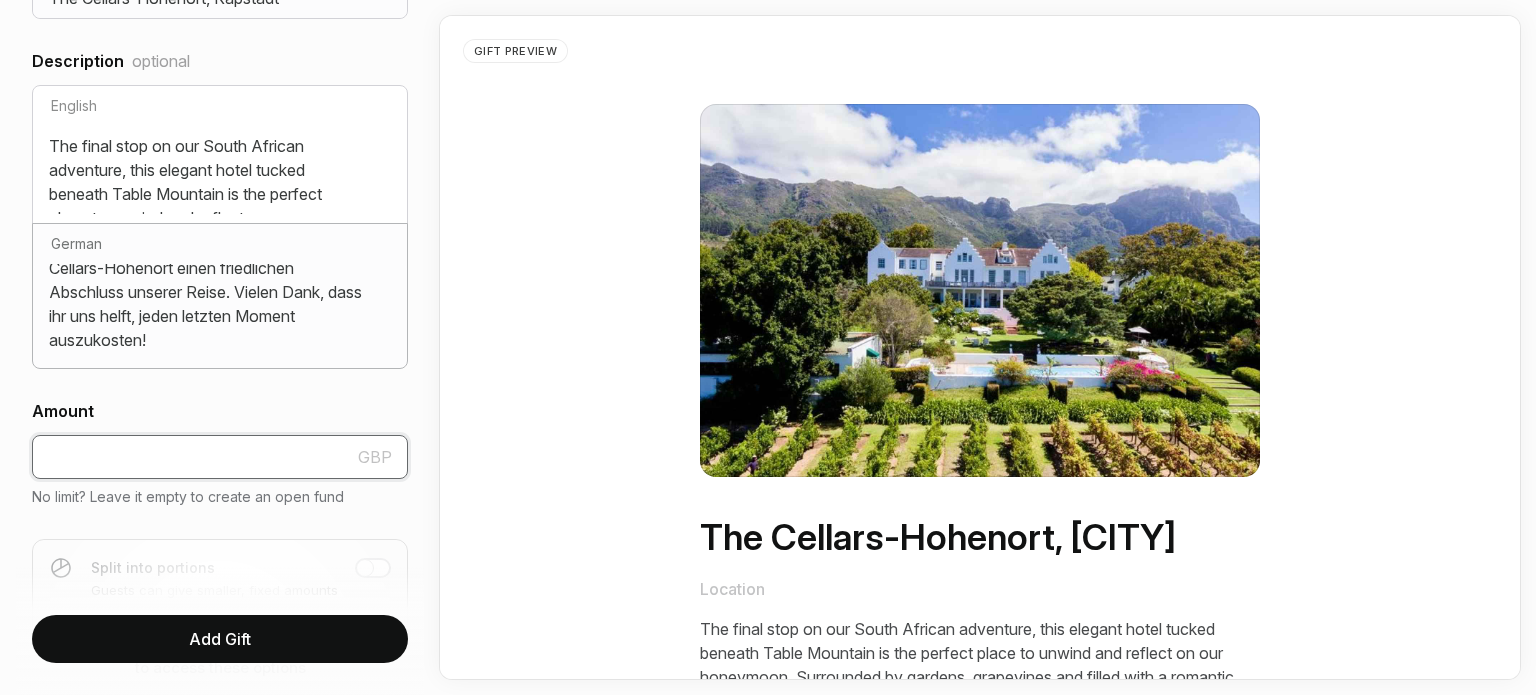 click at bounding box center [220, 457] 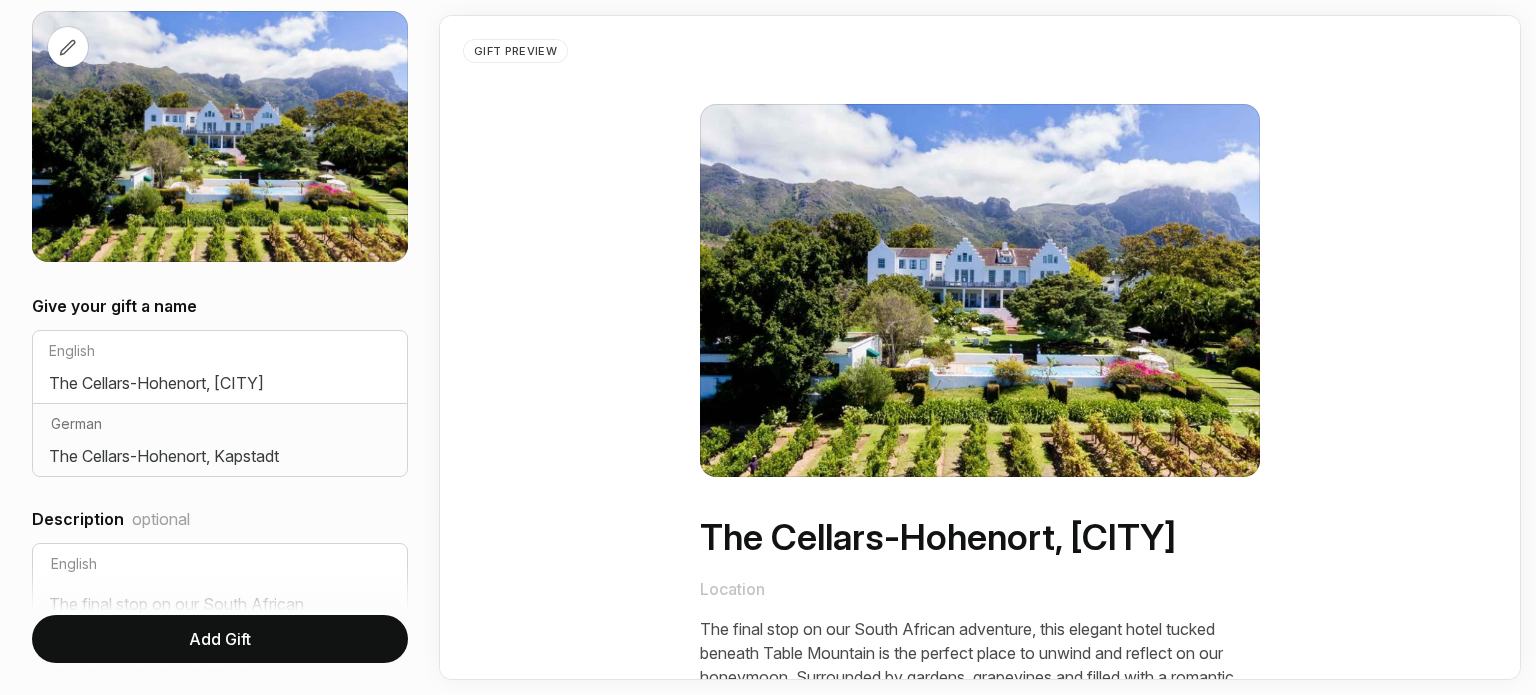 scroll, scrollTop: 546, scrollLeft: 0, axis: vertical 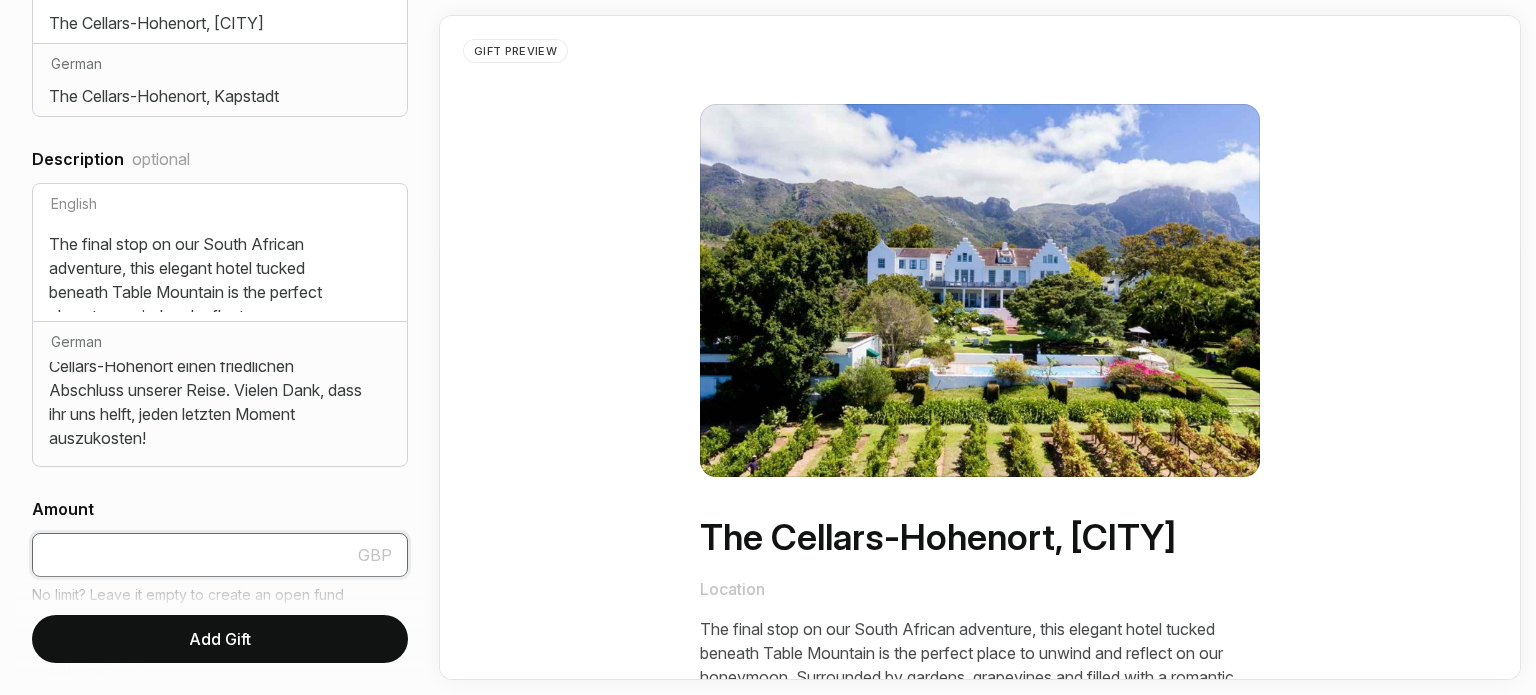 click at bounding box center (220, 555) 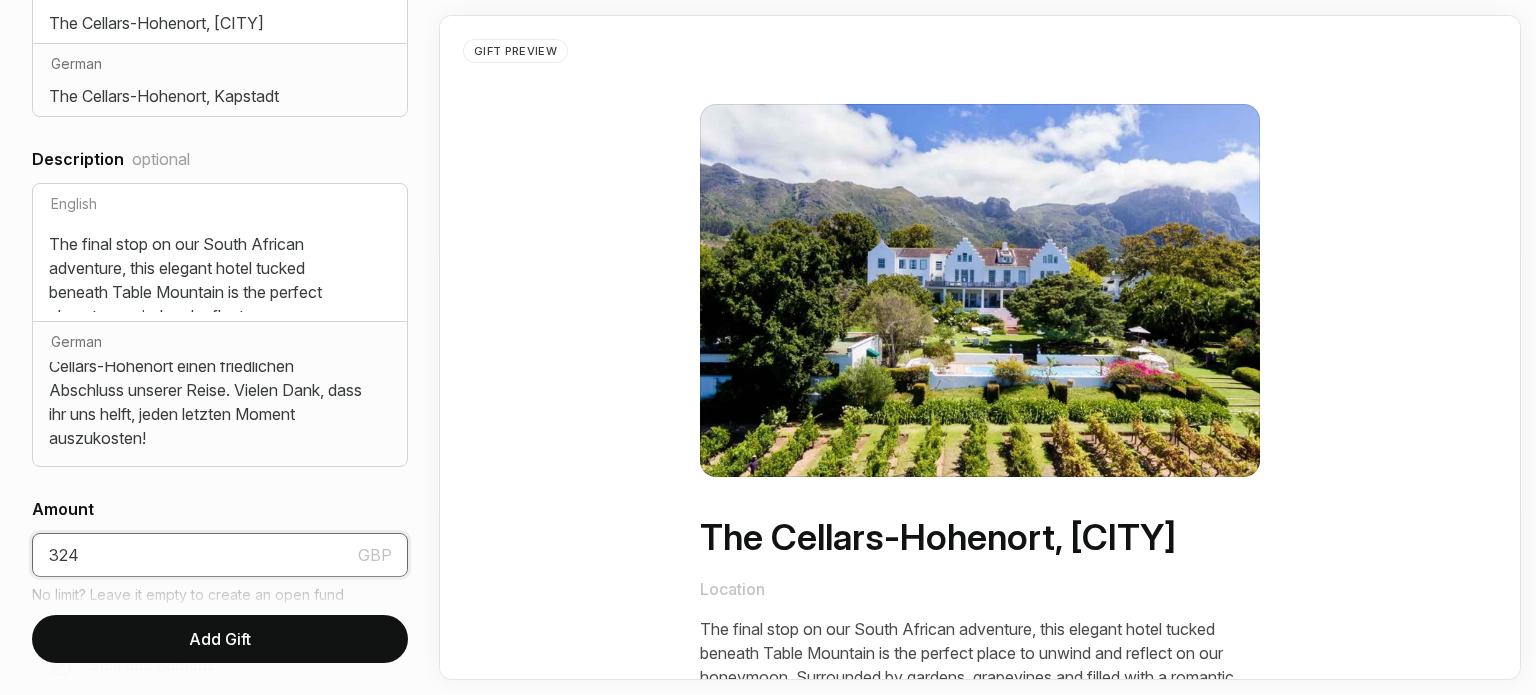 type on "324" 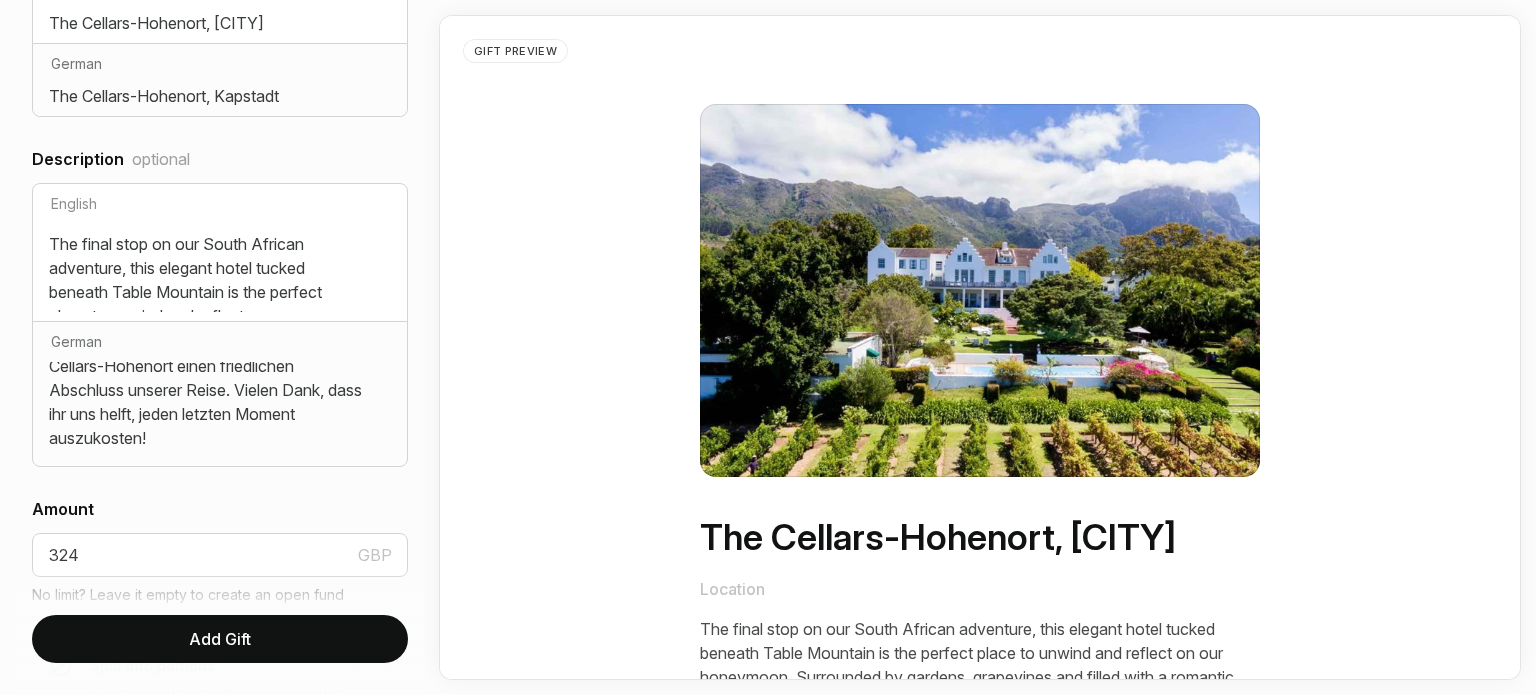 click on "The Cellars-Hohenort, Cape Town
Location
The final stop on our South African adventure, this elegant hotel tucked beneath Table Mountain is the perfect place to unwind and reflect on our honeymoon. Surrounded by gardens, grapevines and filled with a romantic charm, The Cellars-Hohenort promises a peaceful and romantic end to our trip. Thank you for helping us savour every last moment!
£0" at bounding box center [980, 347] 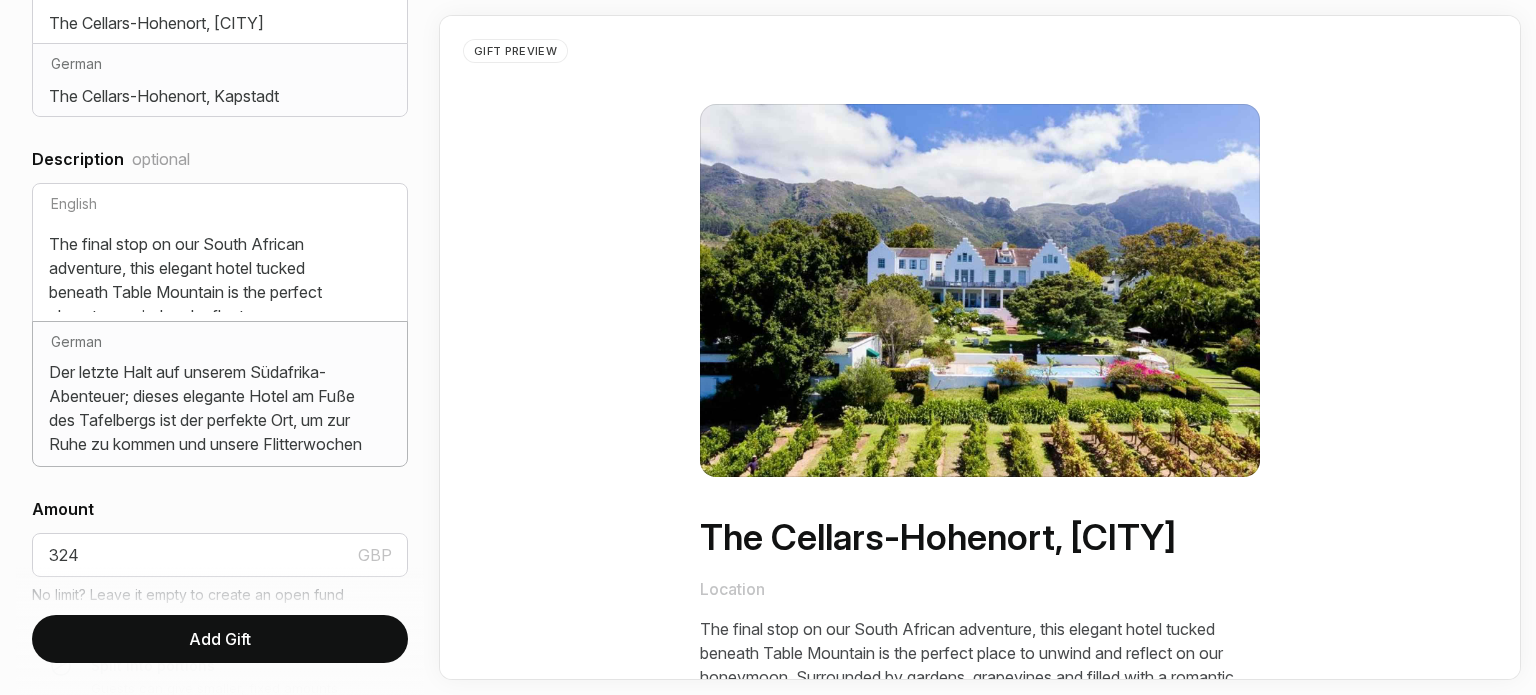 scroll, scrollTop: 0, scrollLeft: 0, axis: both 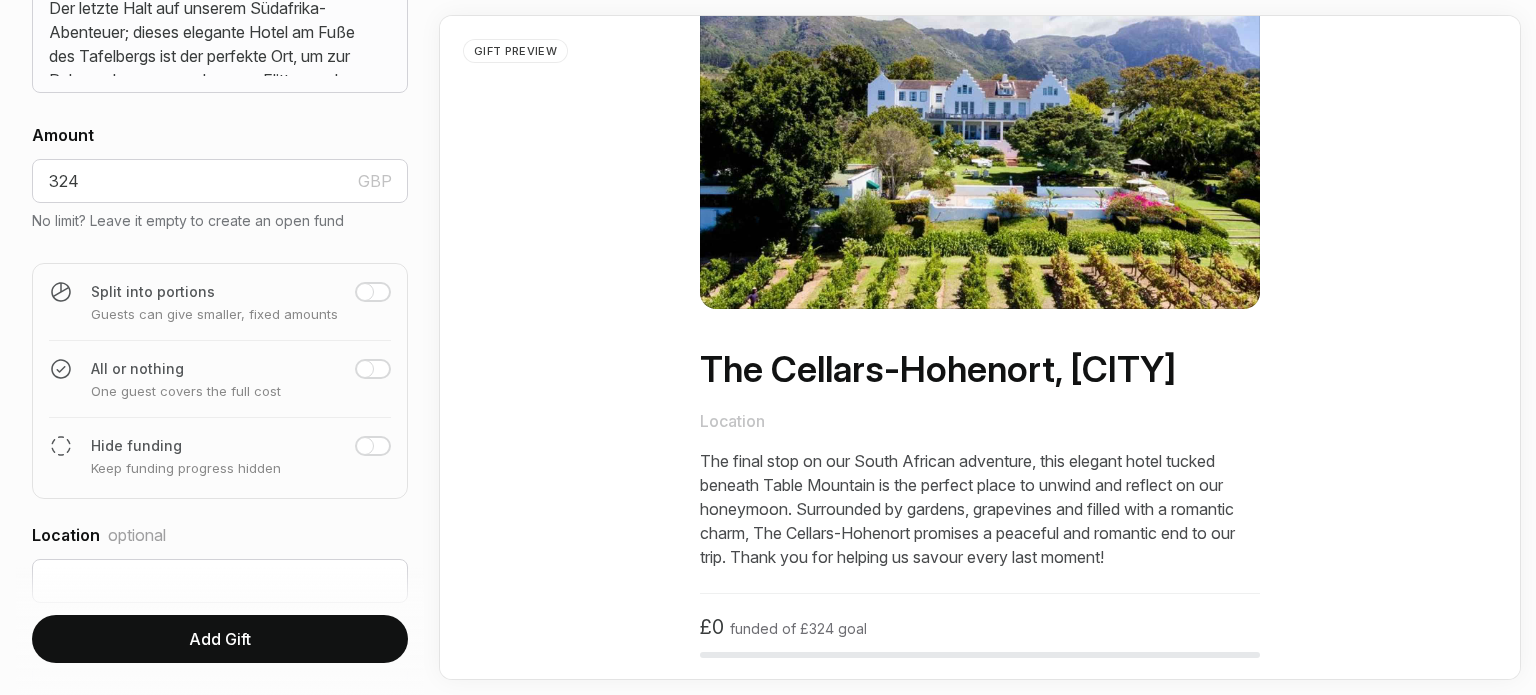 click on "Add Gift" at bounding box center (220, 639) 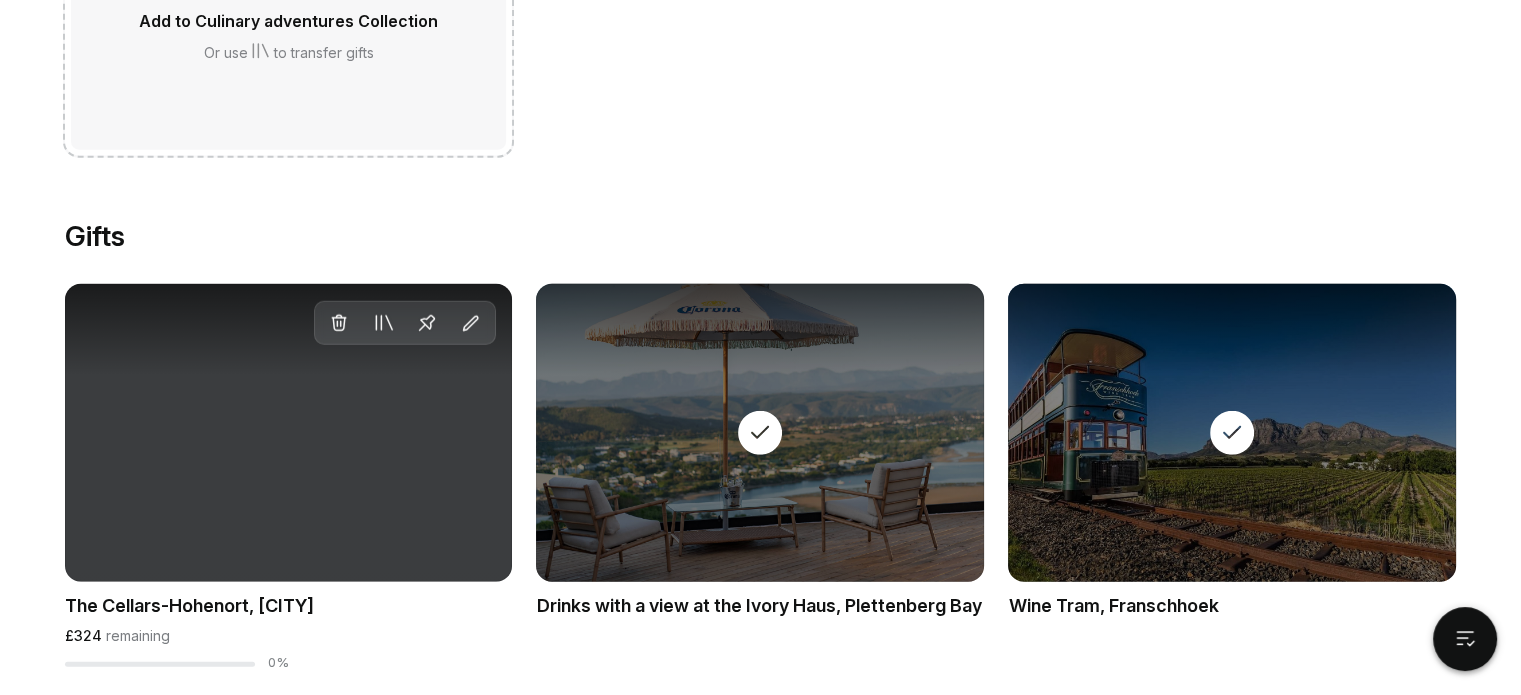 scroll, scrollTop: 5310, scrollLeft: 0, axis: vertical 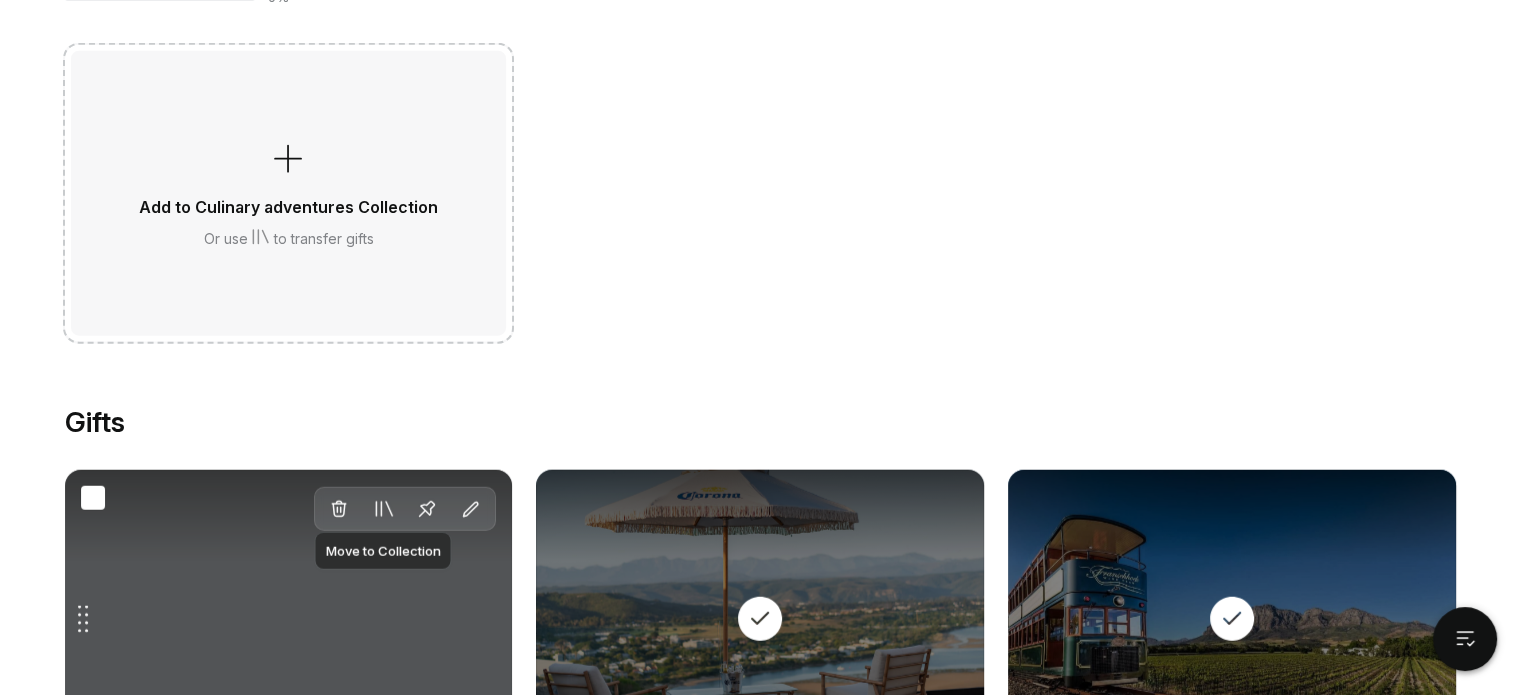 click at bounding box center (383, 509) 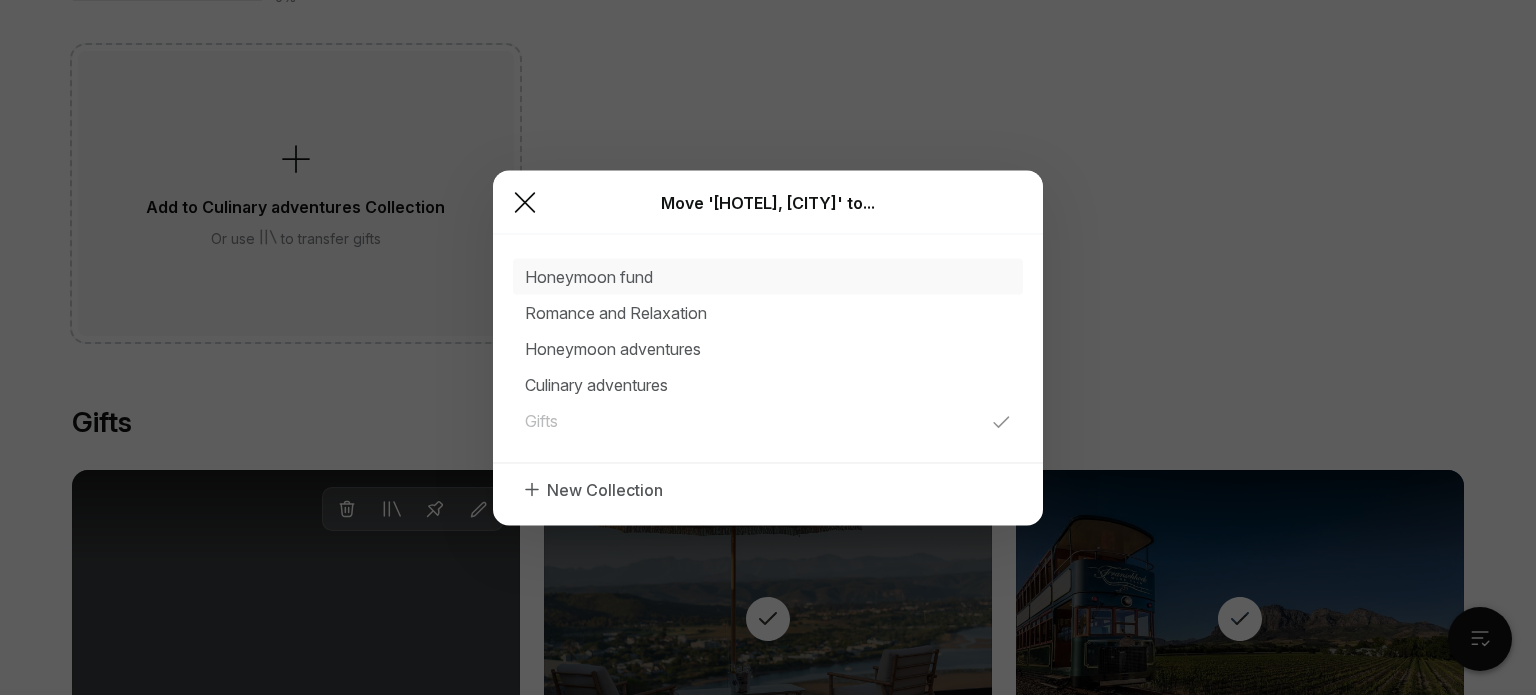 click on "Honeymoon fund" at bounding box center [589, 276] 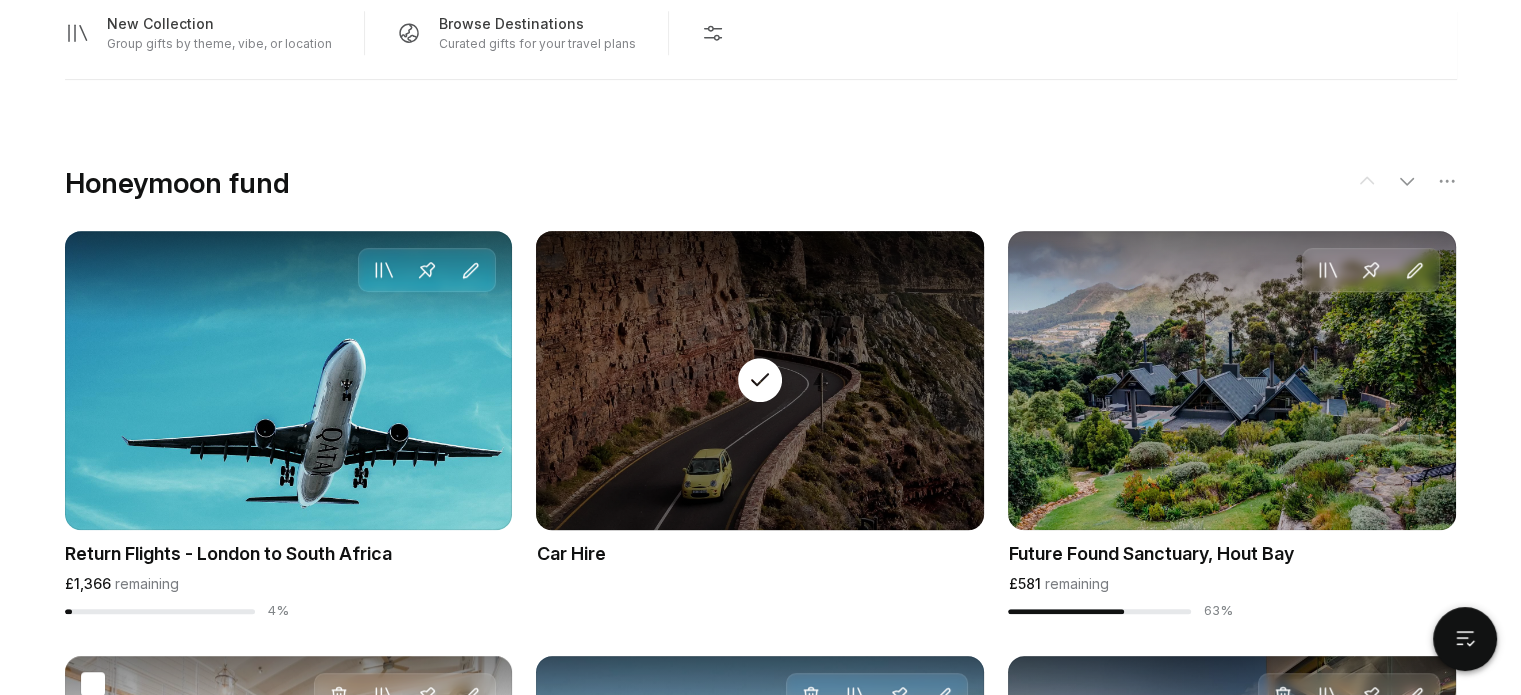 scroll, scrollTop: 991, scrollLeft: 0, axis: vertical 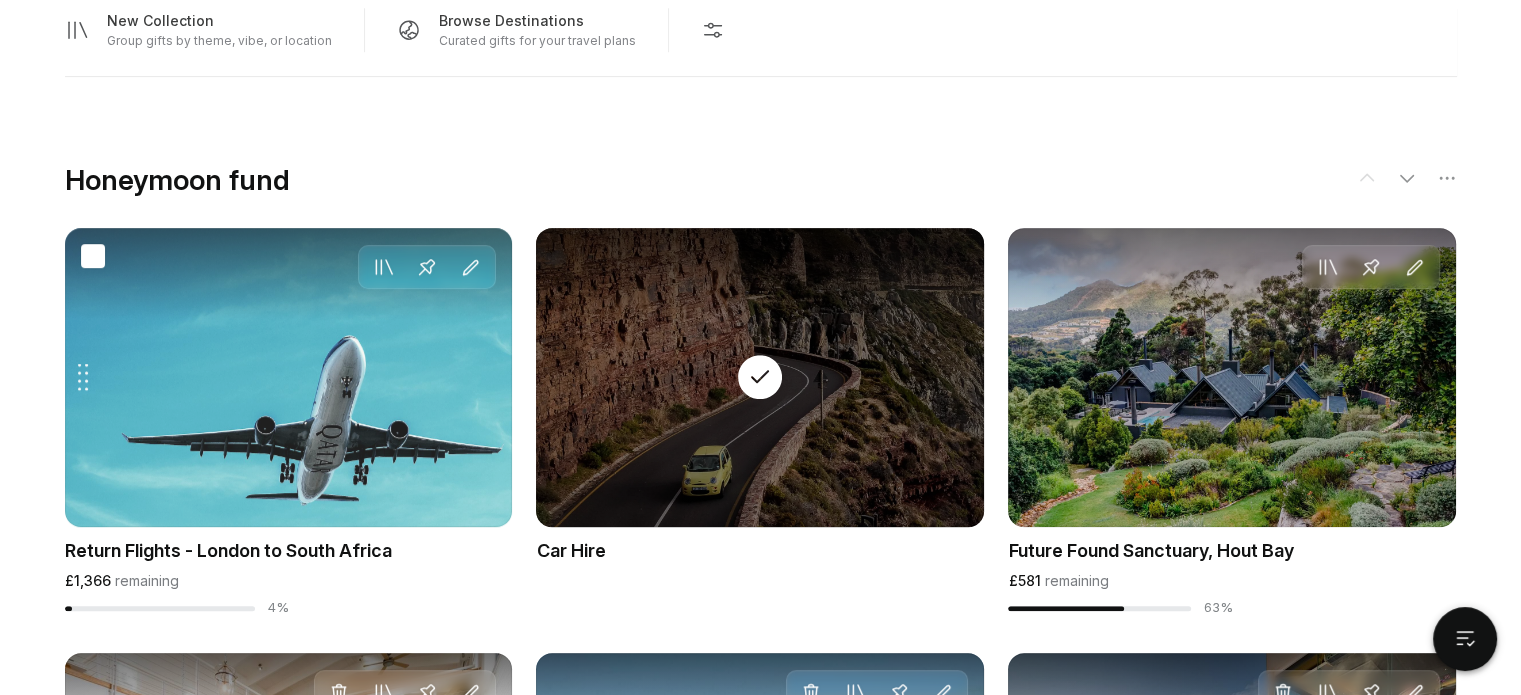 click on "Drag gift
Move to Collection
Pin
Edit" at bounding box center (289, 377) 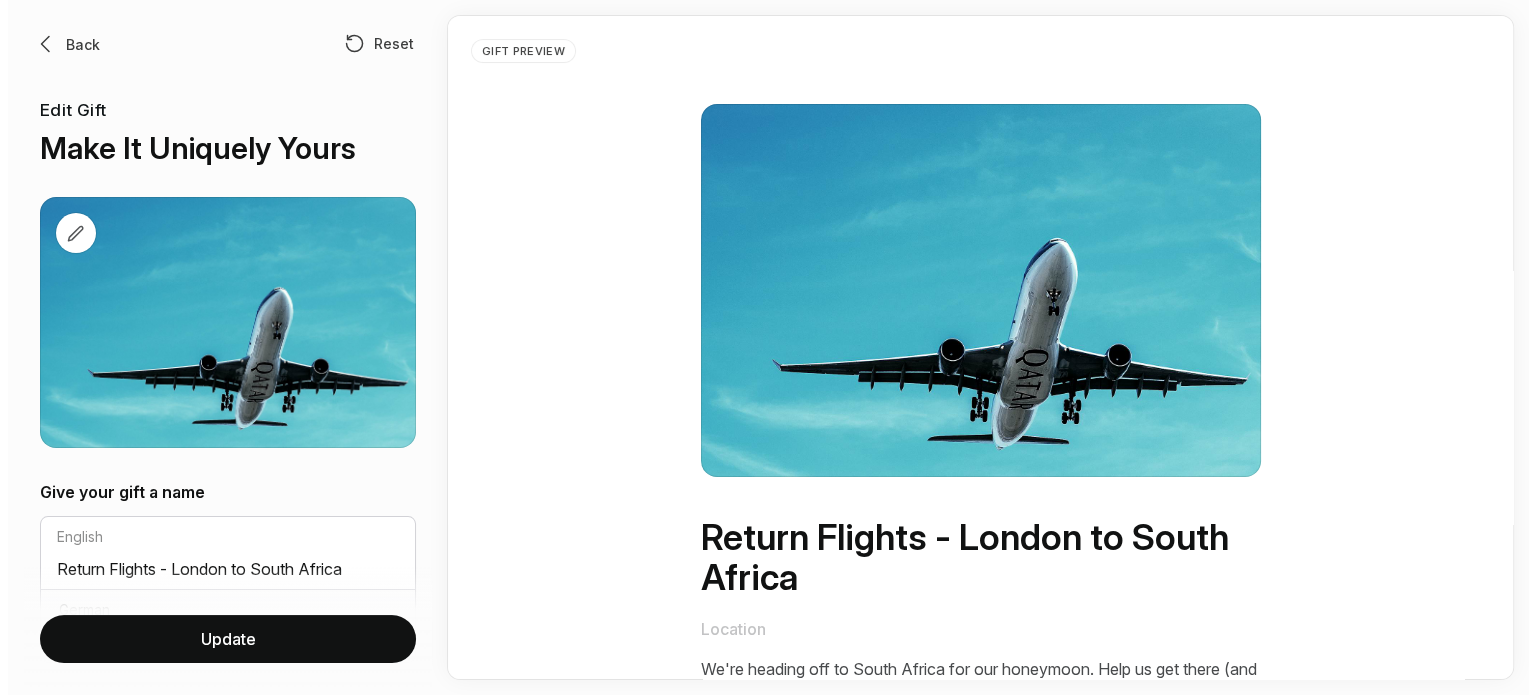 scroll, scrollTop: 0, scrollLeft: 0, axis: both 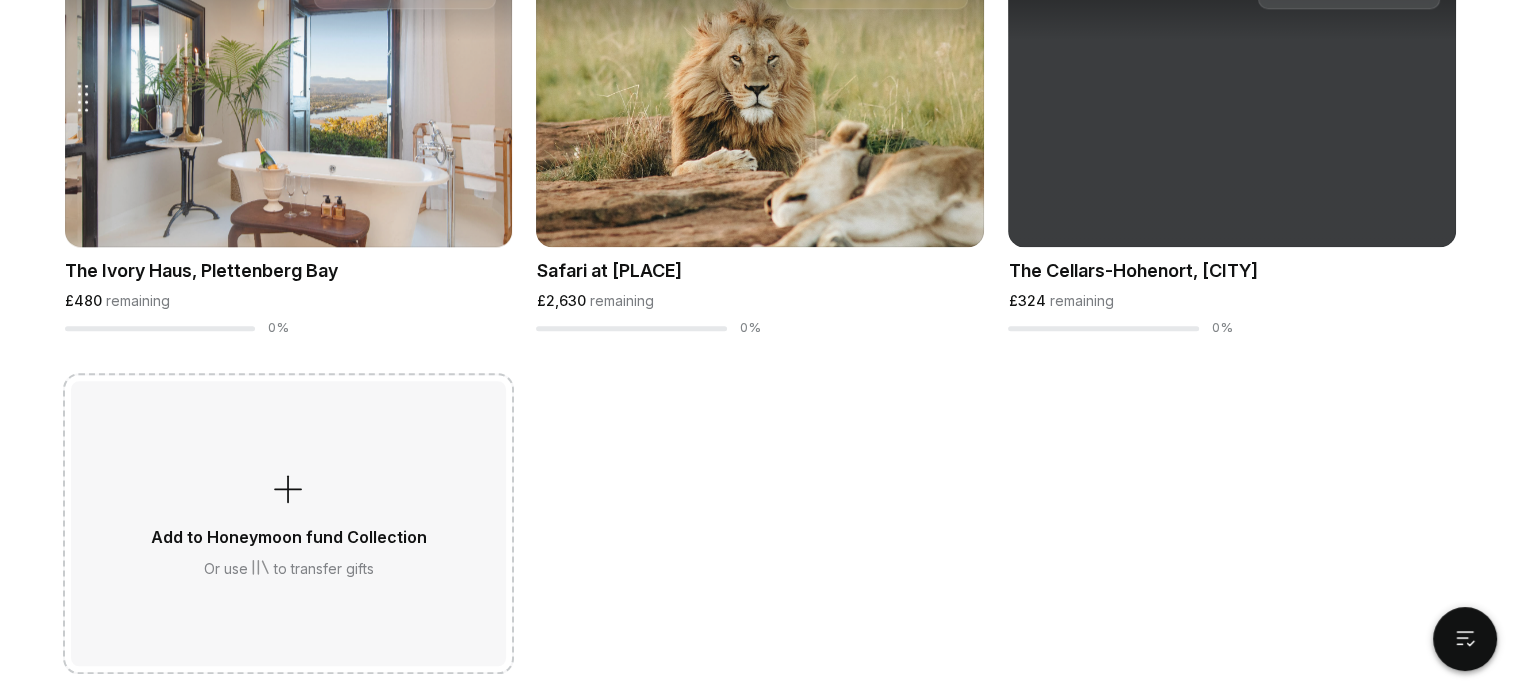 click on "Drag gift
Delete
Move to Collection
Pin
Edit" at bounding box center (289, 97) 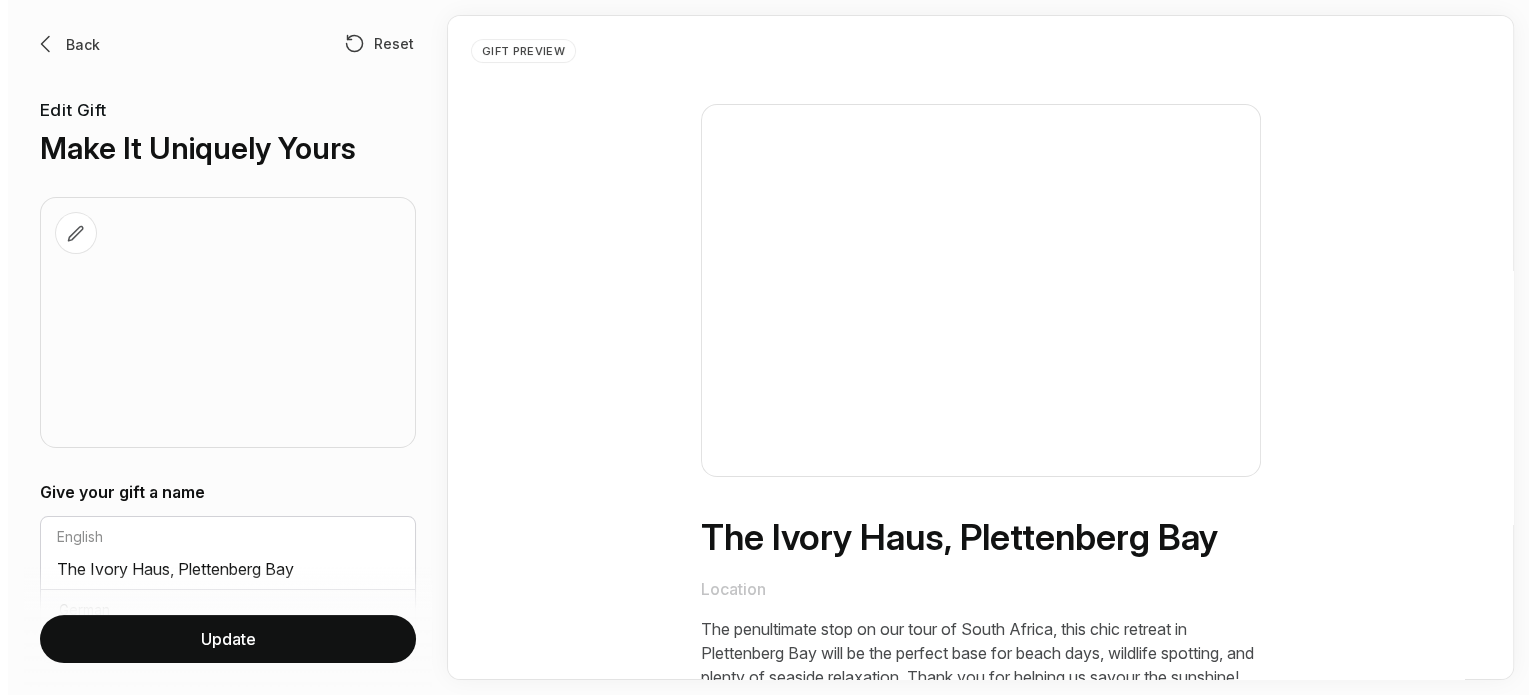 scroll, scrollTop: 0, scrollLeft: 0, axis: both 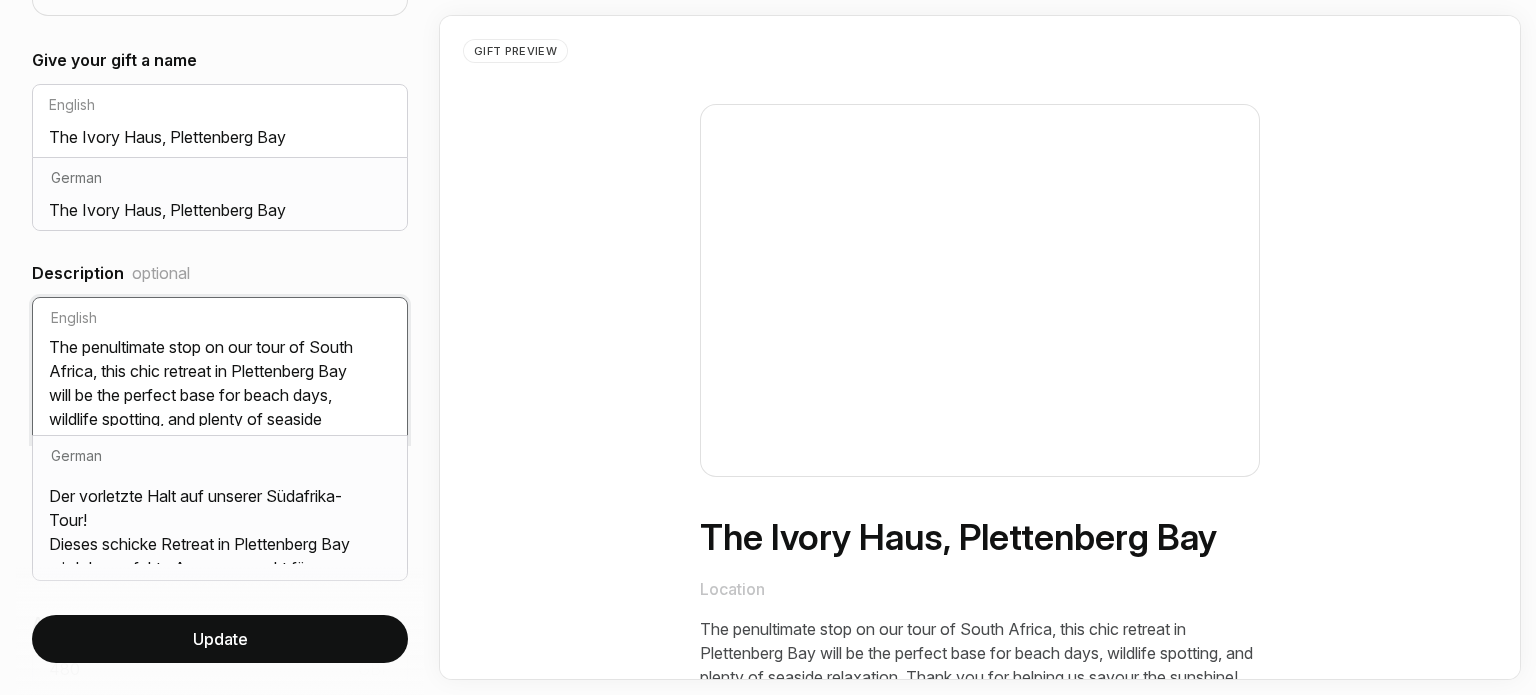 click on "The penultimate stop on our tour of South Africa, this chic retreat in Plettenberg Bay will be the perfect base for beach days, wildlife spotting, and plenty of seaside relaxation. Thank you for helping us savour the sunshine!" at bounding box center (220, 382) 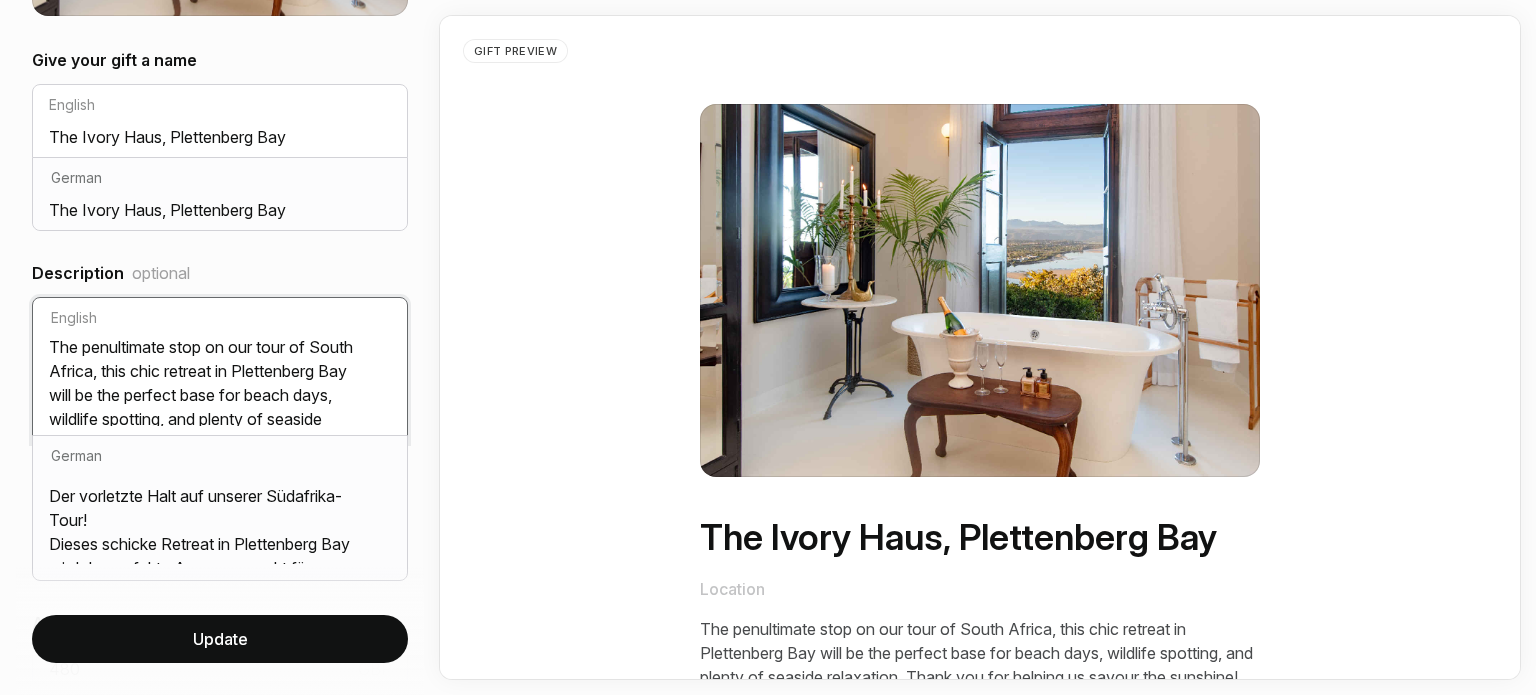 click on "The penultimate stop on our tour of South Africa, this chic retreat in Plettenberg Bay will be the perfect base for beach days, wildlife spotting, and plenty of seaside relaxation. Thank you for helping us savour the sunshine!" at bounding box center [220, 382] 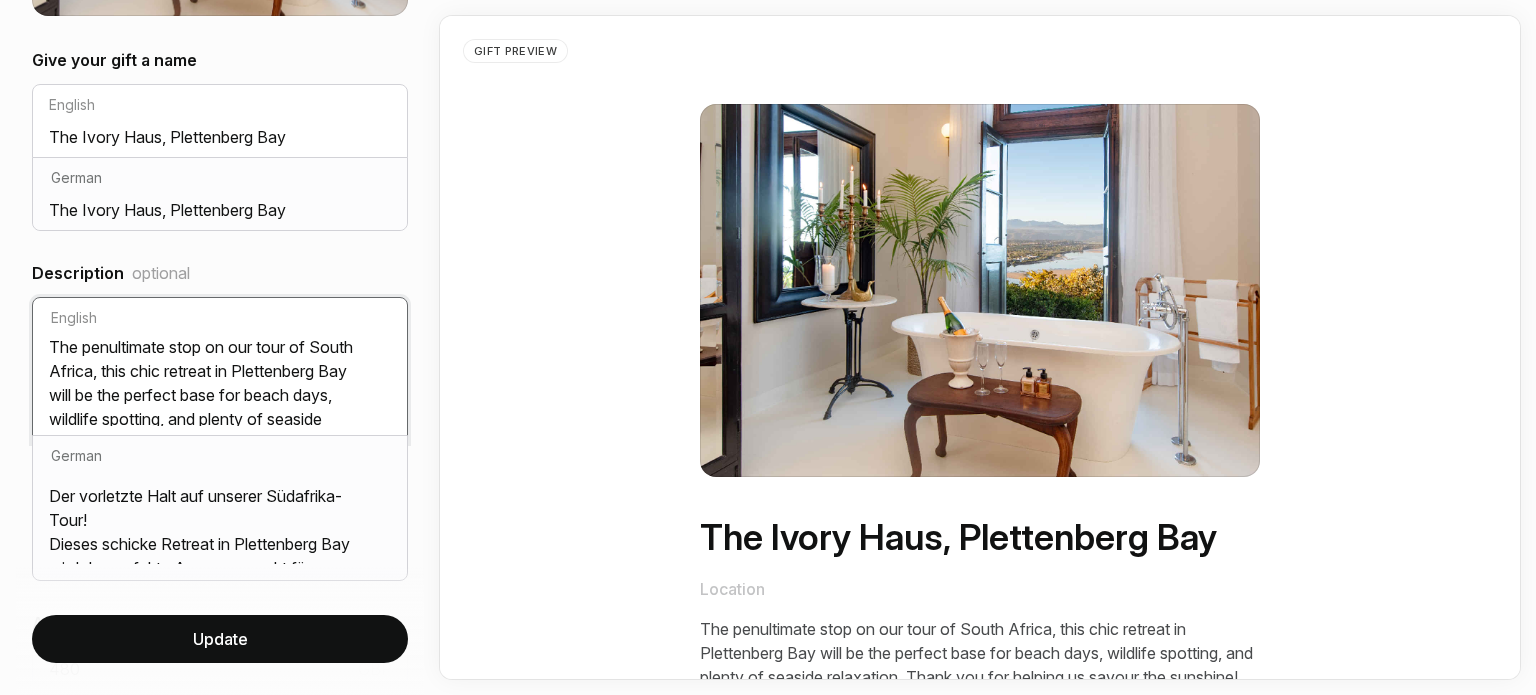 click on "The penultimate stop on our tour of South Africa, this chic retreat in Plettenberg Bay will be the perfect base for beach days, wildlife spotting, and plenty of seaside relaxation. Thank you for helping us savour the sunshine!" at bounding box center (220, 382) 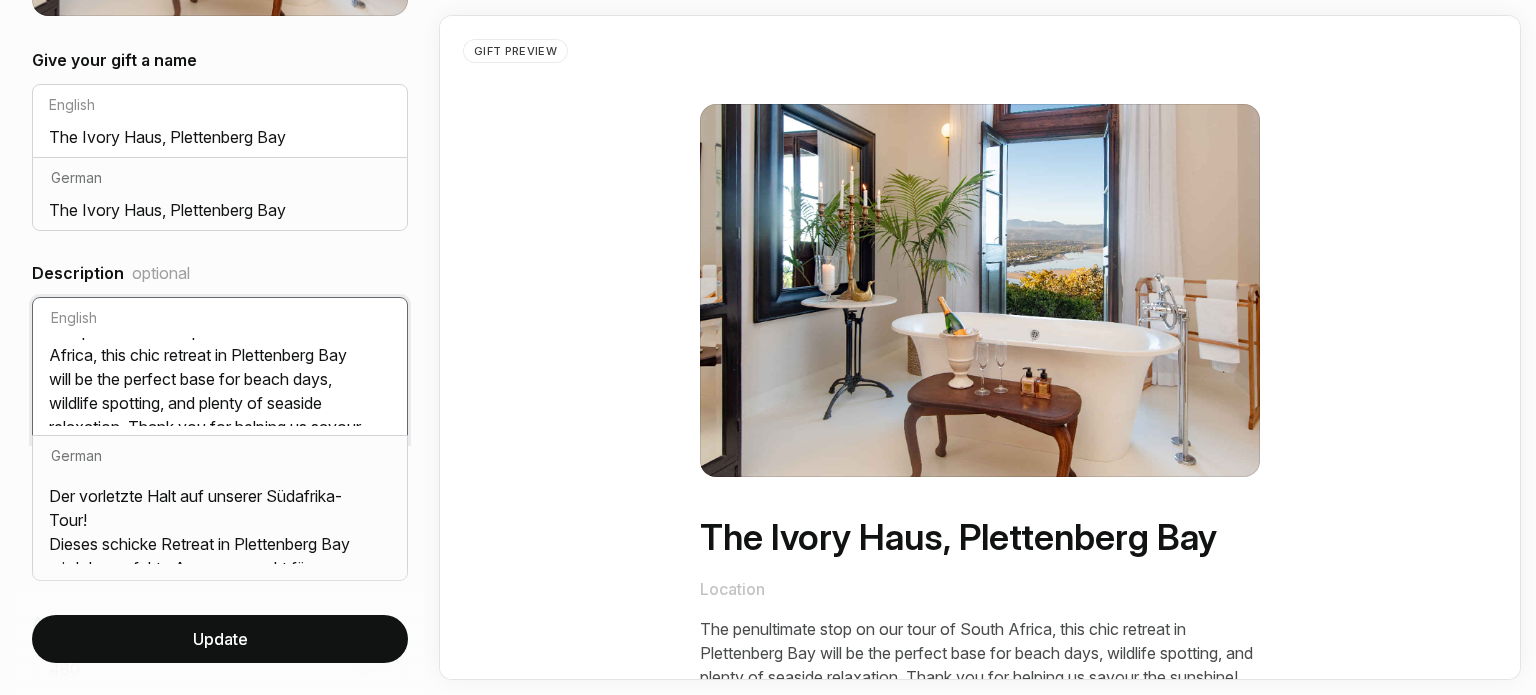 scroll, scrollTop: 0, scrollLeft: 0, axis: both 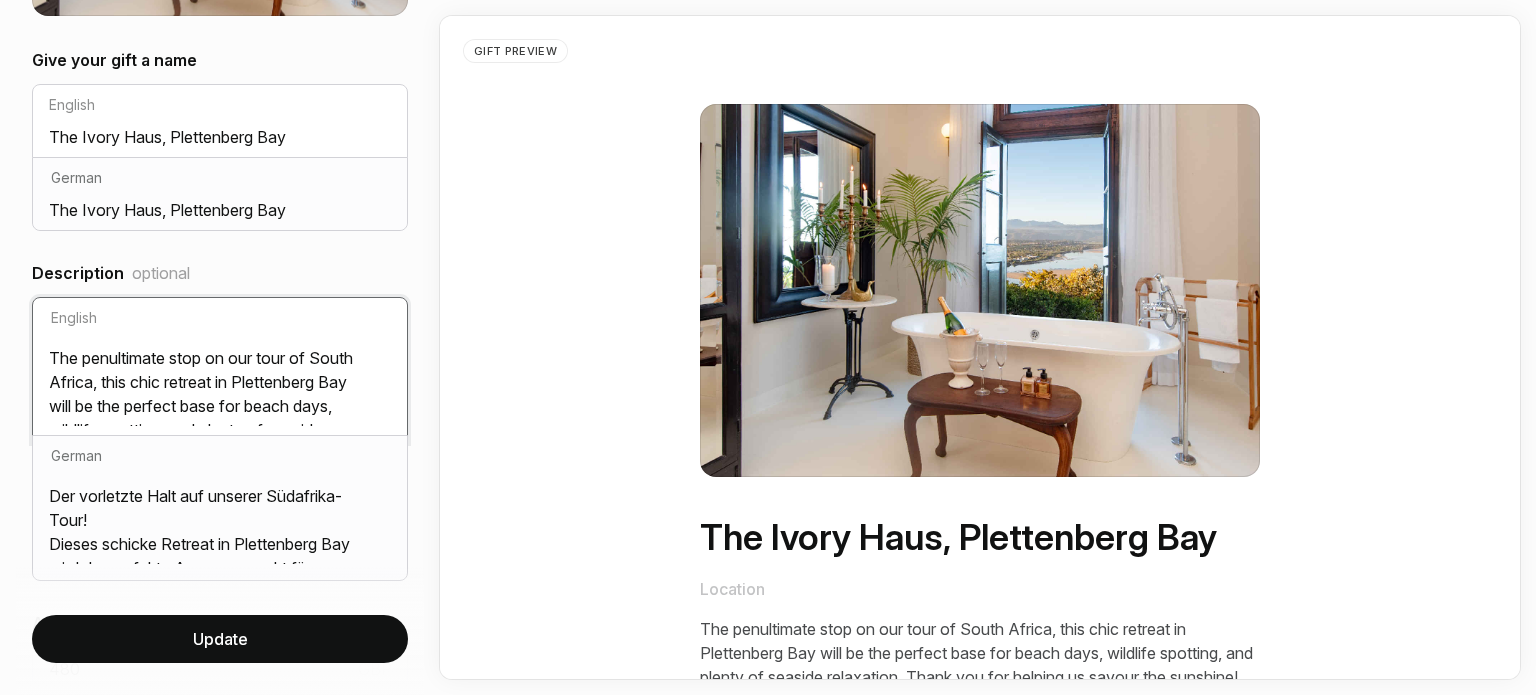 click on "The penultimate stop on our tour of South Africa, this chic retreat in Plettenberg Bay will be the perfect base for beach days, wildlife spotting, and plenty of seaside relaxation. Thank you for helping us savour the sunshine!" at bounding box center [220, 382] 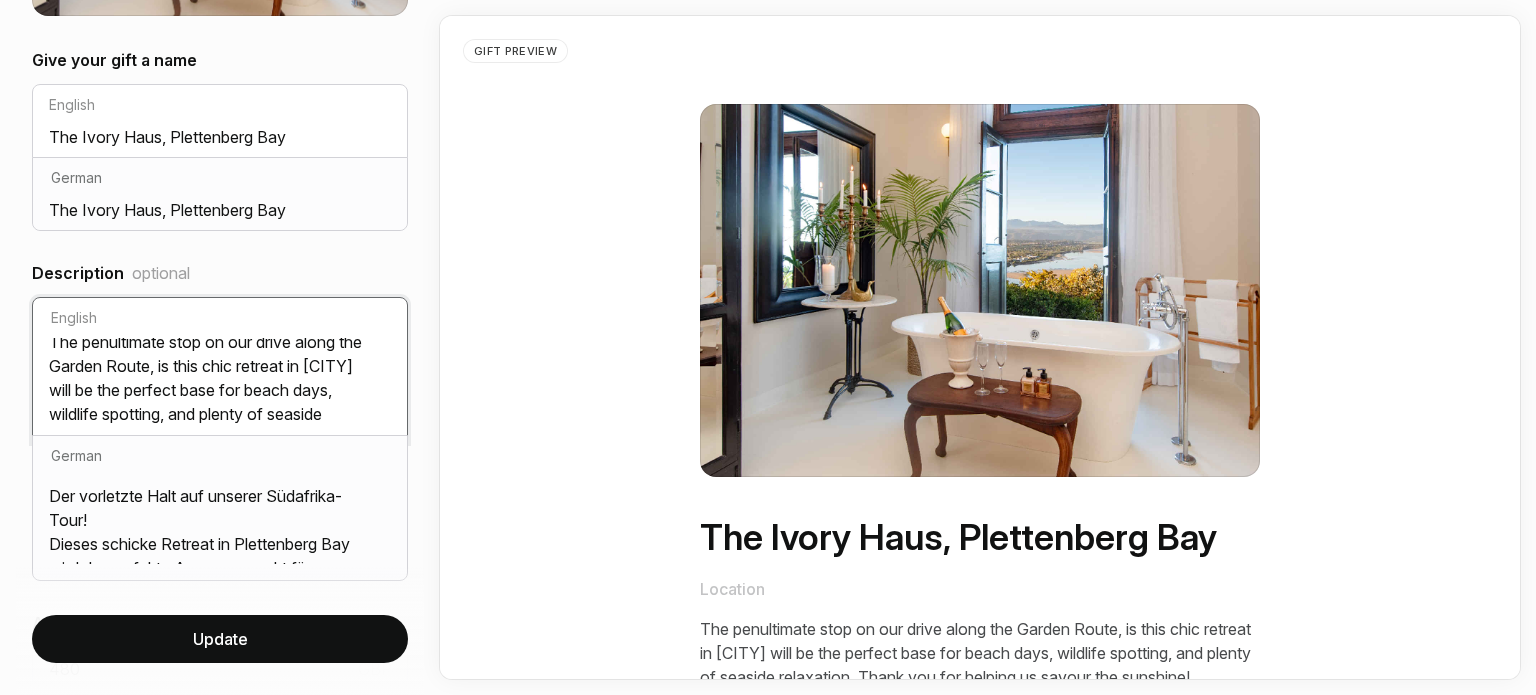 scroll, scrollTop: 16, scrollLeft: 0, axis: vertical 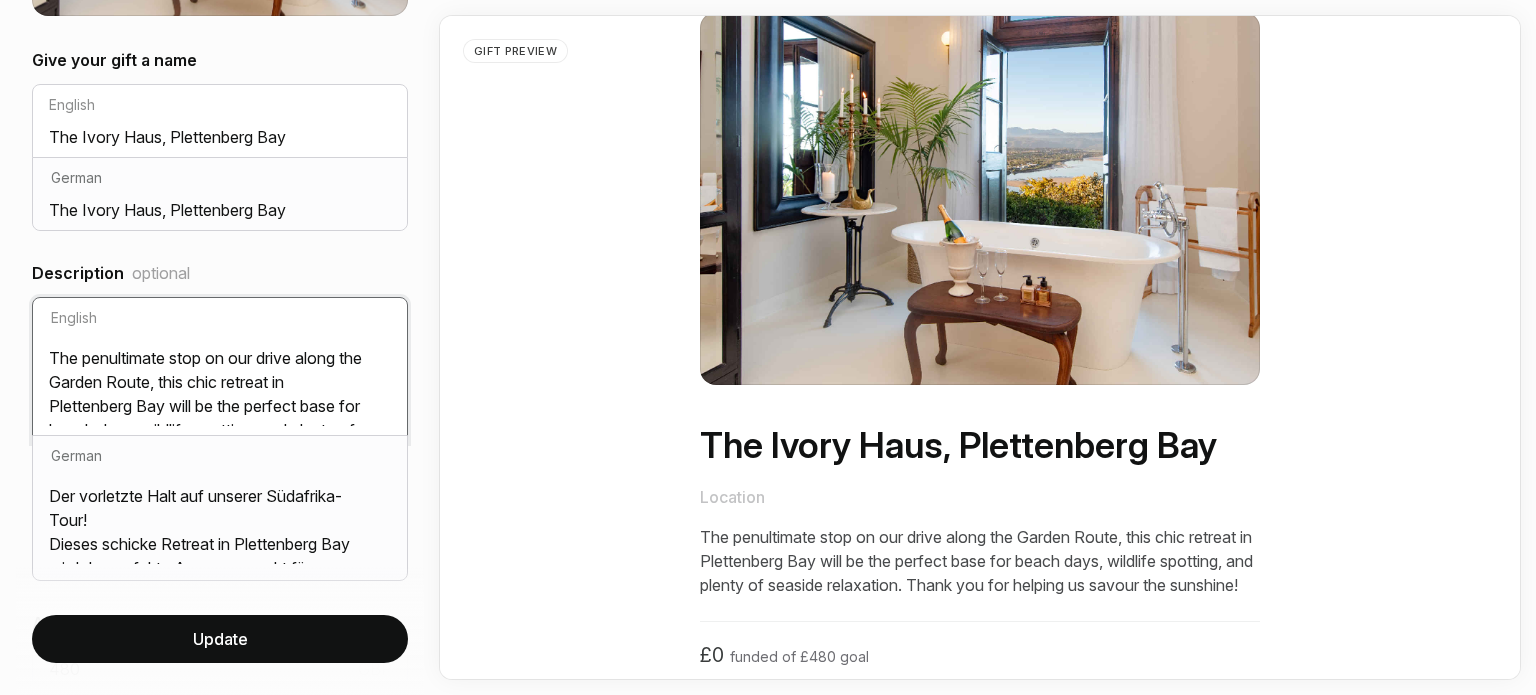 drag, startPoint x: 188, startPoint y: 385, endPoint x: 173, endPoint y: 403, distance: 23.43075 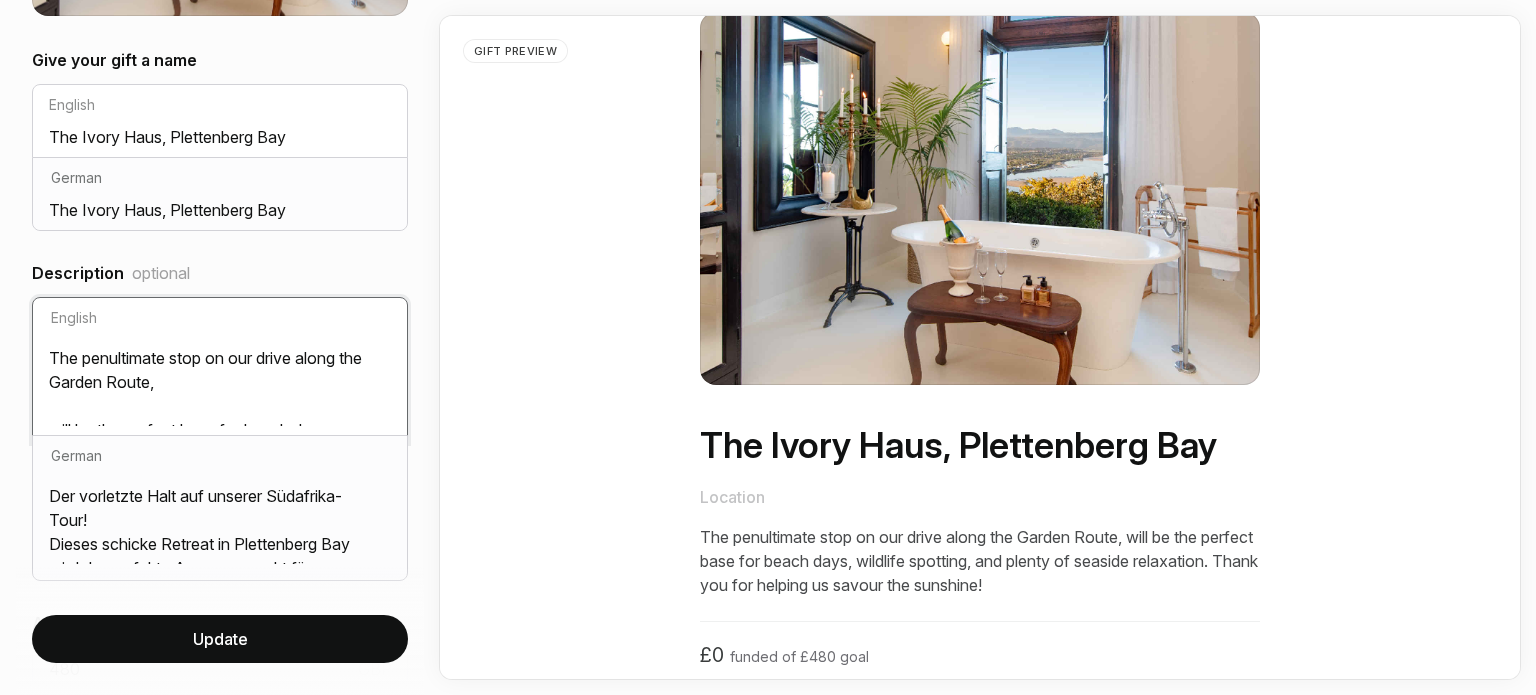 scroll, scrollTop: 14, scrollLeft: 0, axis: vertical 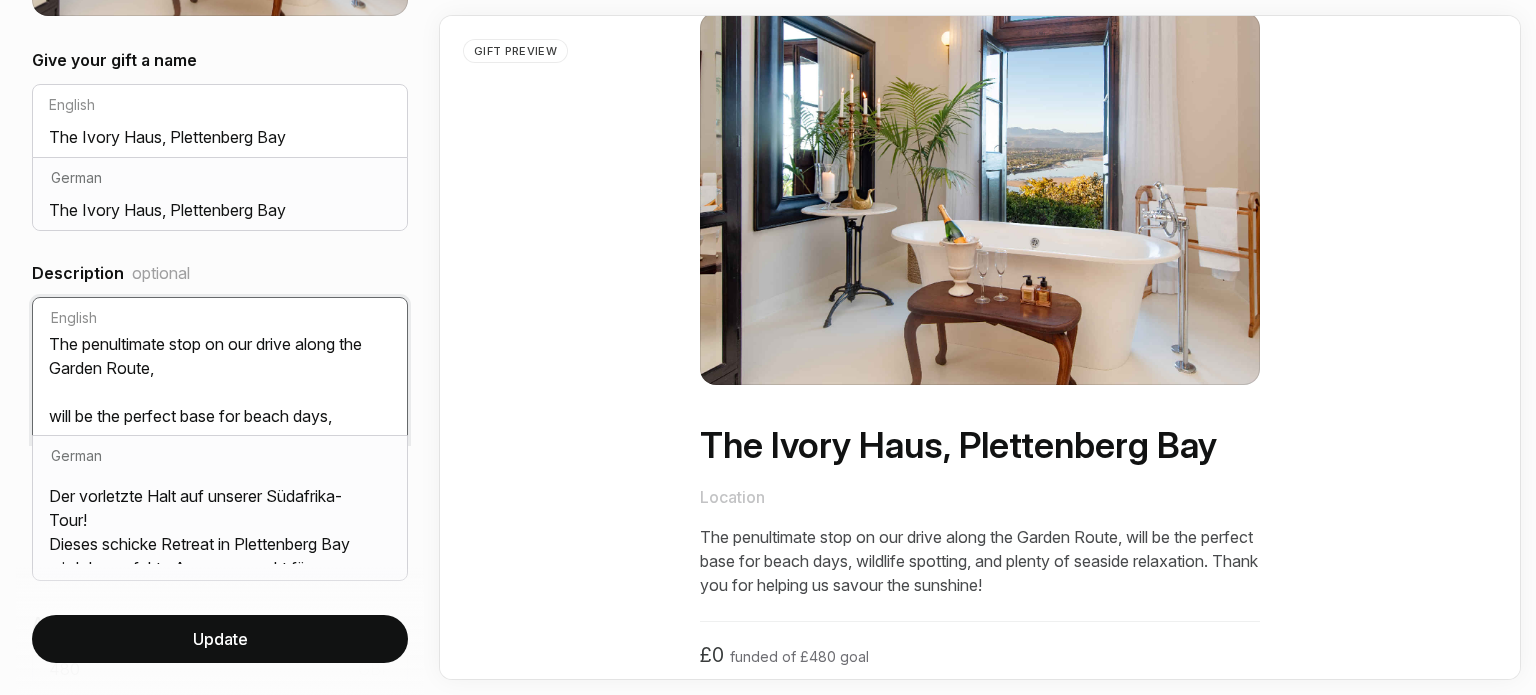 click on "The penultimate stop on our drive along the Garden Route,
will be the perfect base for beach days, wildlife spotting, and plenty of seaside relaxation. Thank you for helping us savour the sunshine!" at bounding box center [220, 382] 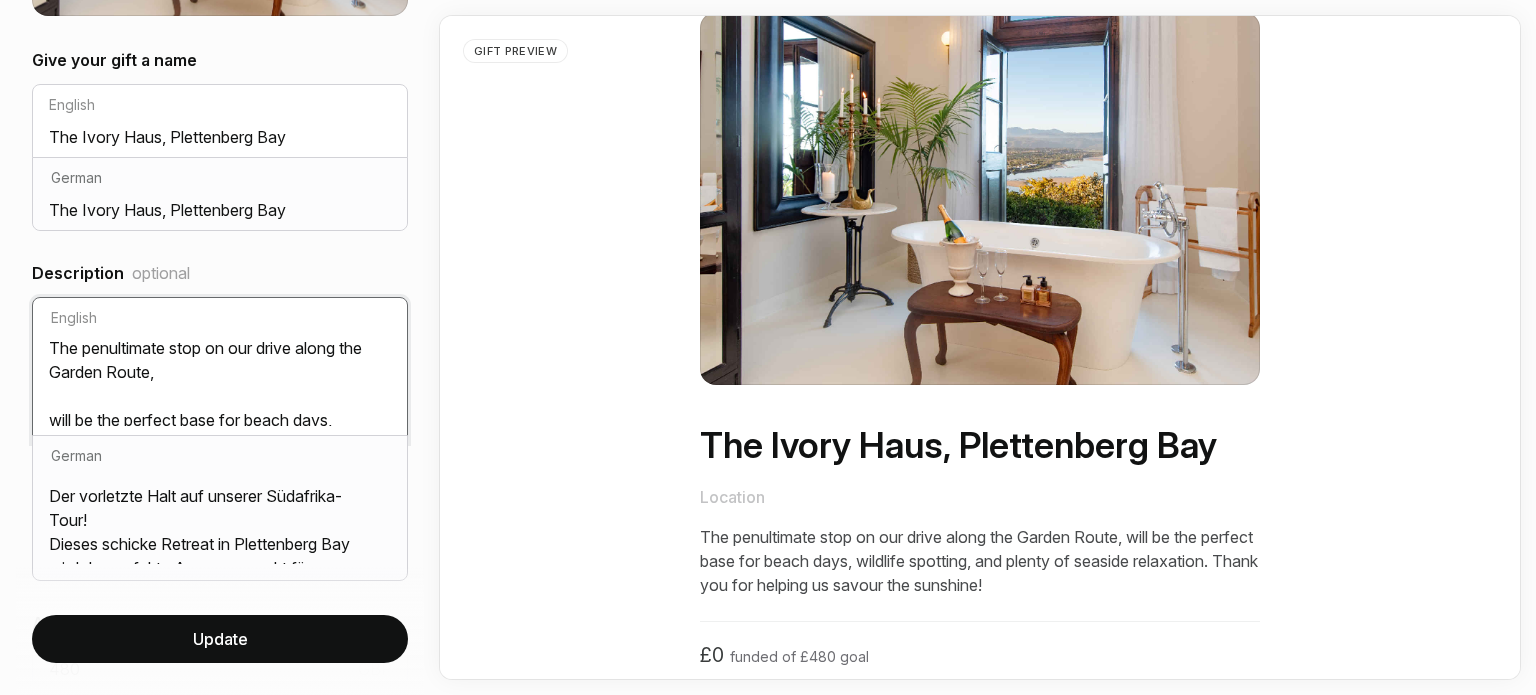 paste on "this chic retreat in Plettenberg Bay" 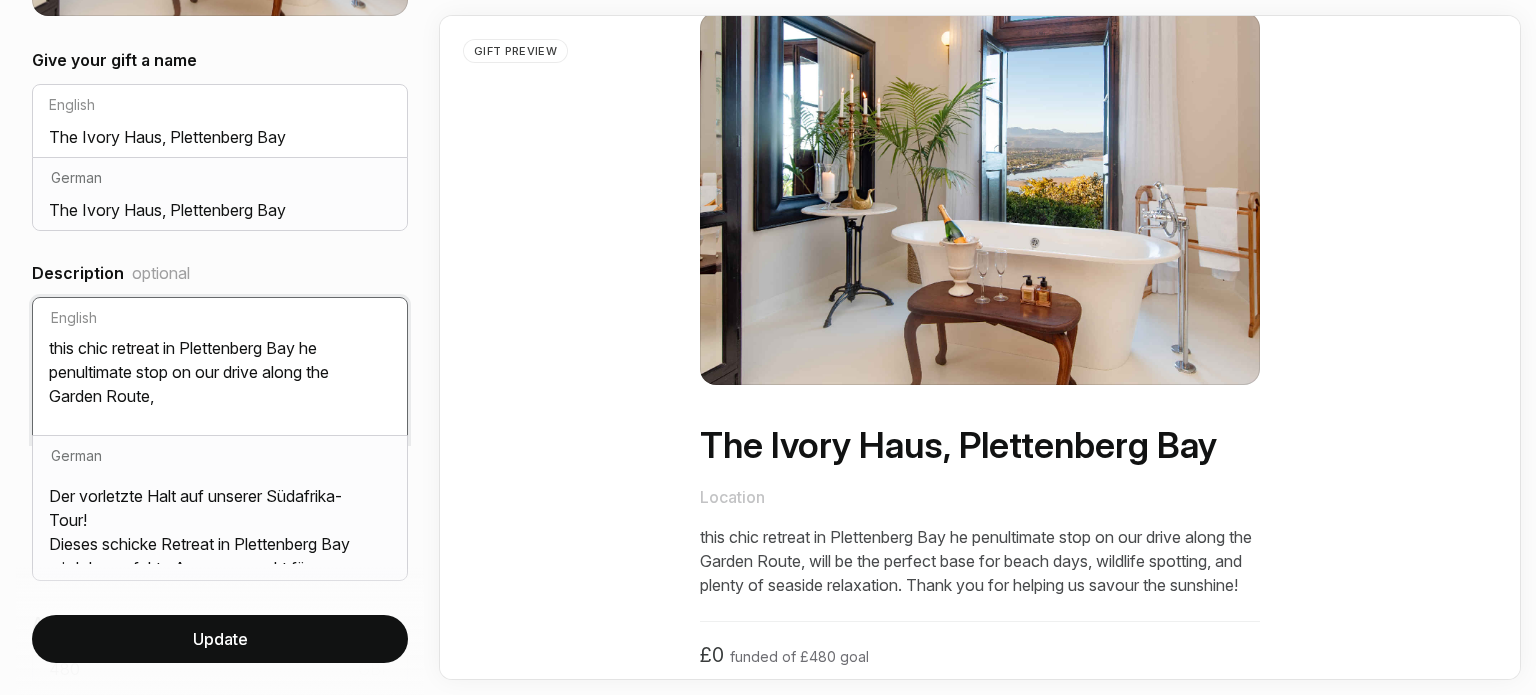 scroll, scrollTop: 0, scrollLeft: 0, axis: both 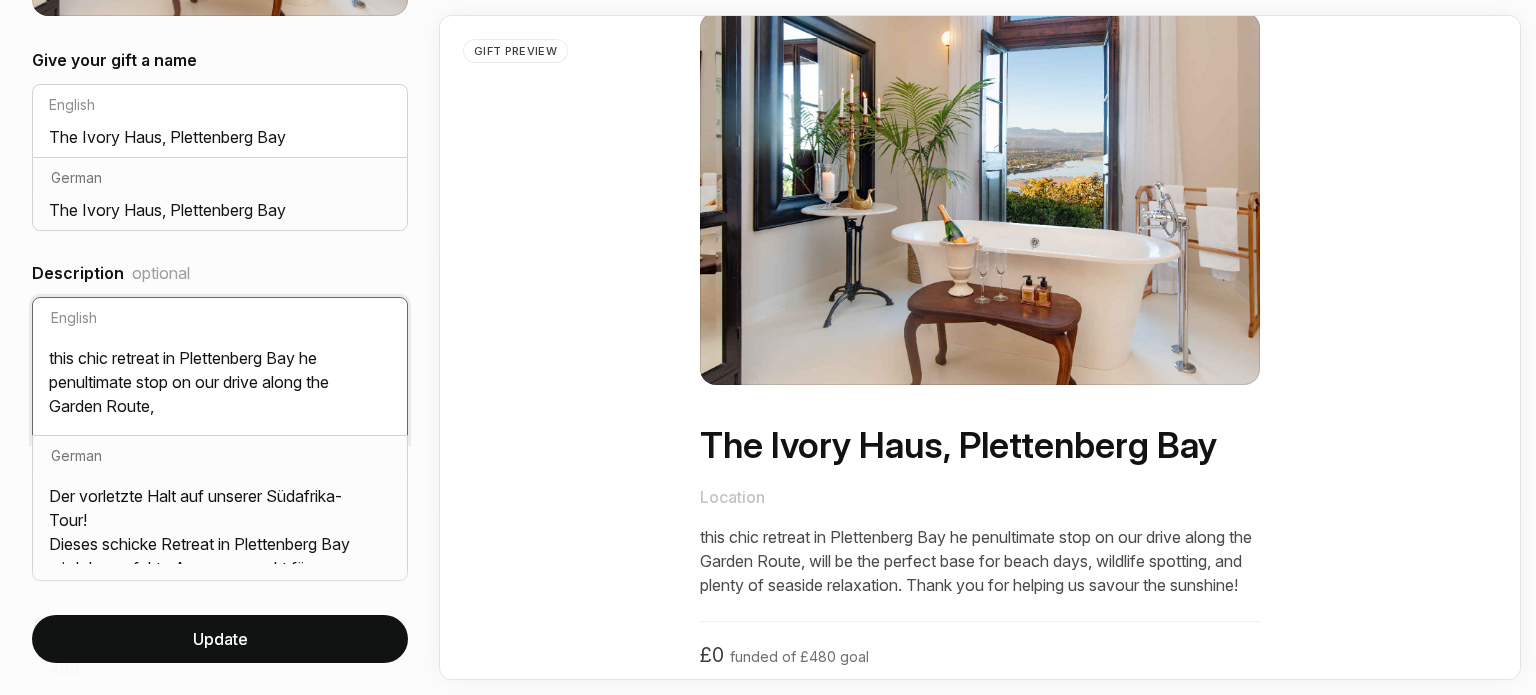click on "this chic retreat in Plettenberg Bay he penultimate stop on our drive along the Garden Route,
will be the perfect base for beach days, wildlife spotting, and plenty of seaside relaxation. Thank you for helping us savour the sunshine!" at bounding box center [220, 382] 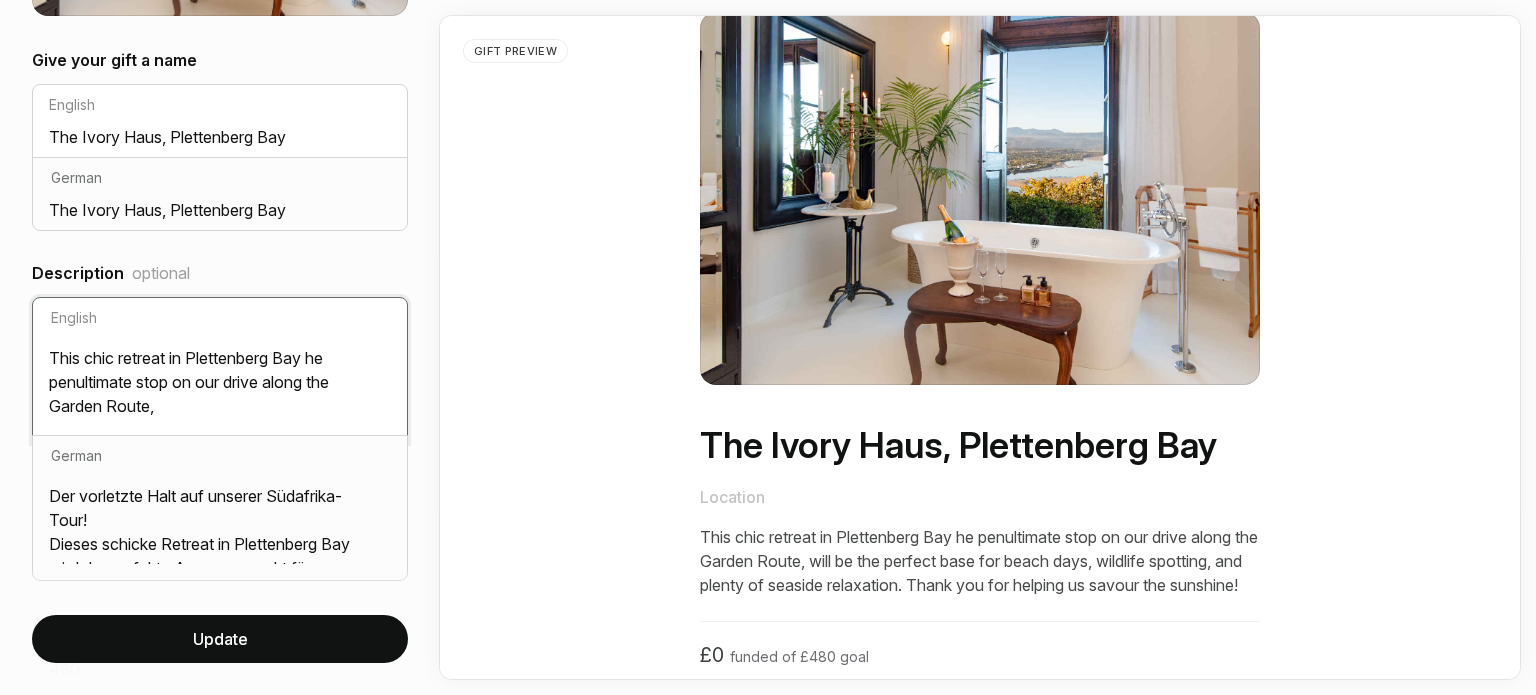 click on "This chic retreat in Plettenberg Bay he penultimate stop on our drive along the Garden Route,
will be the perfect base for beach days, wildlife spotting, and plenty of seaside relaxation. Thank you for helping us savour the sunshine!" at bounding box center [220, 382] 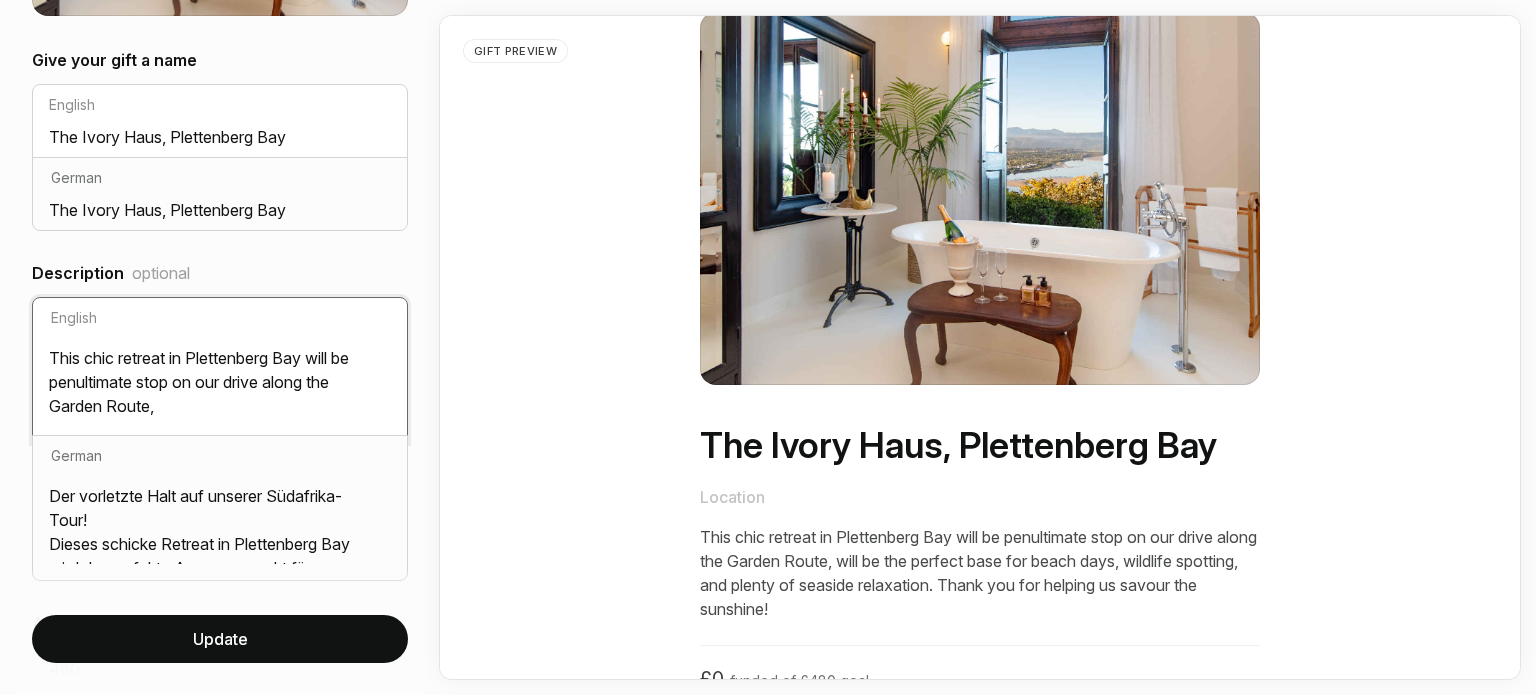 click on "This chic retreat in Plettenberg Bay will be penultimate stop on our drive along the Garden Route,
will be the perfect base for beach days, wildlife spotting, and plenty of seaside relaxation. Thank you for helping us savour the sunshine!" at bounding box center (220, 382) 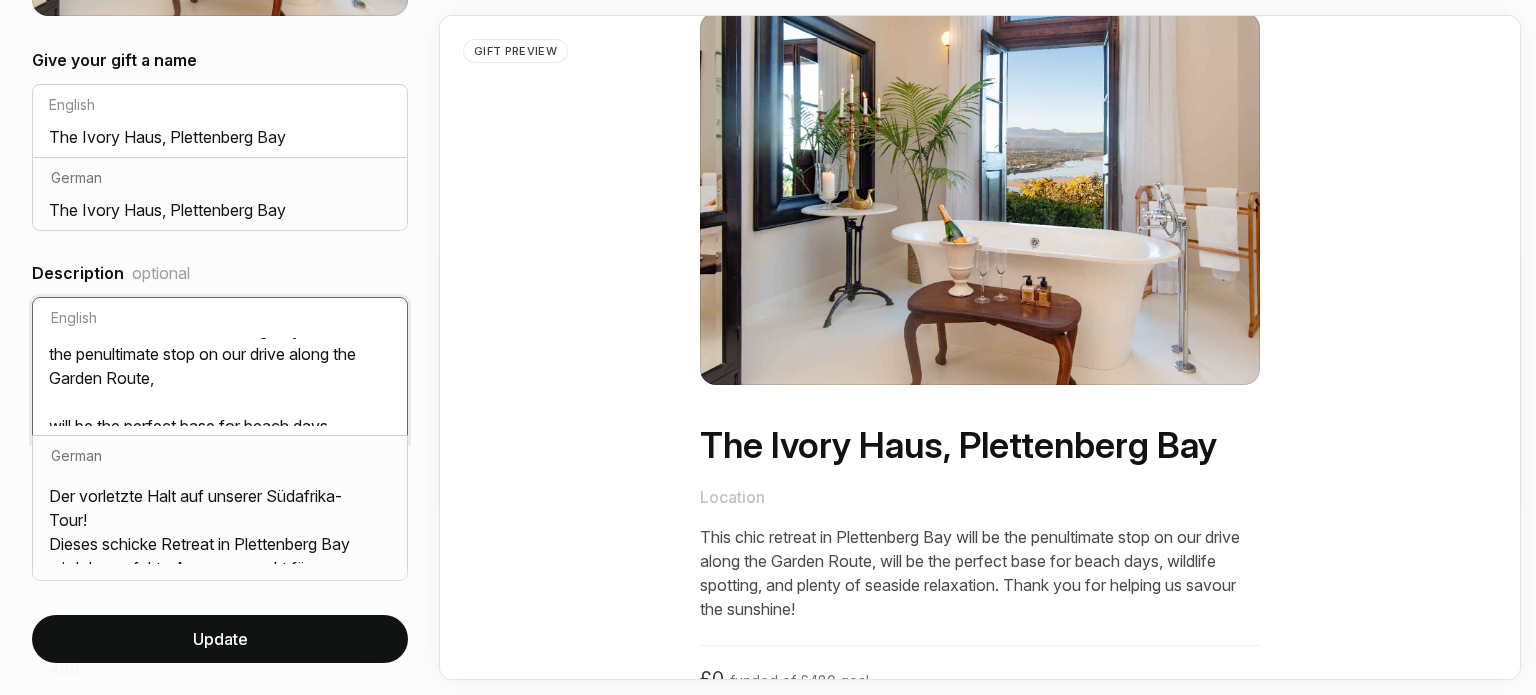 scroll, scrollTop: 34, scrollLeft: 0, axis: vertical 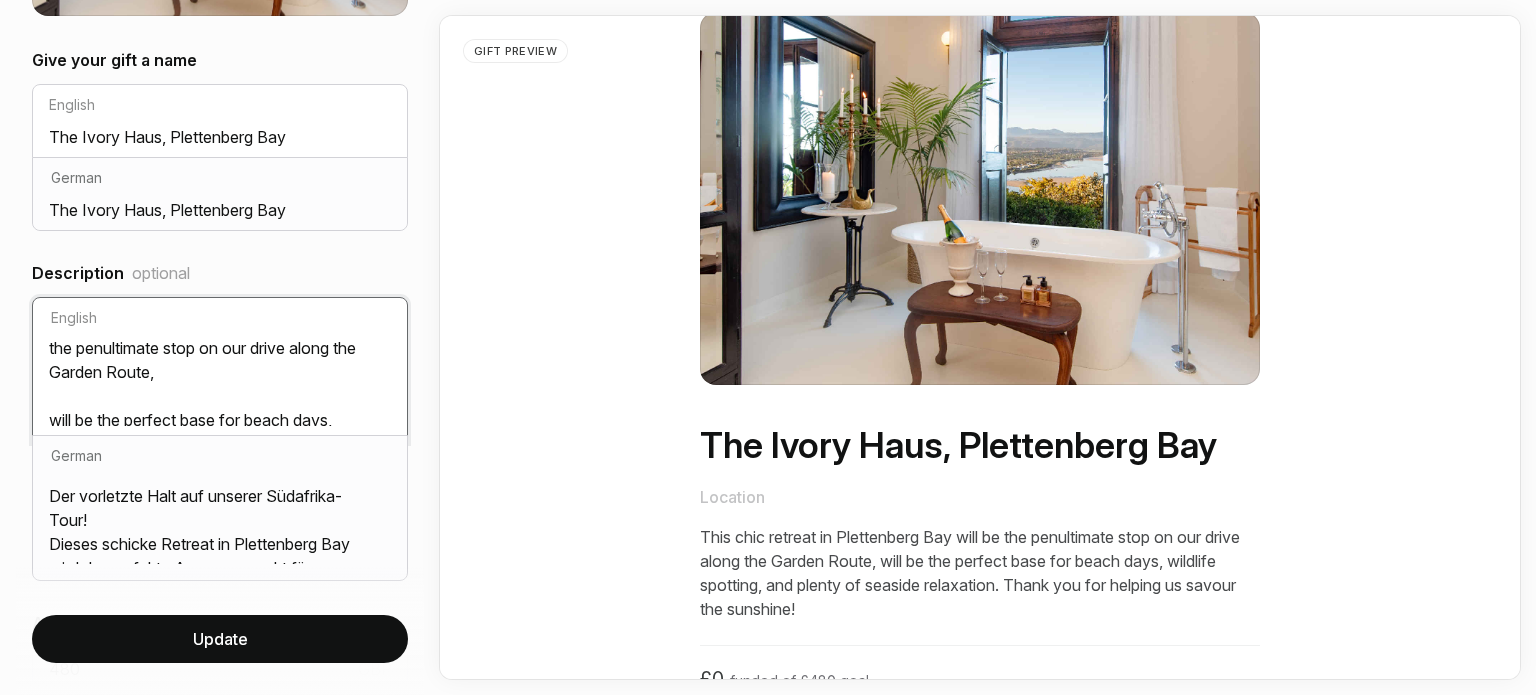 click on "This chic retreat in Plettenberg Bay will be the penultimate stop on our drive along the Garden Route,
will be the perfect base for beach days, wildlife spotting, and plenty of seaside relaxation. Thank you for helping us savour the sunshine!" at bounding box center (220, 382) 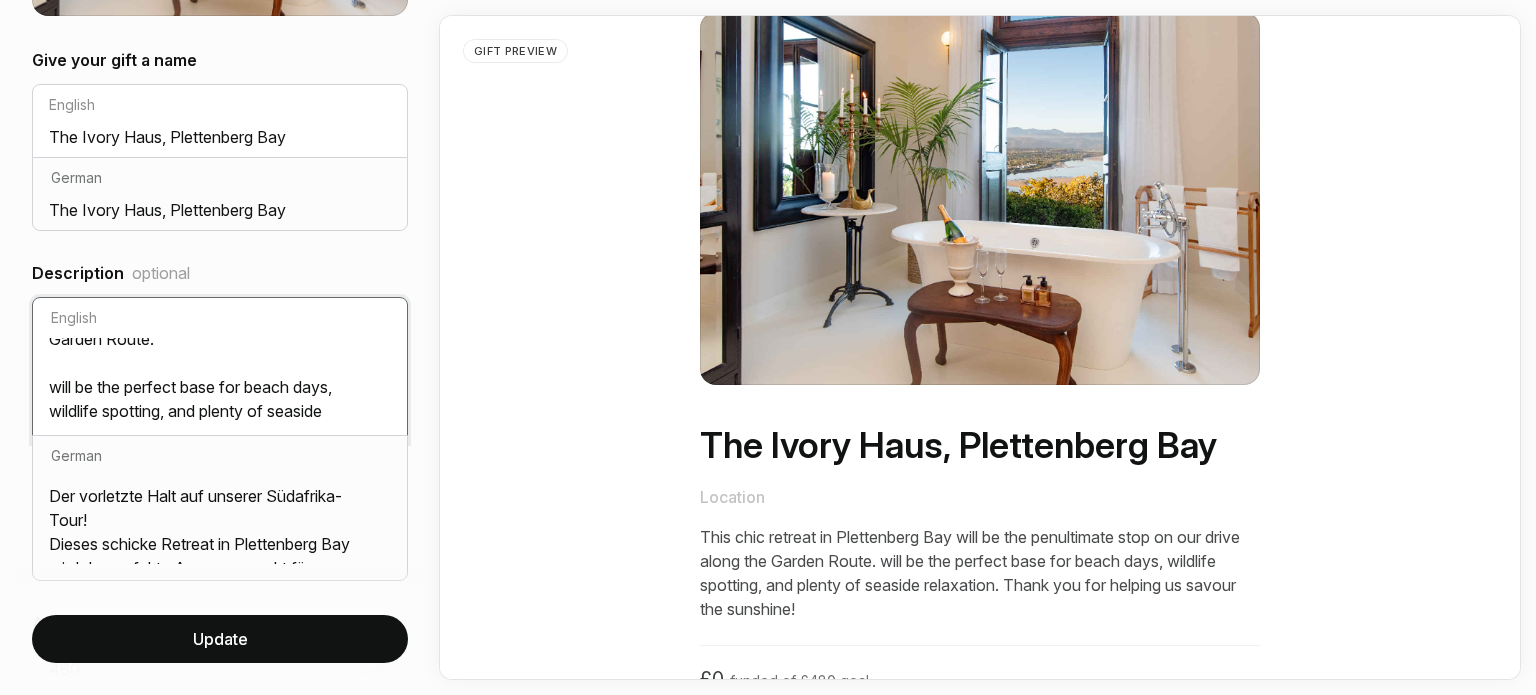 scroll, scrollTop: 71, scrollLeft: 0, axis: vertical 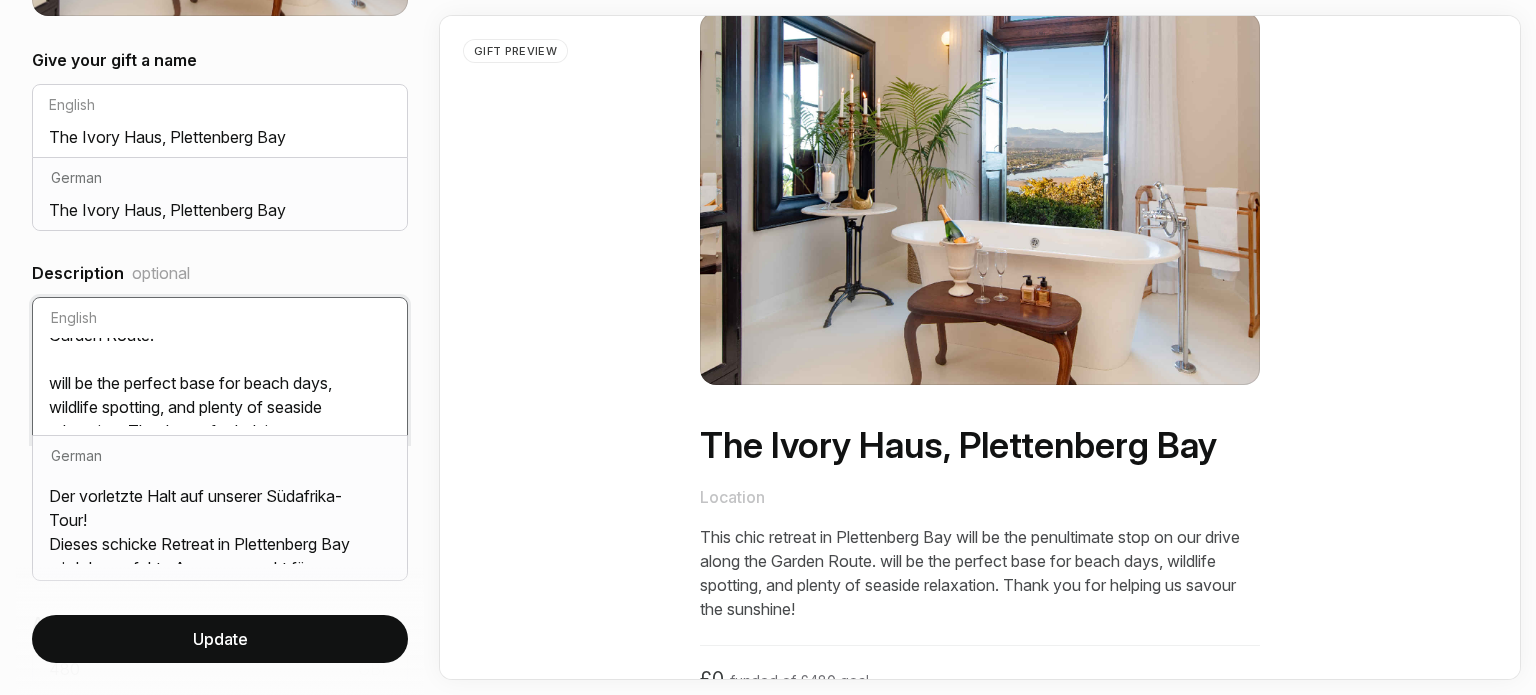 click on "This chic retreat in Plettenberg Bay will be the penultimate stop on our drive along the Garden Route.
will be the perfect base for beach days, wildlife spotting, and plenty of seaside relaxation. Thank you for helping us savour the sunshine!" at bounding box center (220, 382) 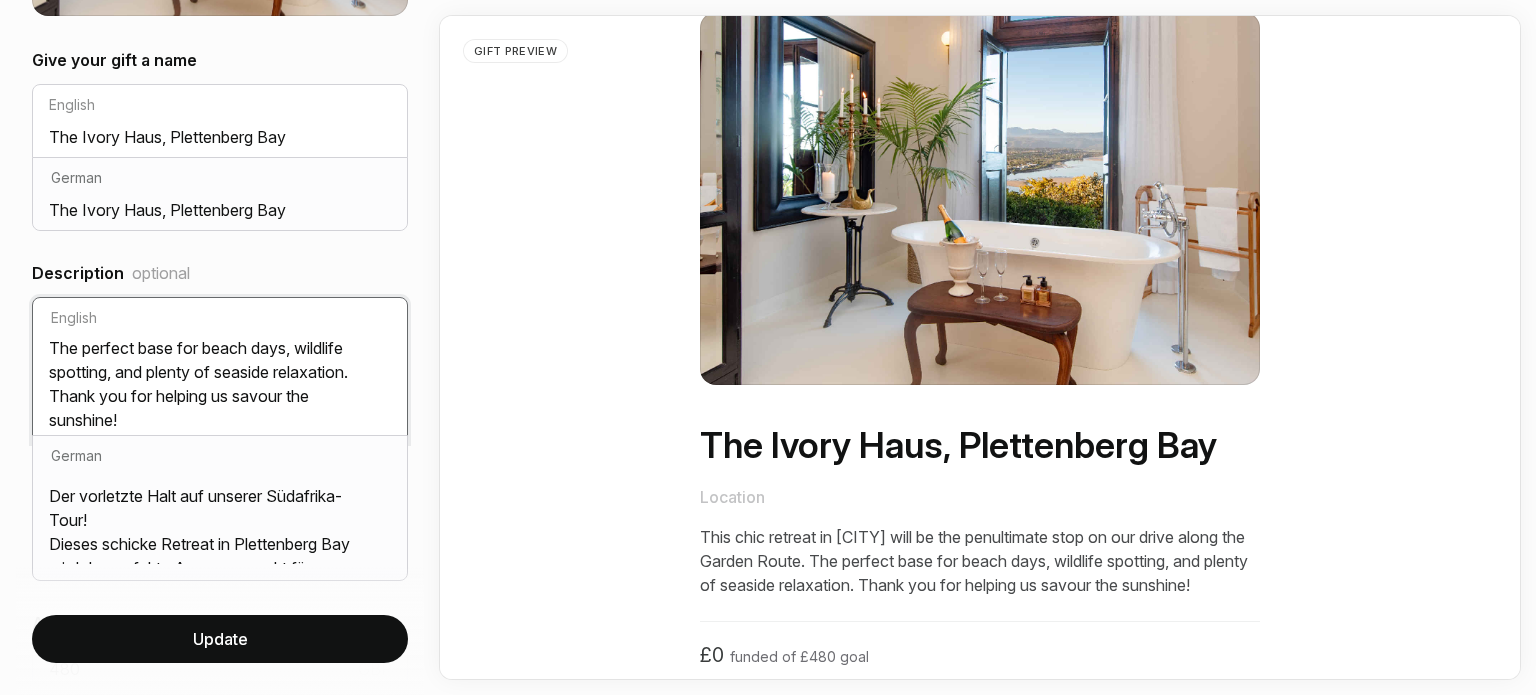 scroll, scrollTop: 73, scrollLeft: 0, axis: vertical 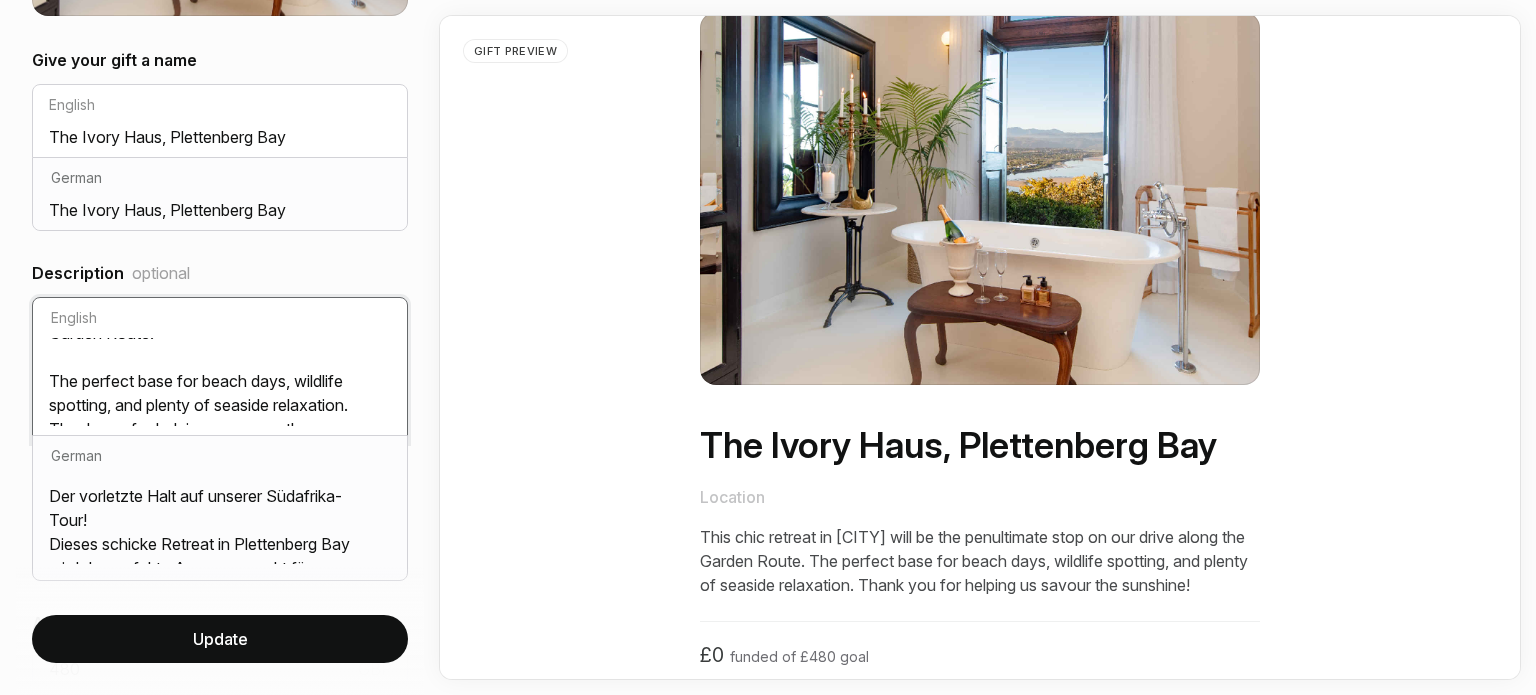 click on "This chic retreat in [CITY] will be the penultimate stop on our drive along the Garden Route.
The perfect base for beach days, wildlife spotting, and plenty of seaside relaxation. Thank you for helping us savour the sunshine!" at bounding box center [220, 382] 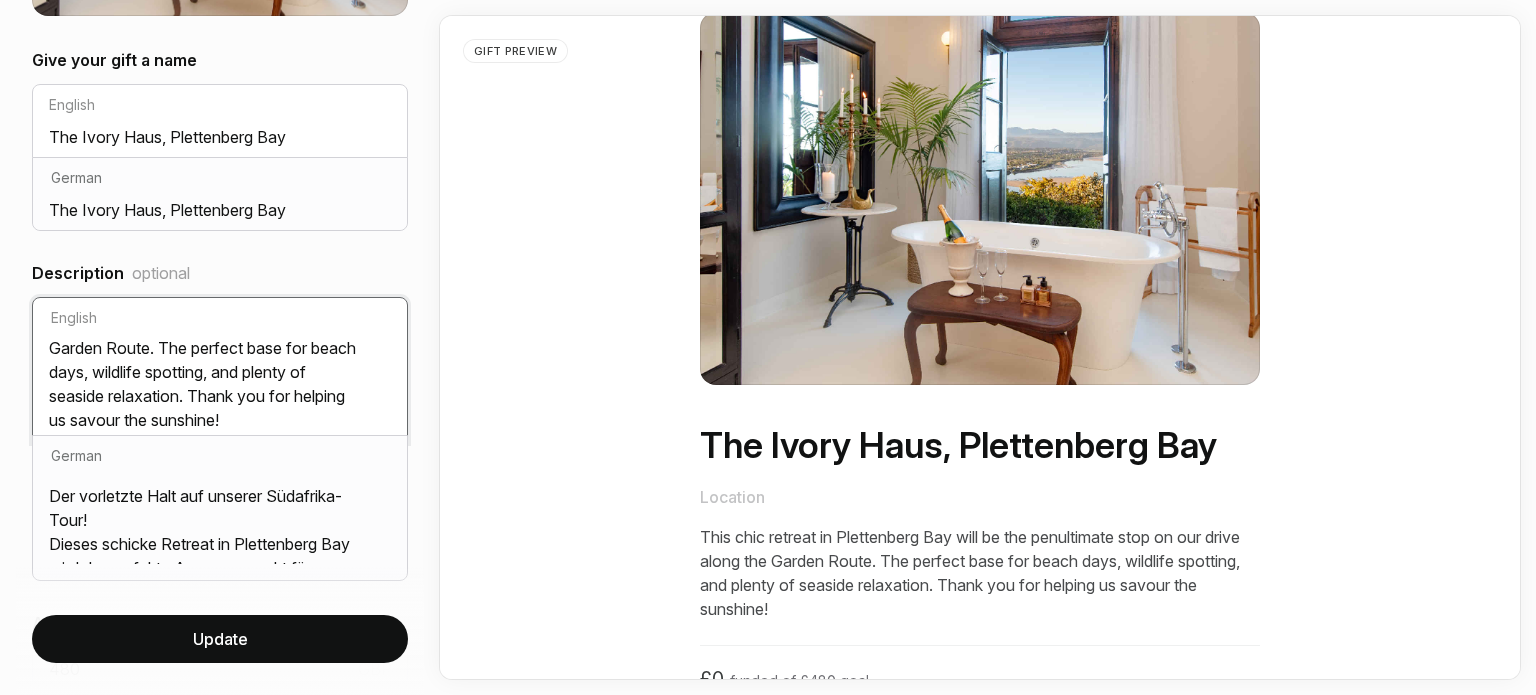 scroll, scrollTop: 64, scrollLeft: 0, axis: vertical 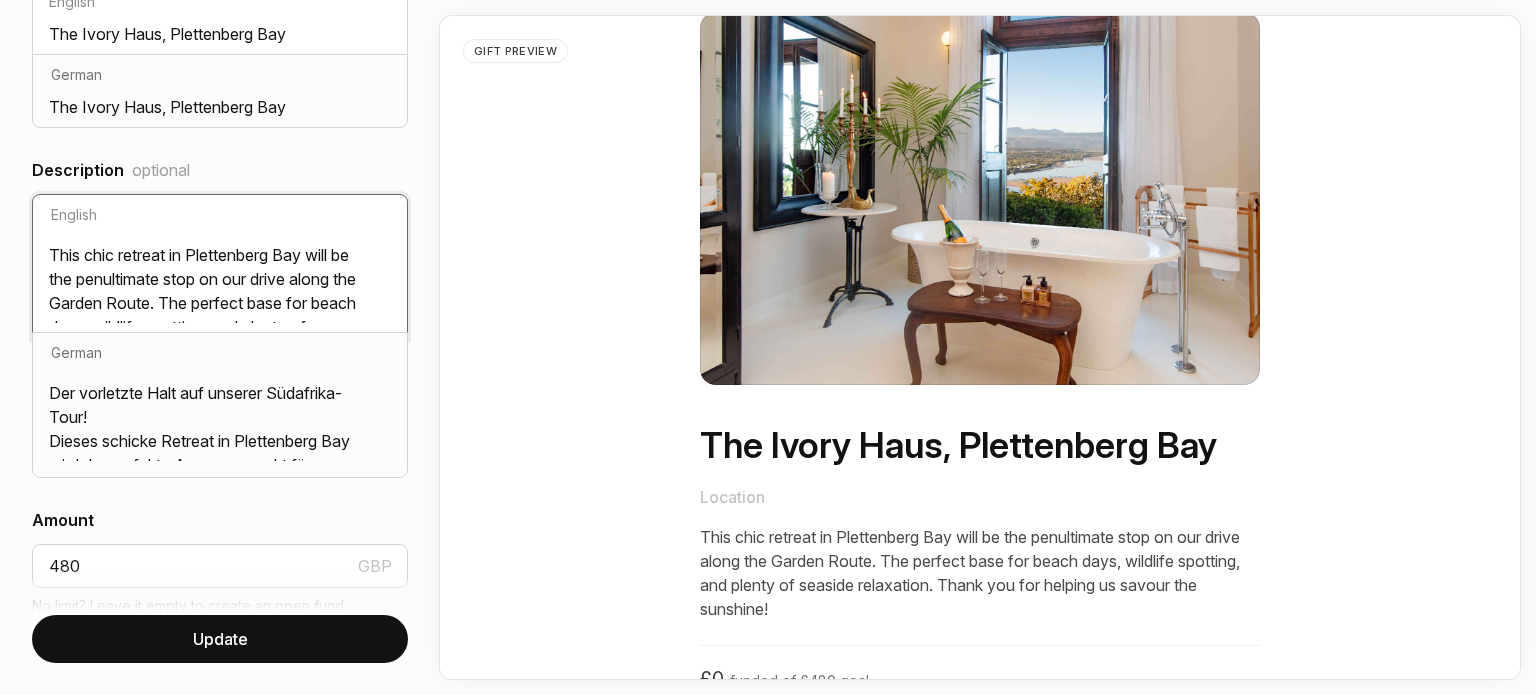 drag, startPoint x: 314, startPoint y: 308, endPoint x: 0, endPoint y: 210, distance: 328.93768 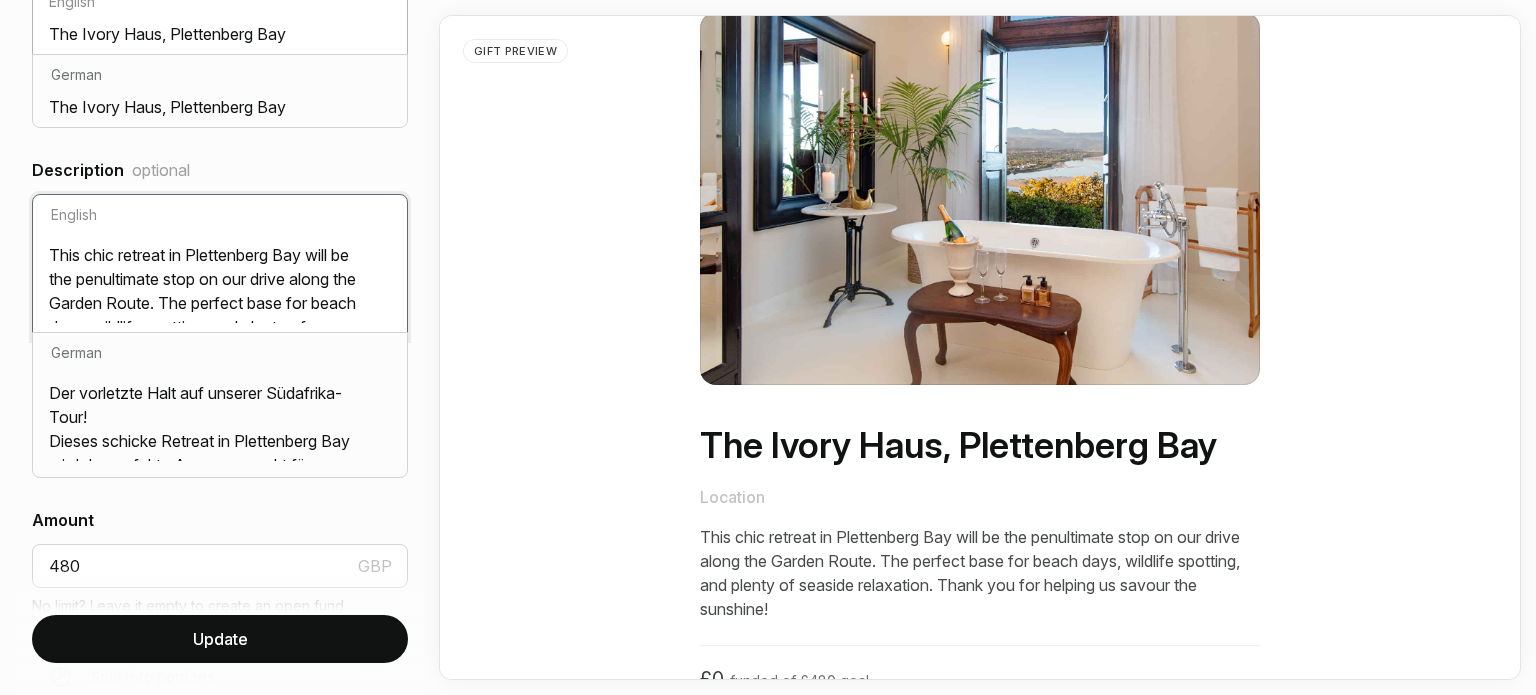 type on "This chic retreat in Plettenberg Bay will be the penultimate stop on our drive along the Garden Route. The perfect base for beach days, wildlife spotting, and plenty of seaside relaxation. Thank you for helping us savour the sunshine!" 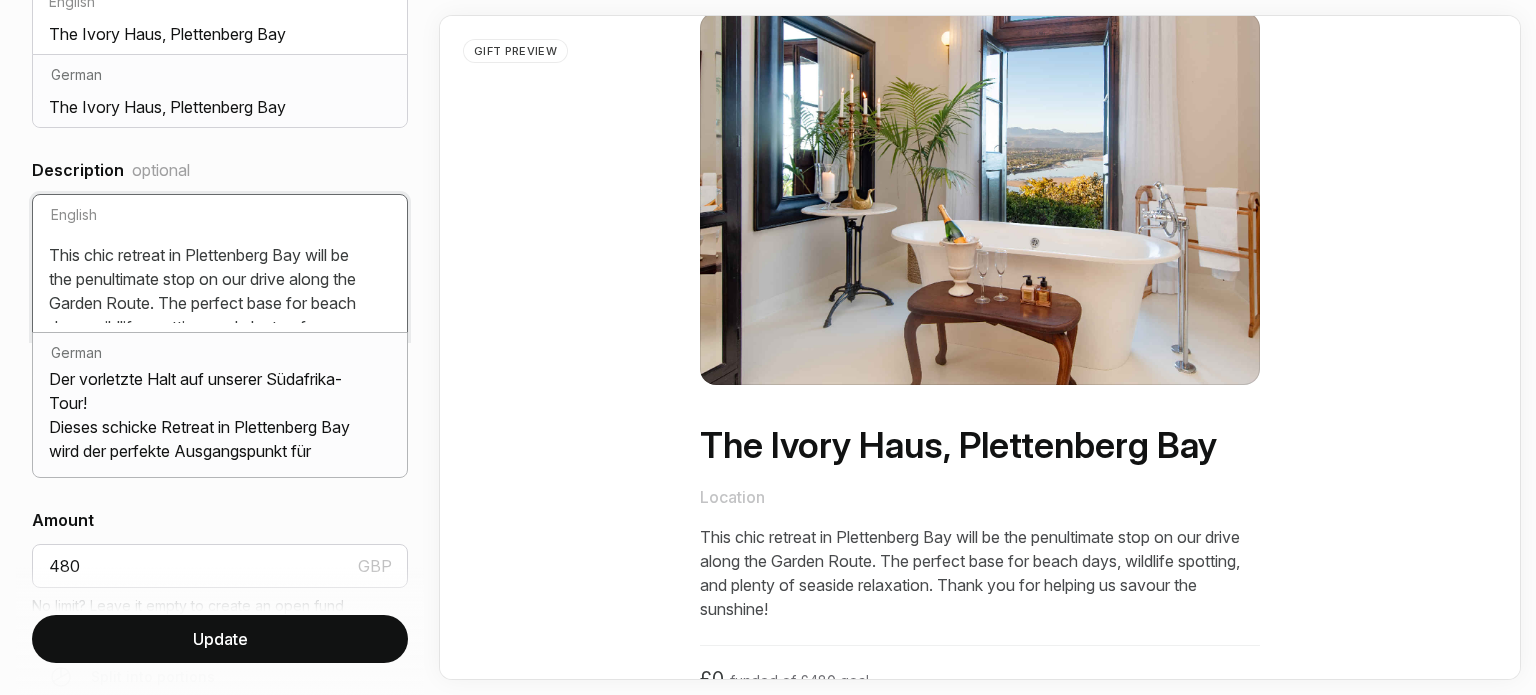 scroll, scrollTop: 0, scrollLeft: 0, axis: both 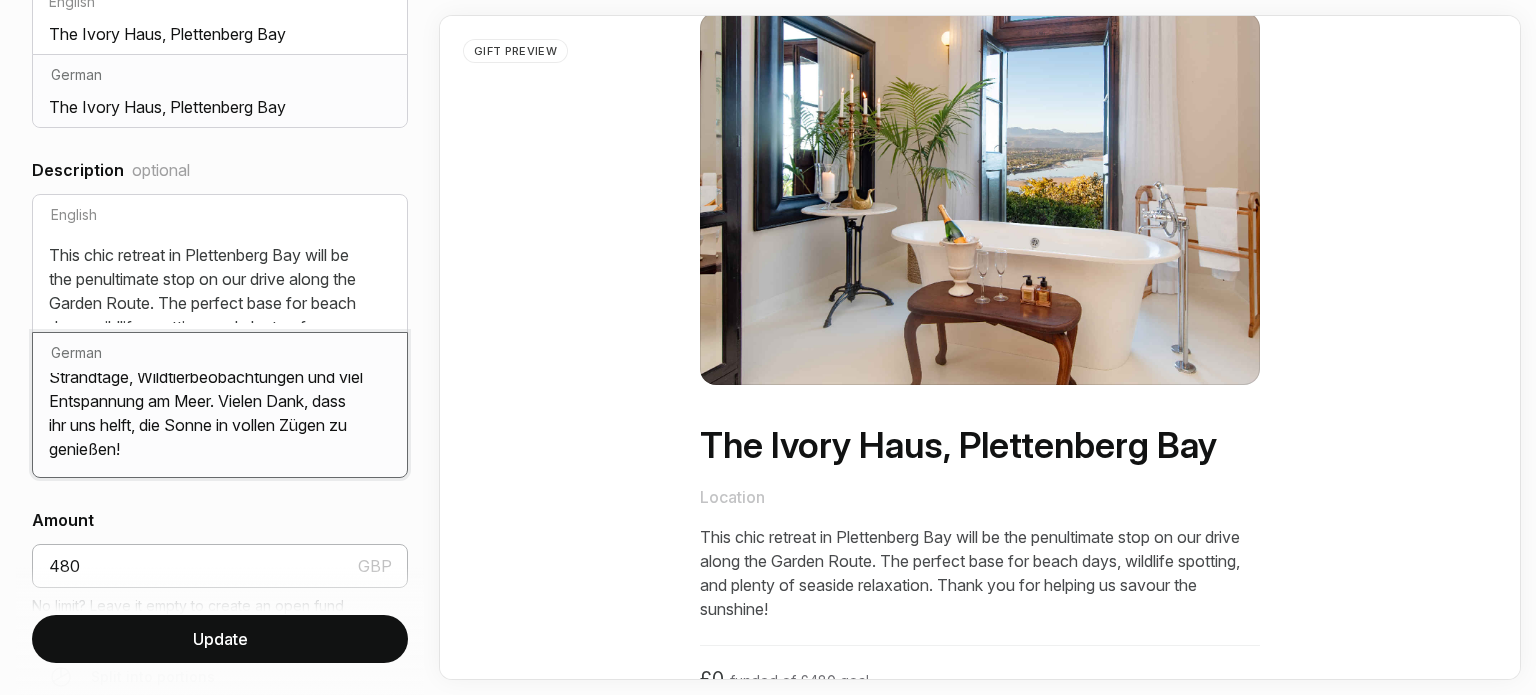 drag, startPoint x: 54, startPoint y: 395, endPoint x: 243, endPoint y: 548, distance: 243.16661 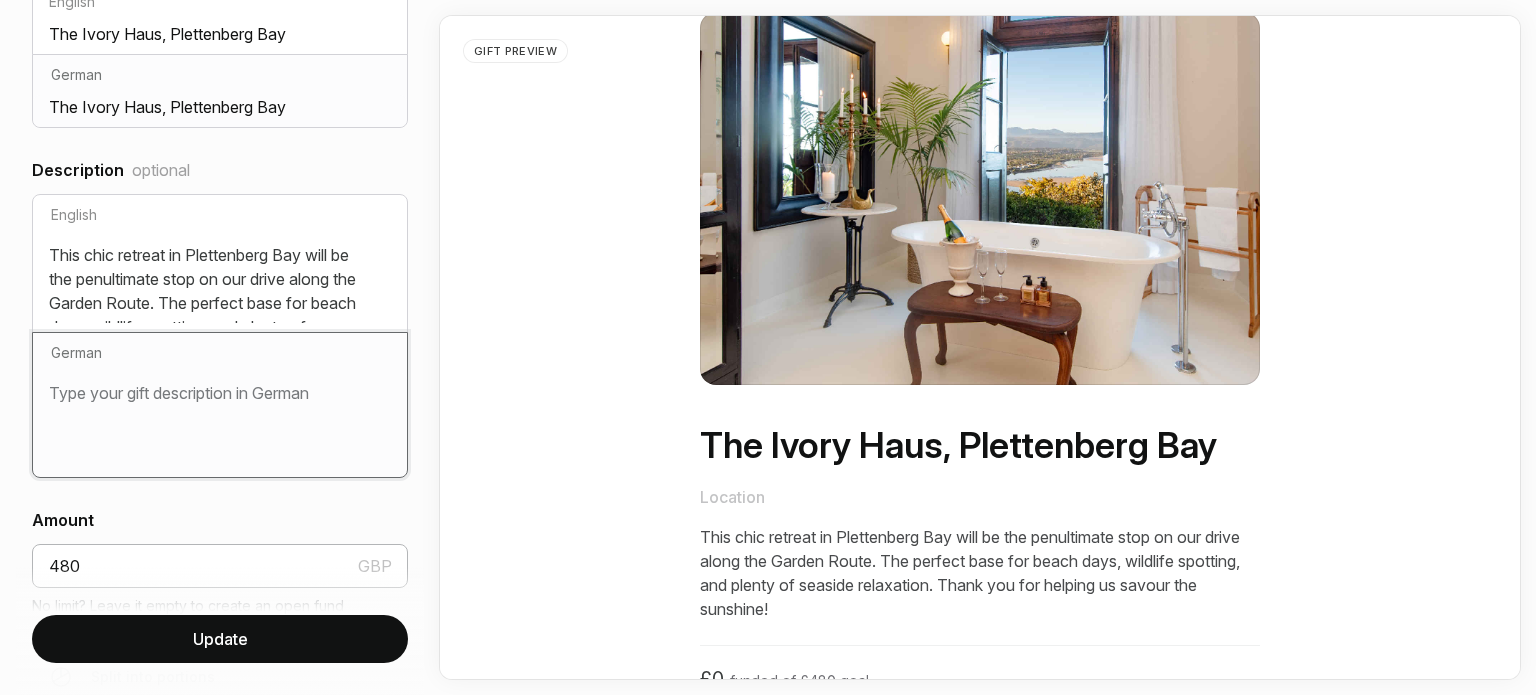 scroll, scrollTop: 0, scrollLeft: 0, axis: both 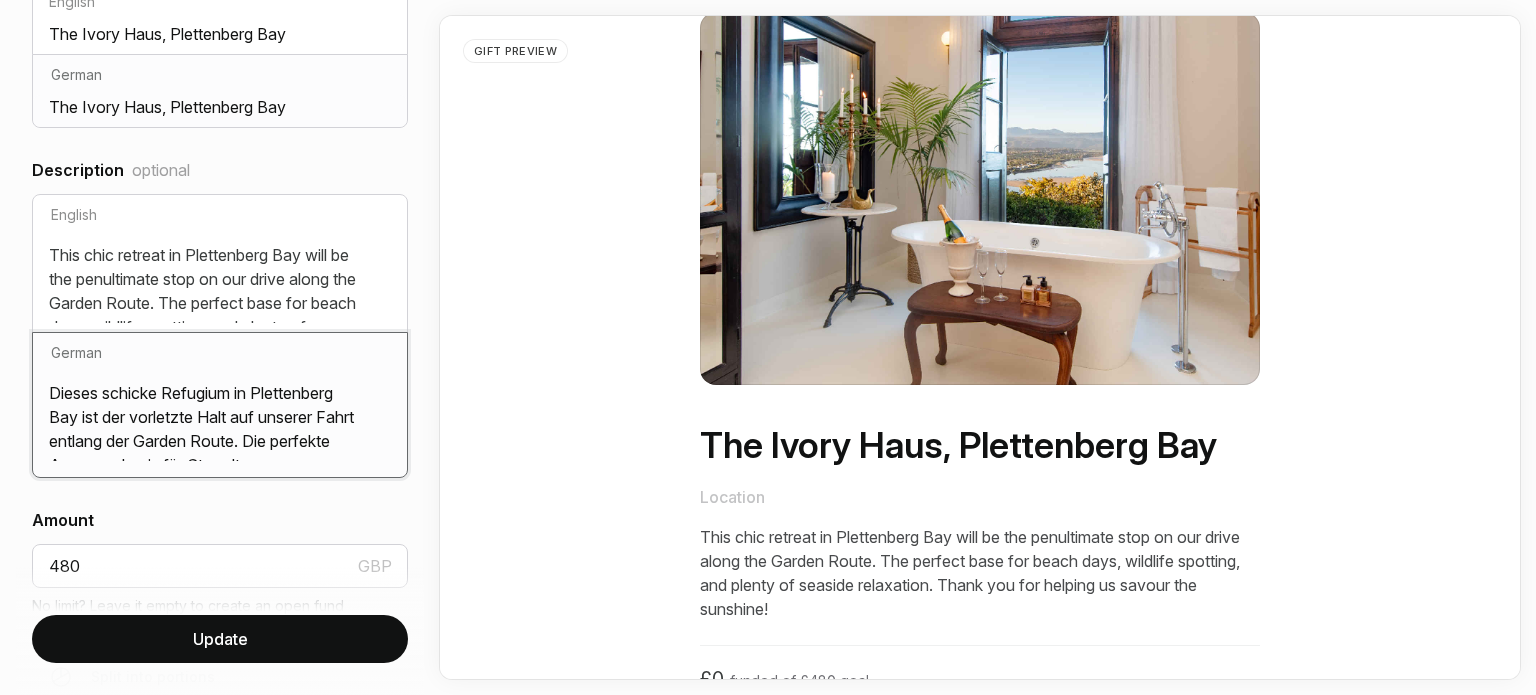 click on "Dieses schicke Refugium in Plettenberg Bay ist der vorletzte Halt auf unserer Fahrt entlang der Garden Route. Die perfekte Ausgangsbasis für Strandtage, Tierbeobachtungen und jede Menge Entspannung am Meer. Vielen Dank, dass ihr uns helft, die Sonne in vollen Zügen zu genießen!" at bounding box center [220, 417] 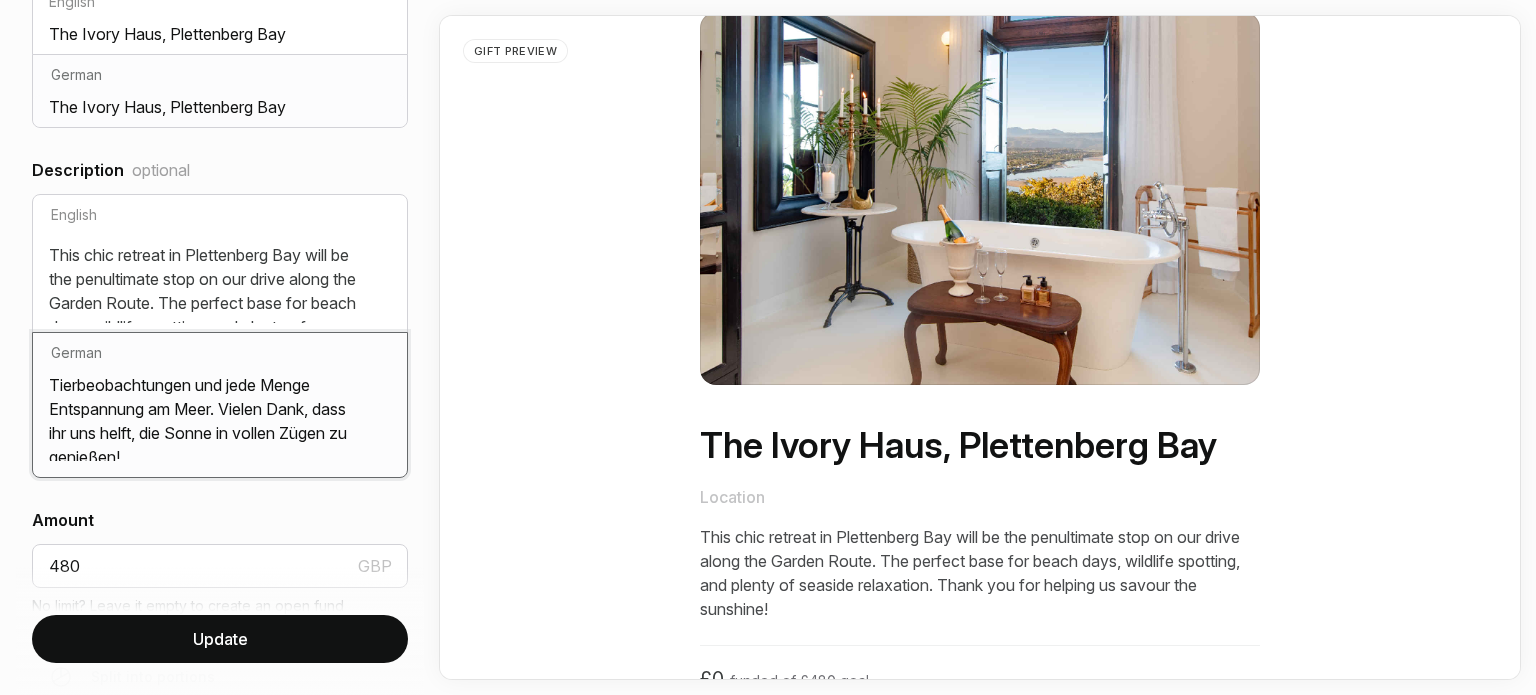 scroll, scrollTop: 112, scrollLeft: 0, axis: vertical 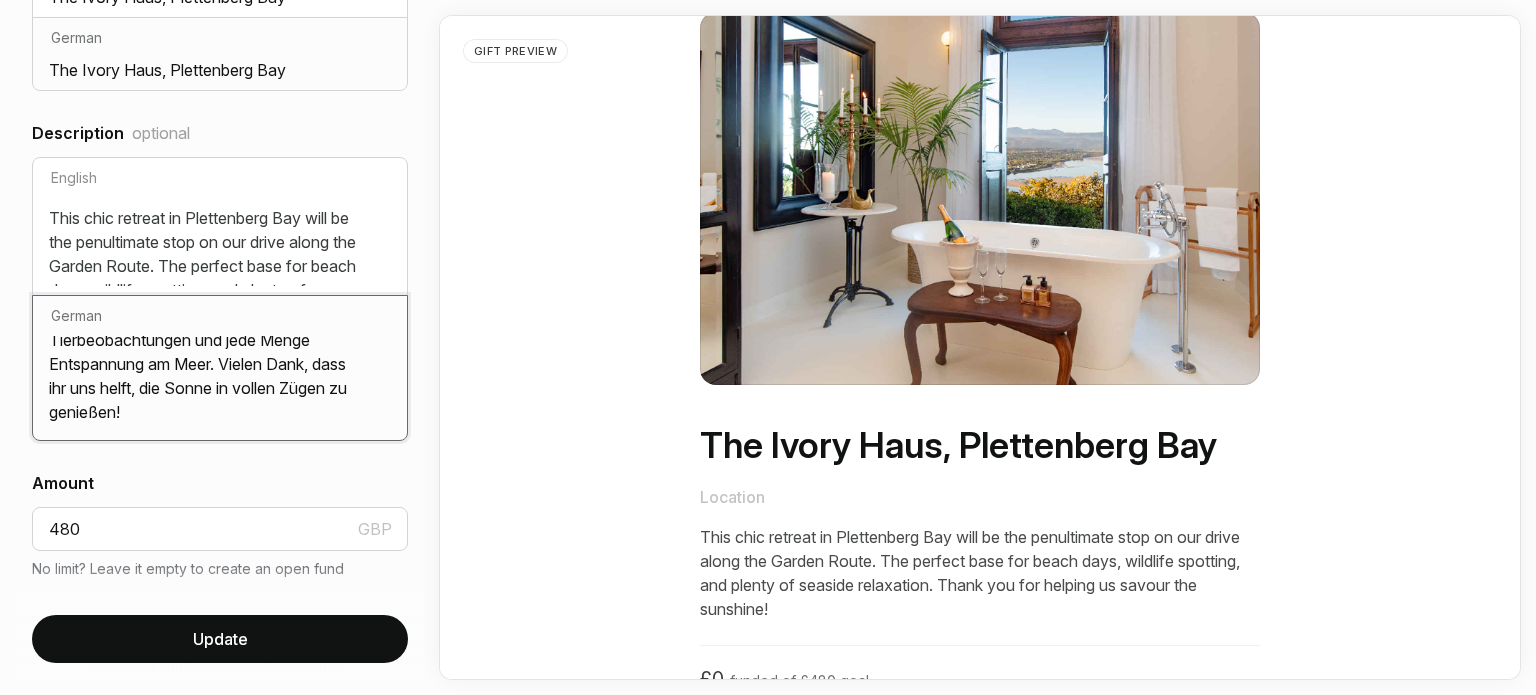 type on "Dieses schicke Retreat in Plettenberg Bay ist der vorletzte Halt auf unserer Fahrt entlang der Garden Route. Die perfekte Ausgangsbasis für Strandtage, Tierbeobachtungen und jede Menge Entspannung am Meer. Vielen Dank, dass ihr uns helft, die Sonne in vollen Zügen zu genießen!" 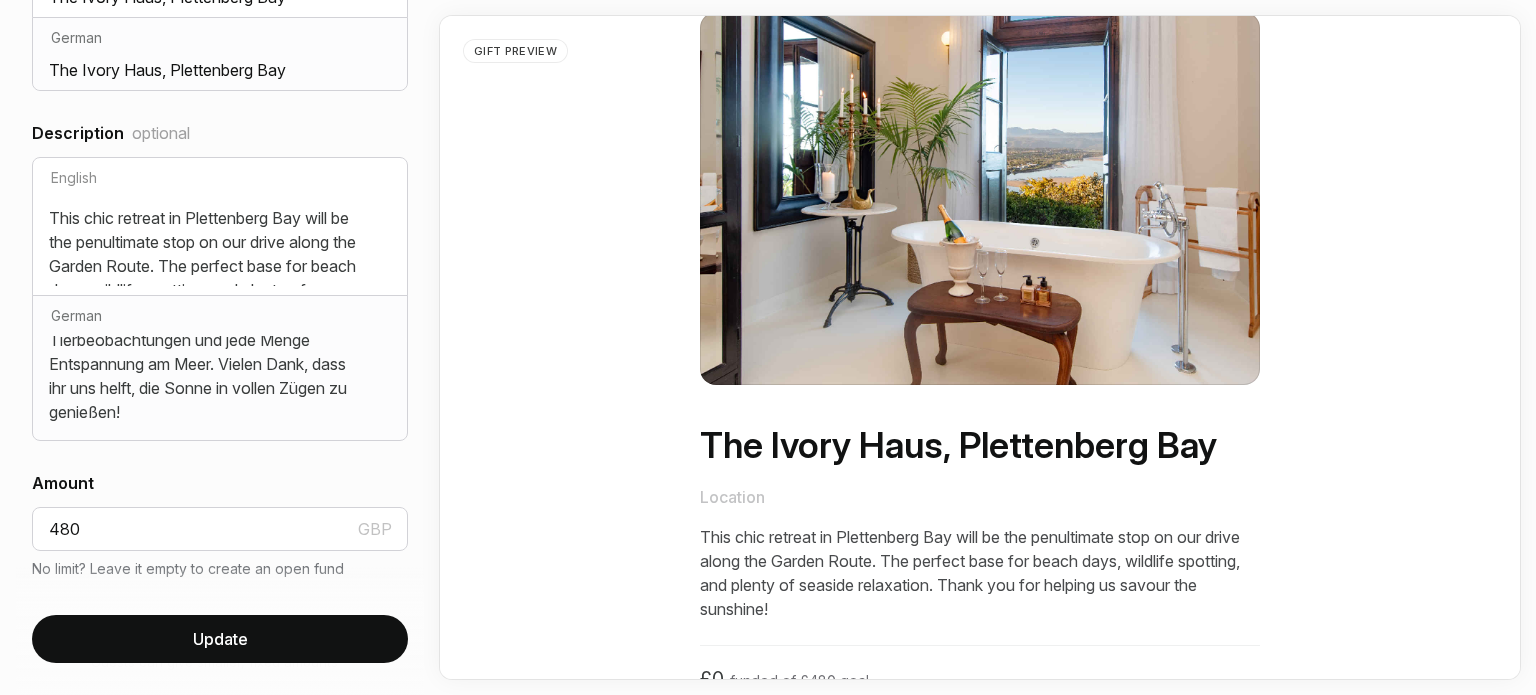 click on "Update" at bounding box center [220, 639] 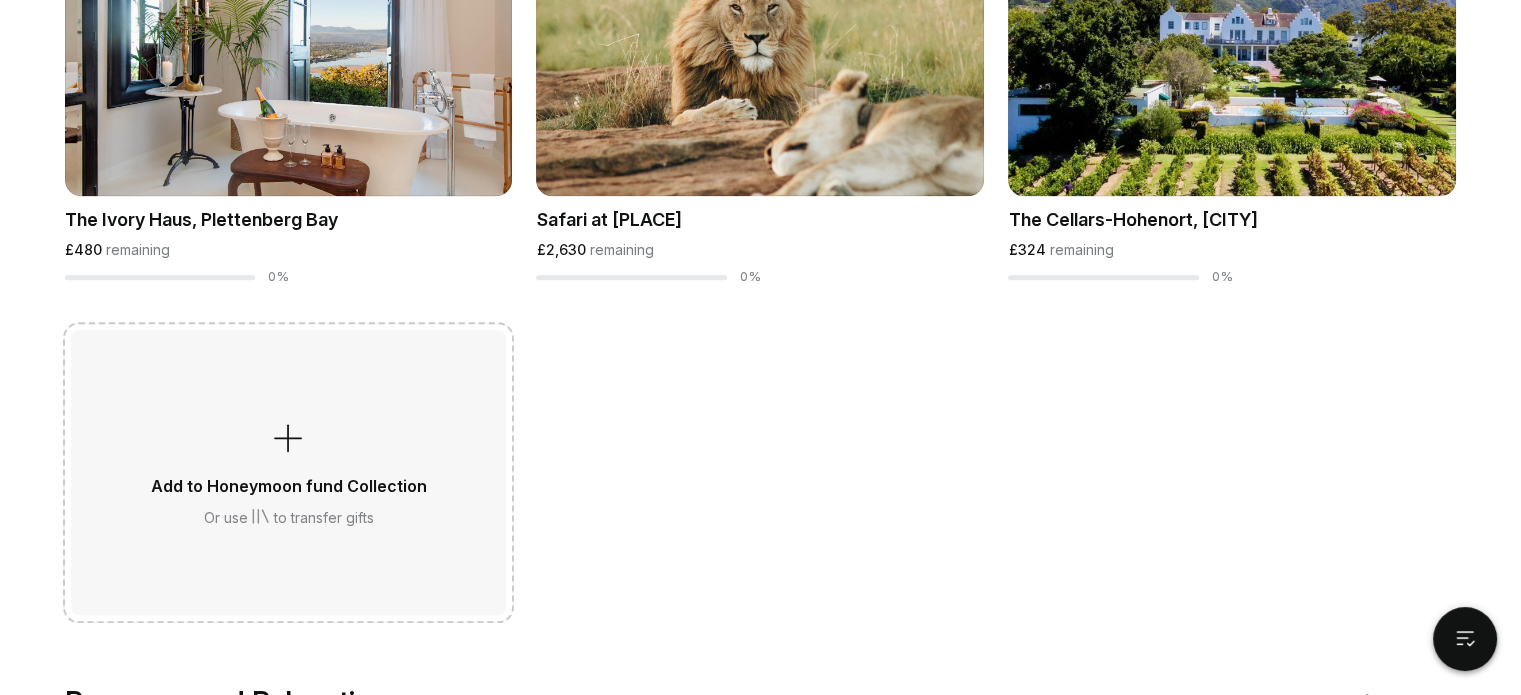 scroll, scrollTop: 2172, scrollLeft: 0, axis: vertical 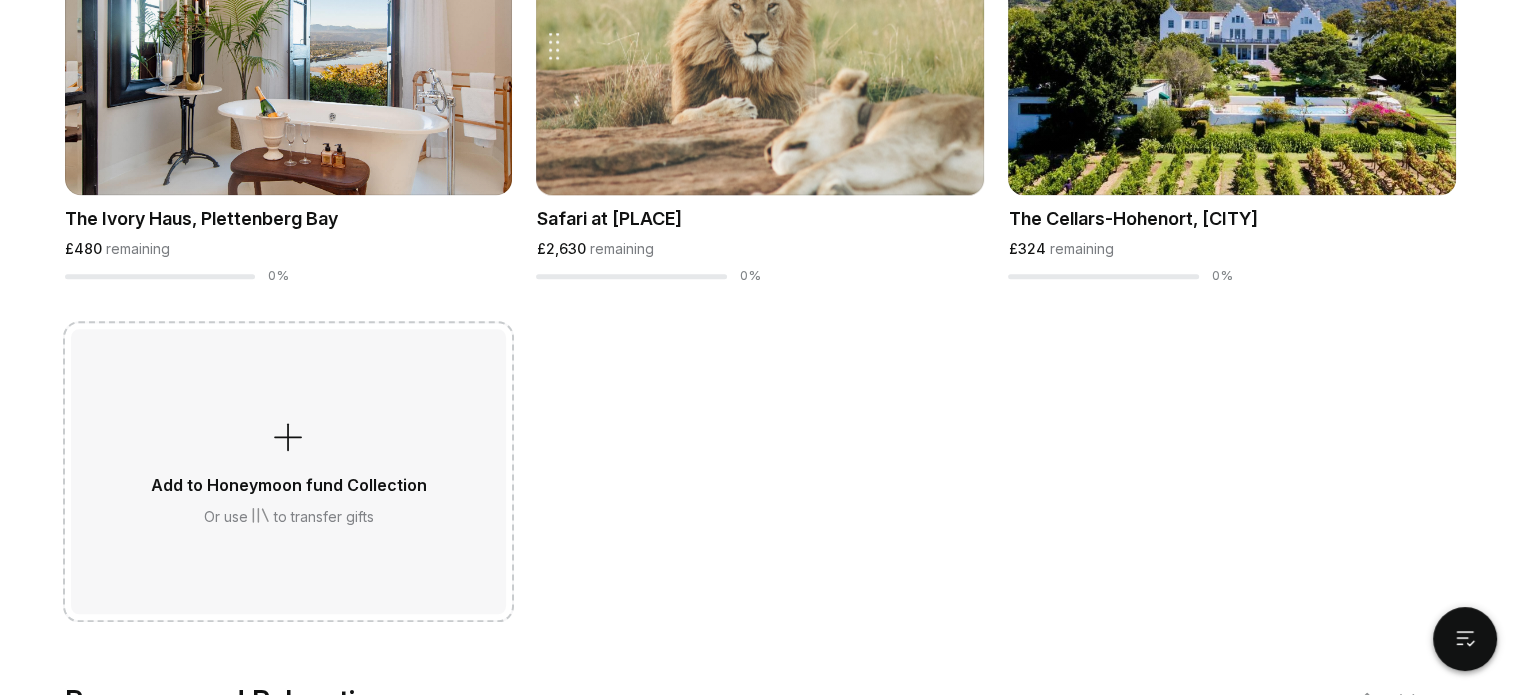 click on "Drag gift
Delete
Move to Collection
Pin
Edit" at bounding box center (760, 45) 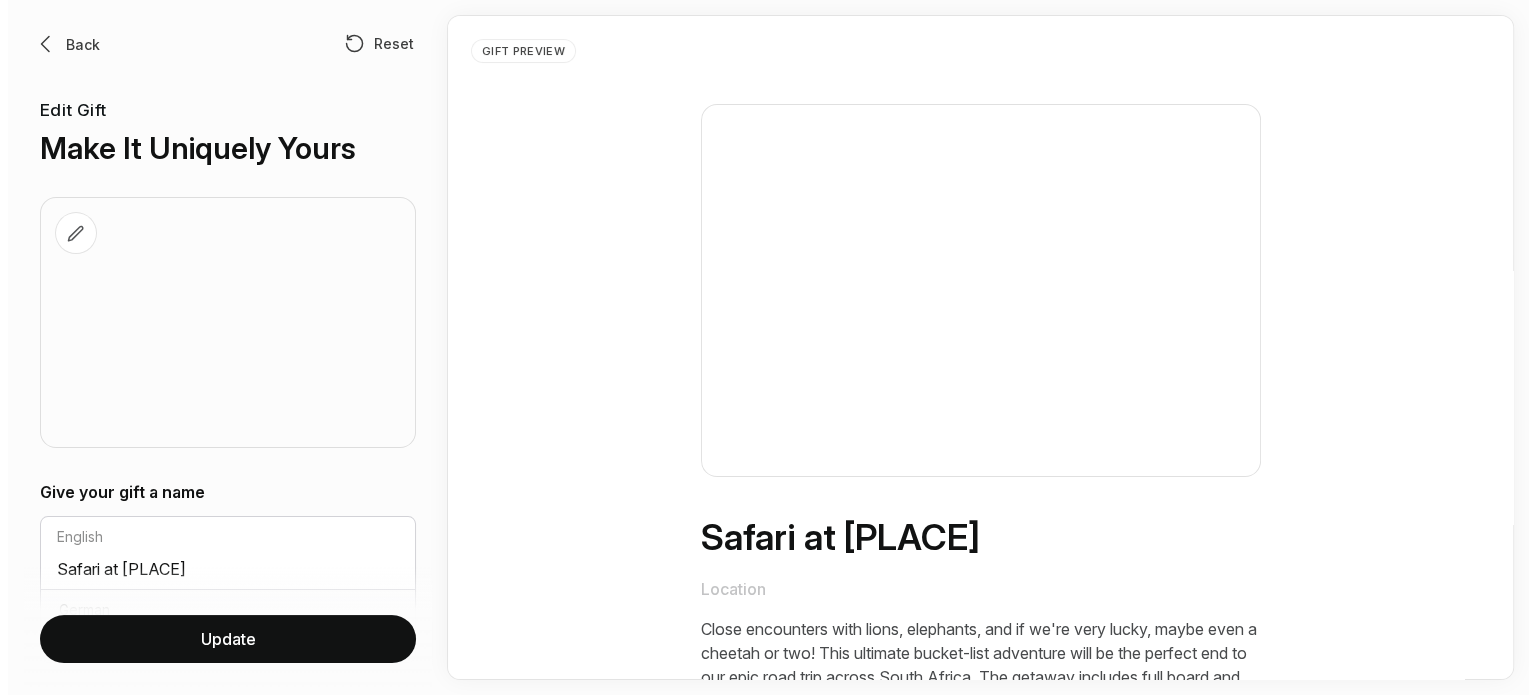 scroll, scrollTop: 0, scrollLeft: 0, axis: both 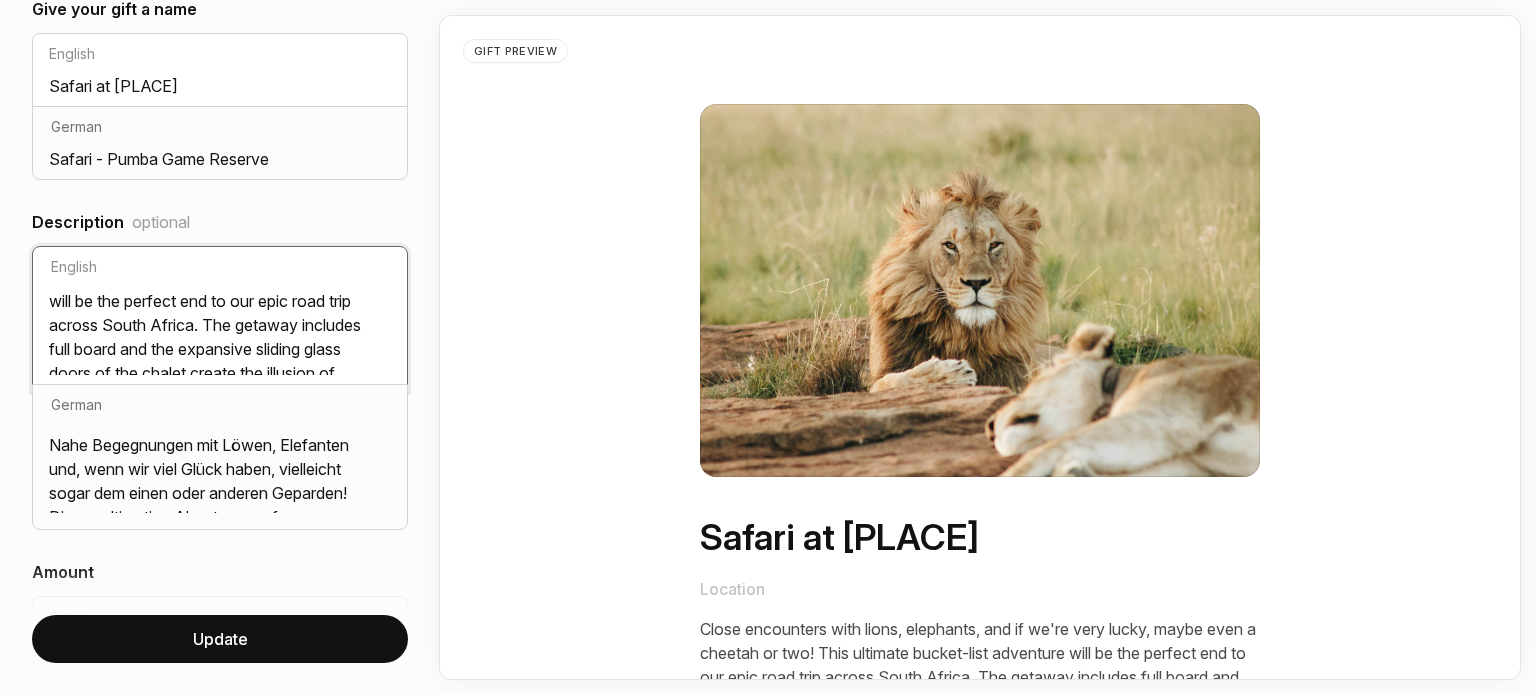 click on "Close encounters with lions, elephants, and if we're very lucky, maybe even a cheetah or two! This ultimate bucket-list adventure will be the perfect end to our epic road trip across South Africa. The getaway includes full board and the expansive sliding glass doors of the chalet create the illusion of being fully immersed in the heart of nature." at bounding box center (220, 331) 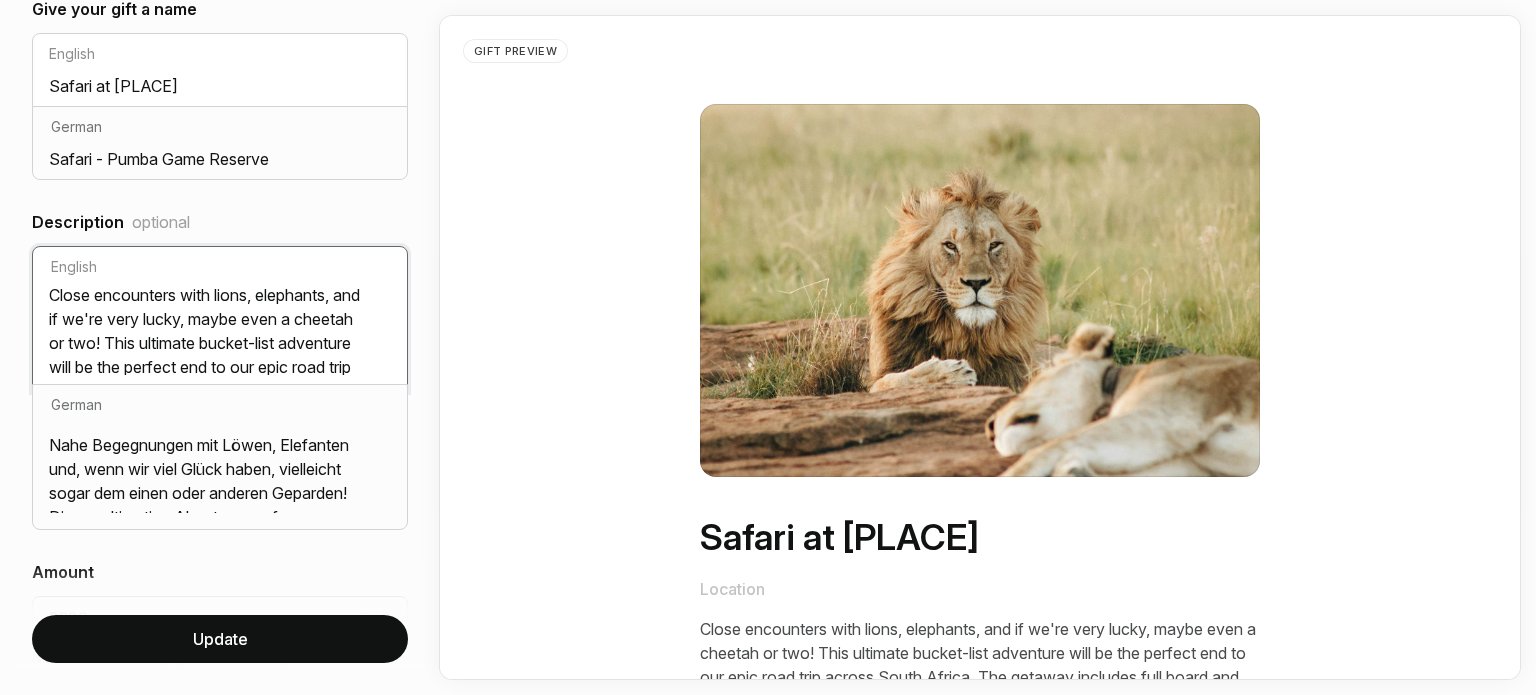 scroll, scrollTop: 11, scrollLeft: 0, axis: vertical 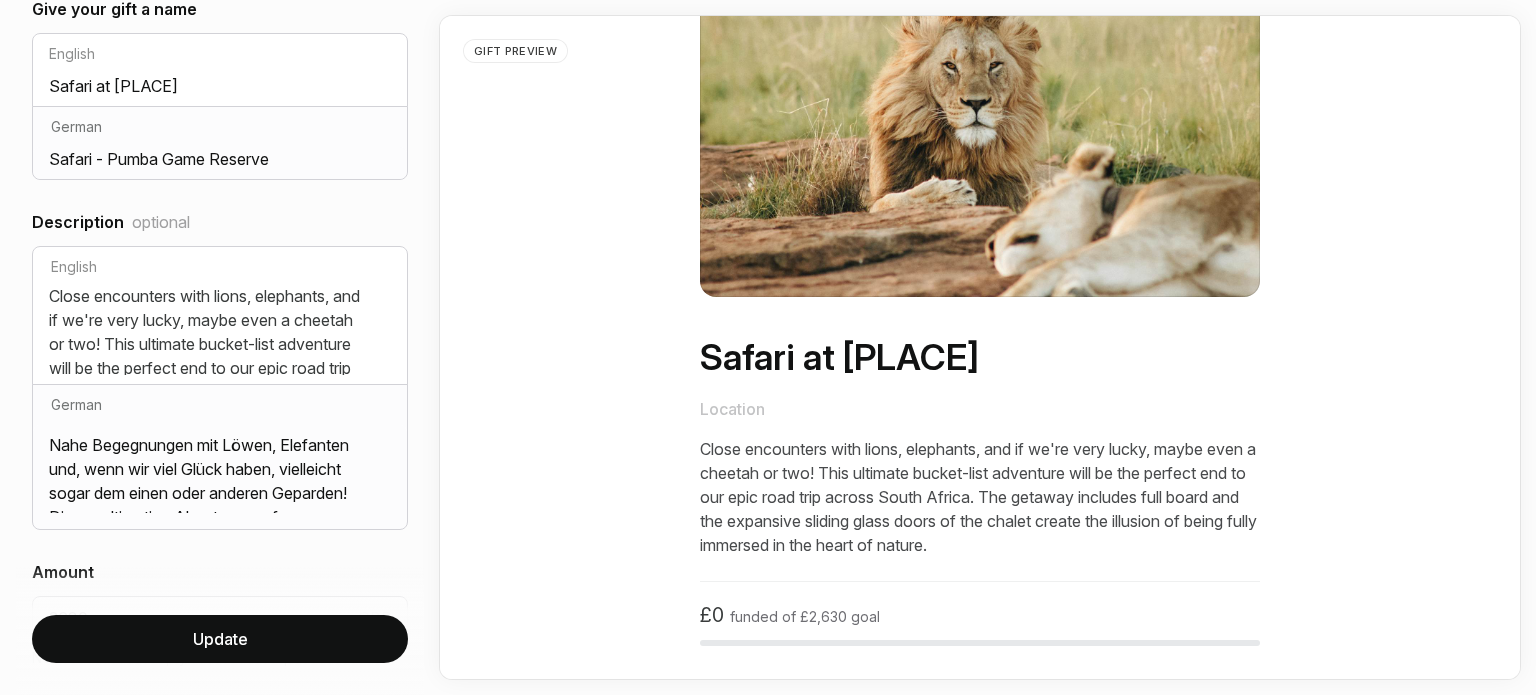 click on "Update" at bounding box center [220, 639] 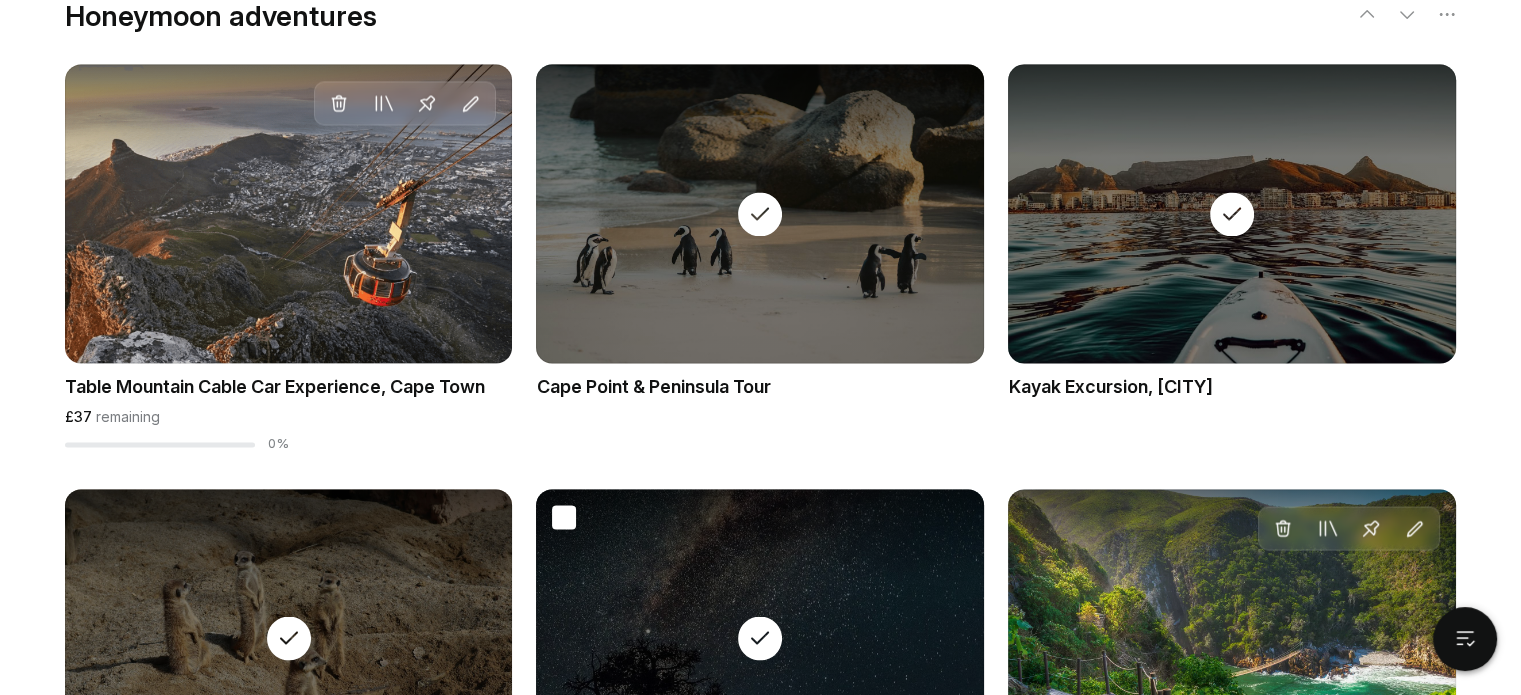 scroll, scrollTop: 3303, scrollLeft: 0, axis: vertical 